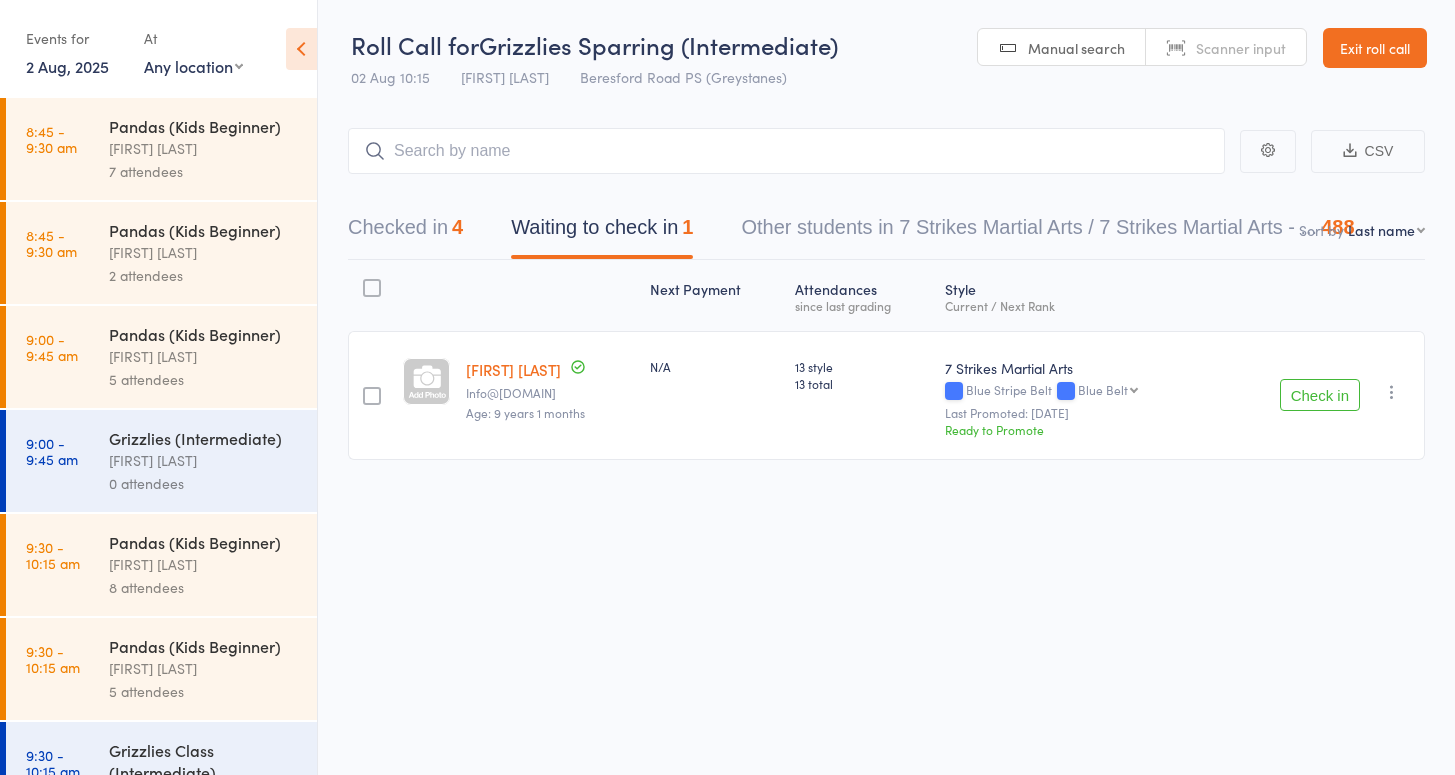 scroll, scrollTop: 13, scrollLeft: 0, axis: vertical 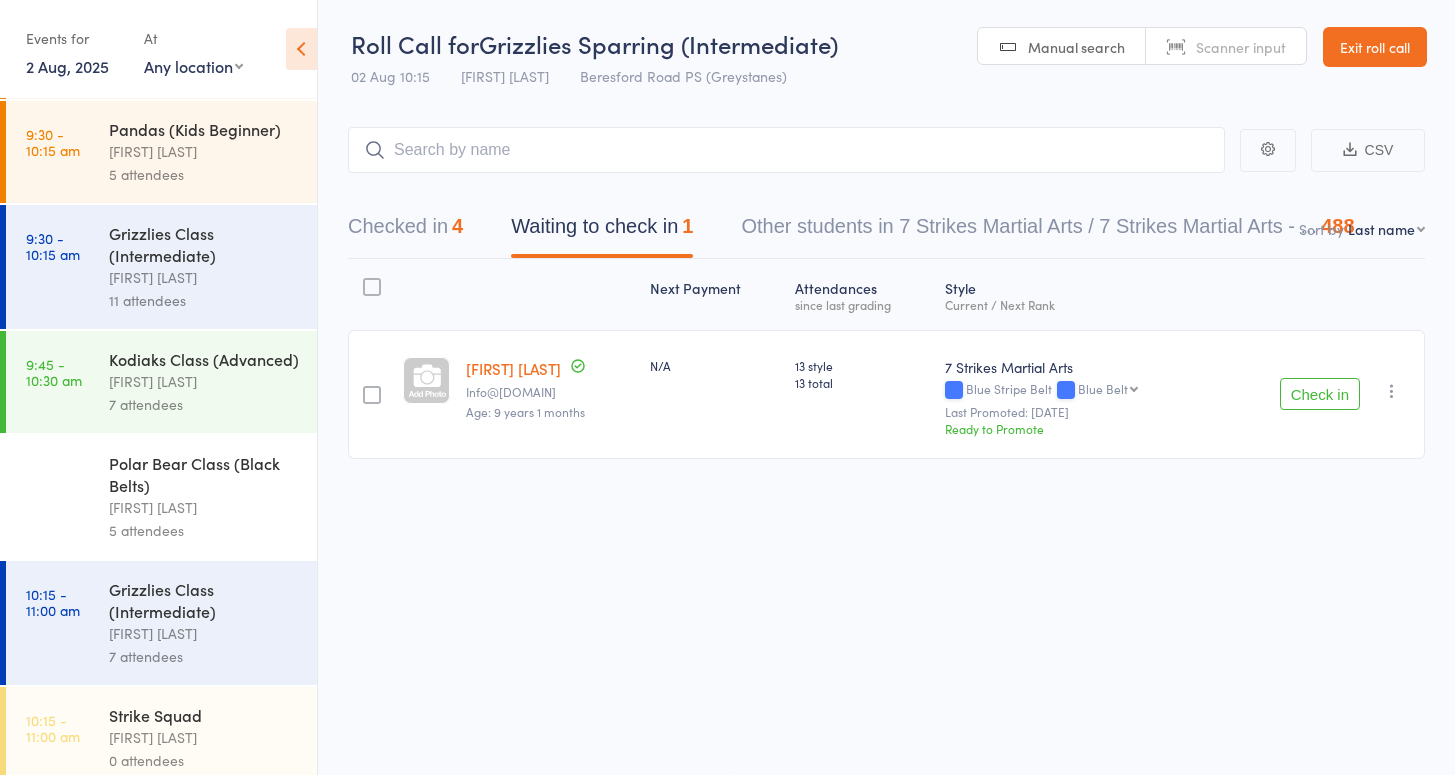 select on "3" 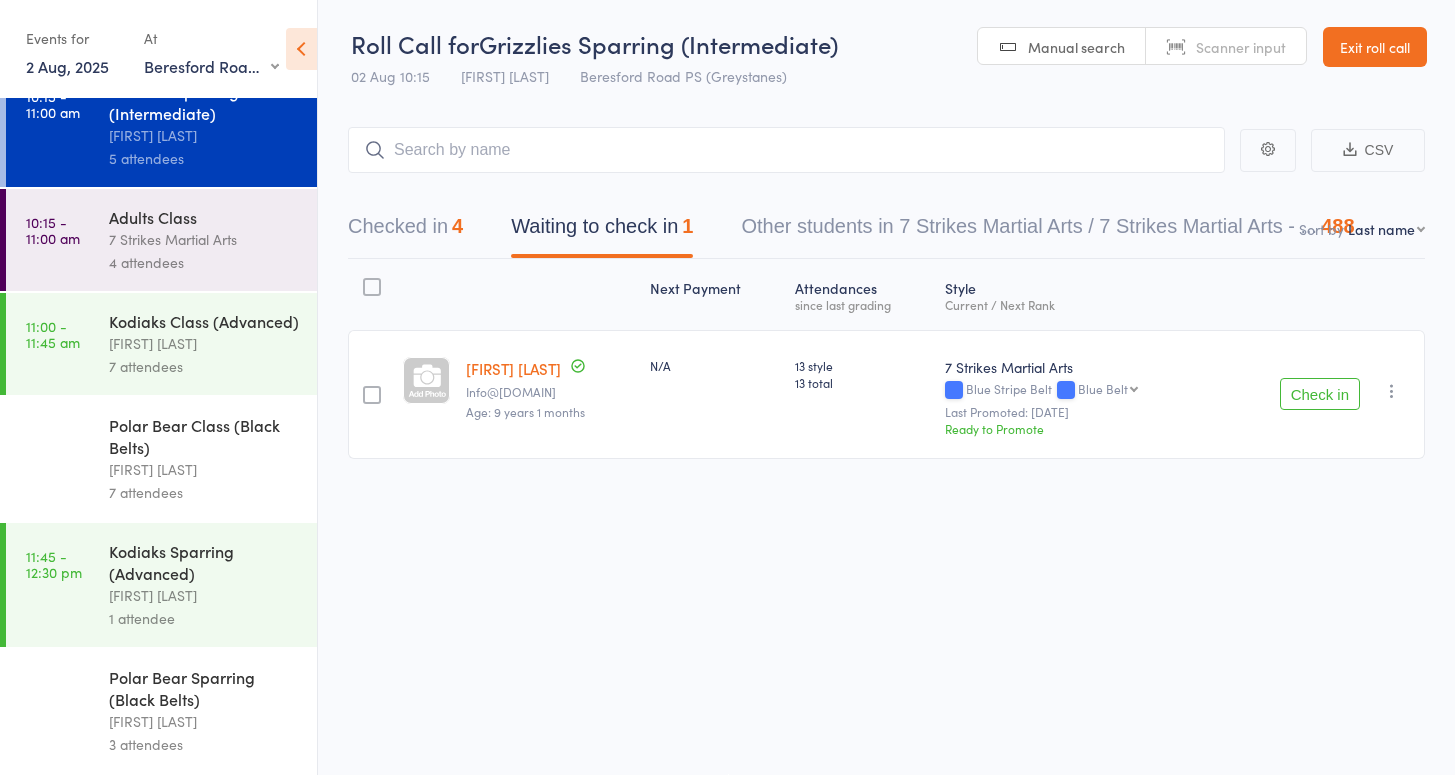 scroll, scrollTop: 391, scrollLeft: 0, axis: vertical 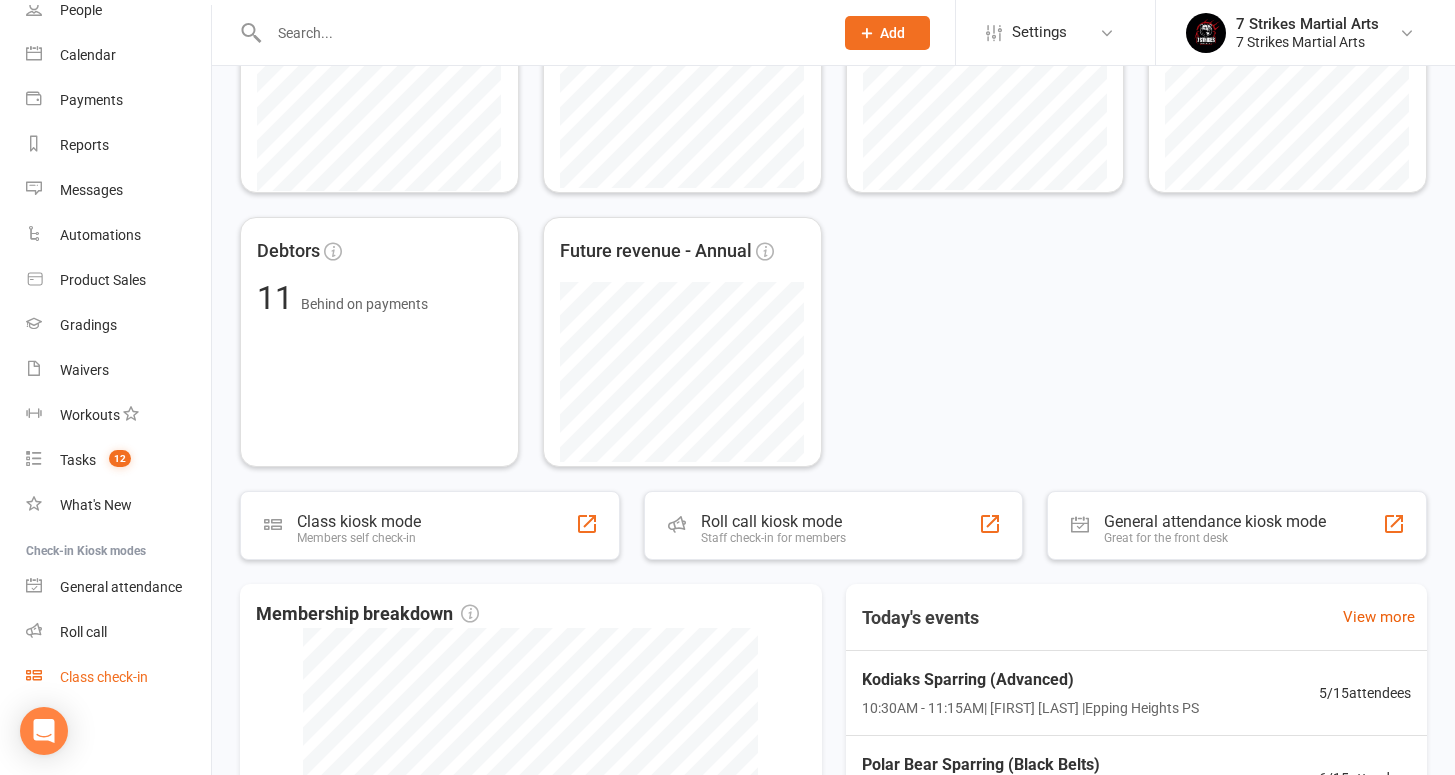 click on "Class check-in" at bounding box center [104, 677] 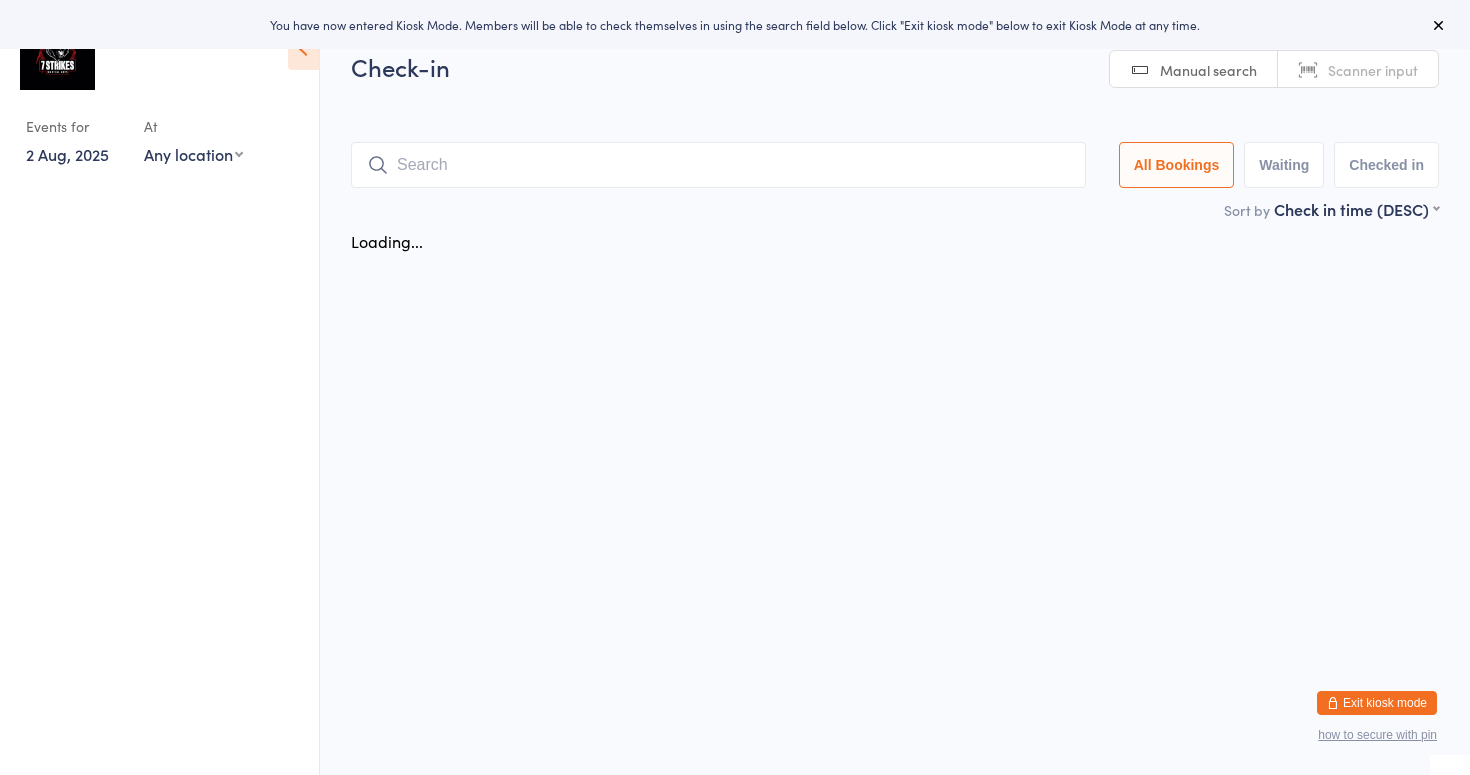 scroll, scrollTop: 0, scrollLeft: 0, axis: both 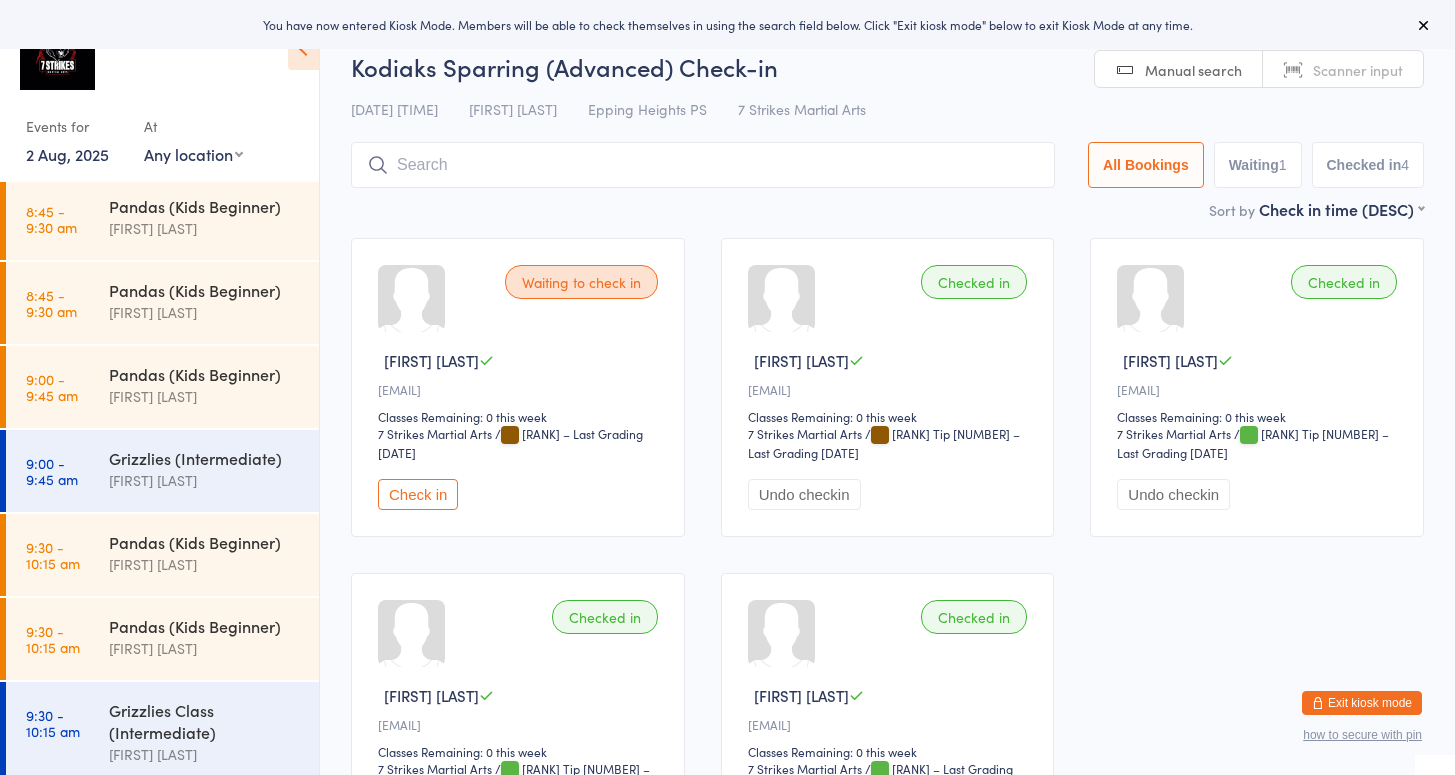 select on "3" 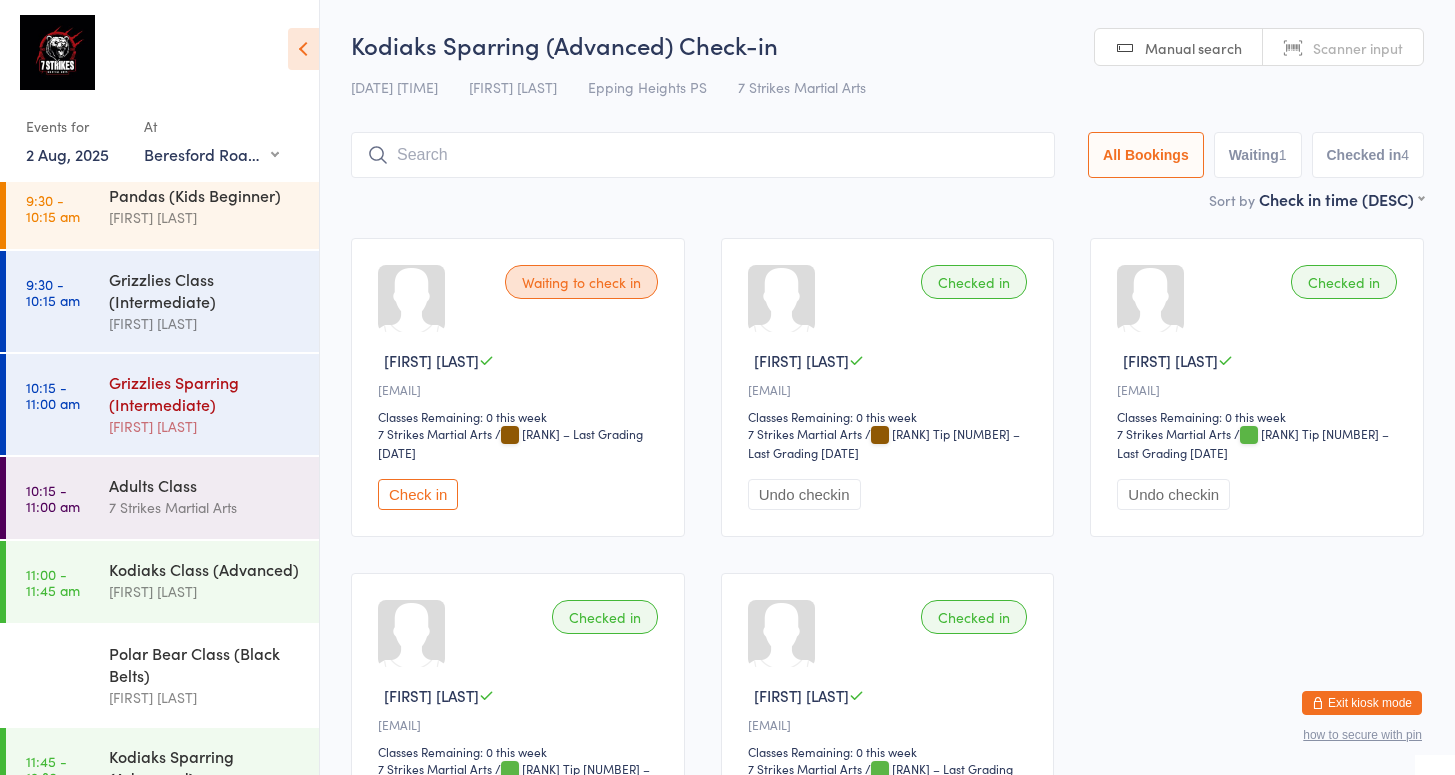 scroll, scrollTop: 240, scrollLeft: 0, axis: vertical 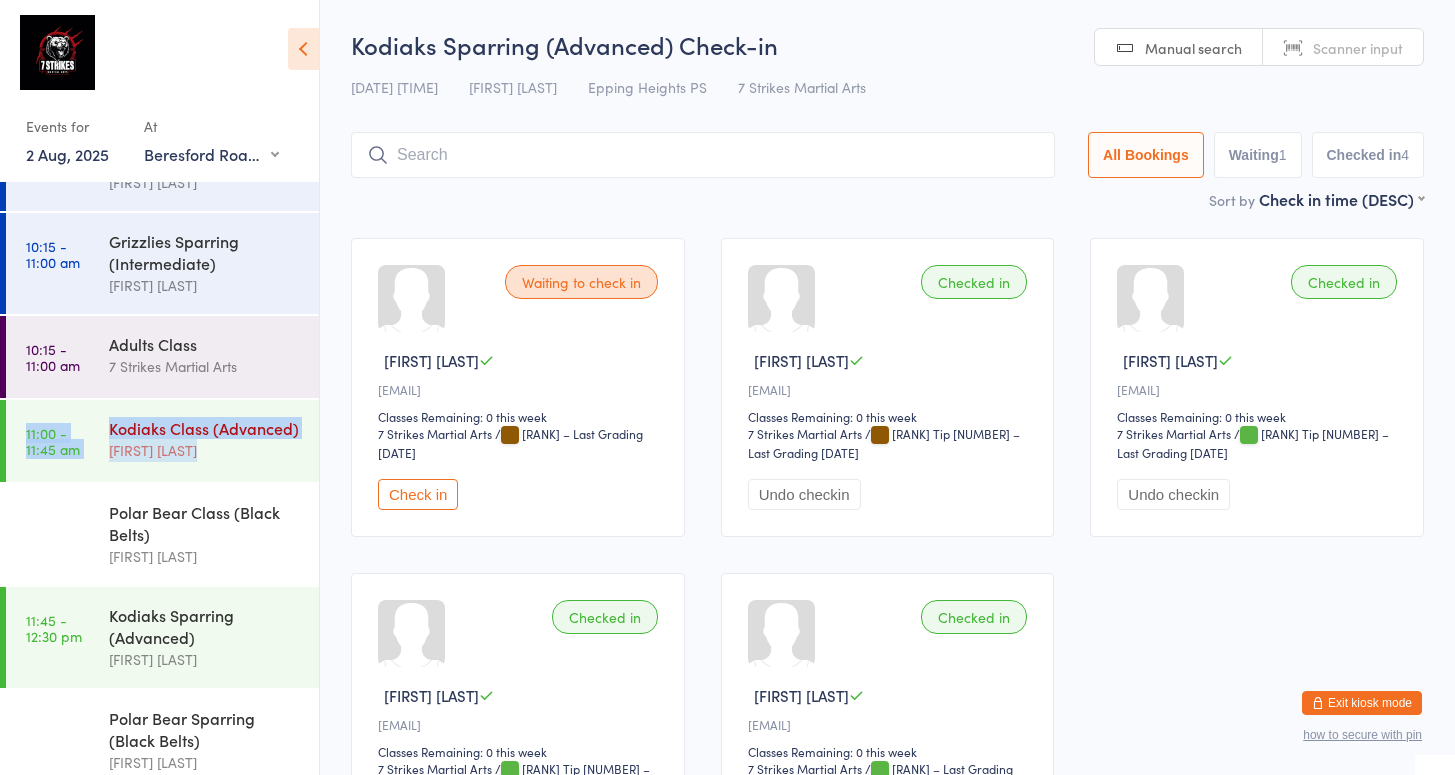 click on "11:00 - 11:45 am" at bounding box center (53, 441) 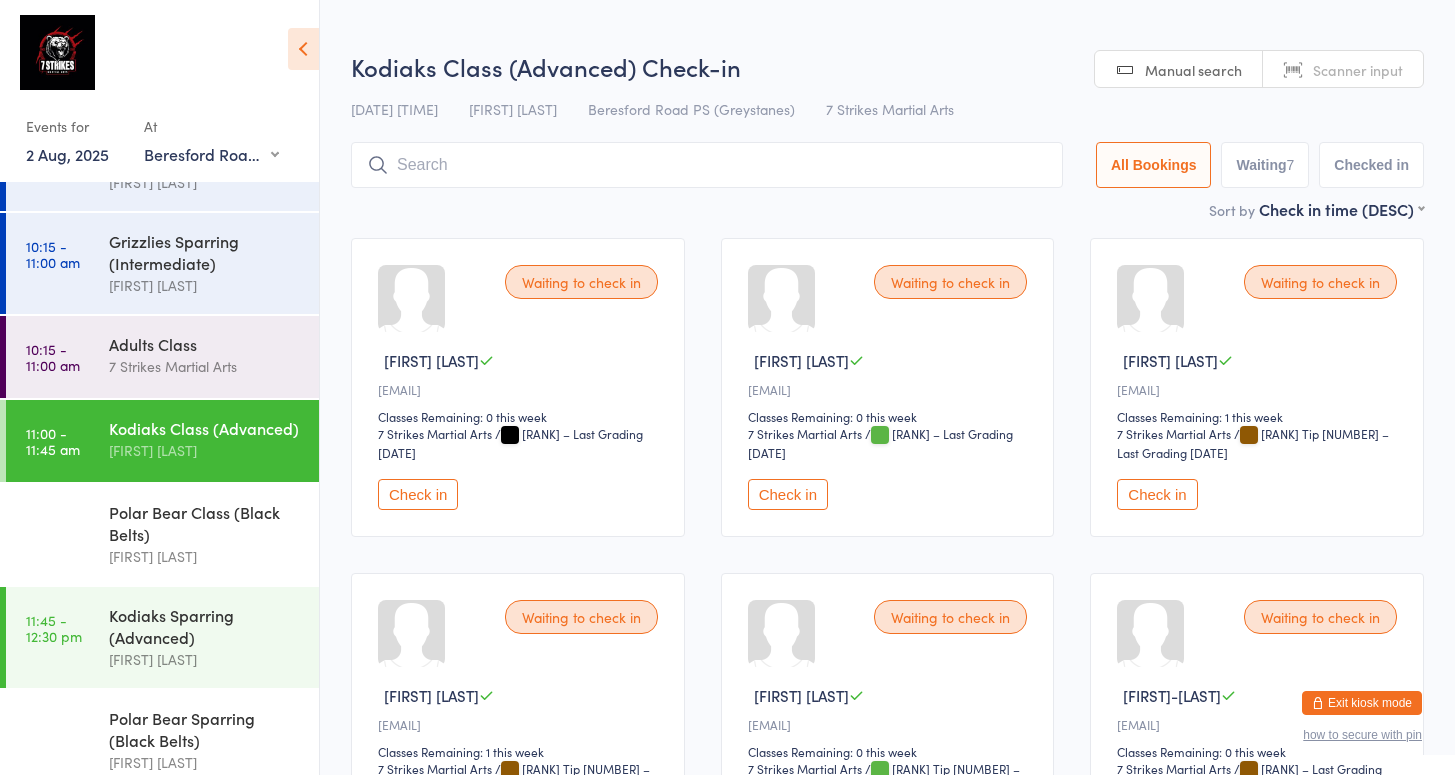 click on "Check in" at bounding box center [418, 494] 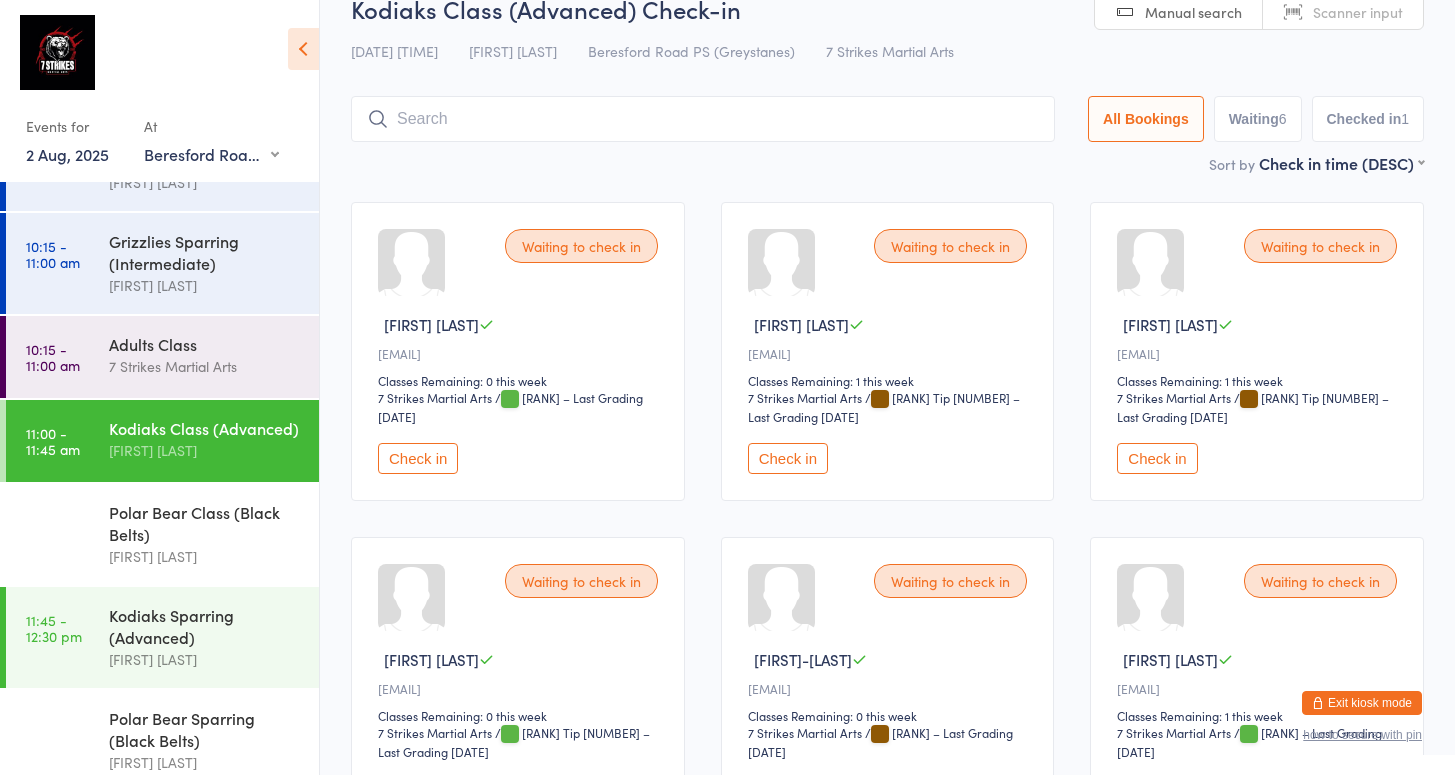 scroll, scrollTop: 232, scrollLeft: 0, axis: vertical 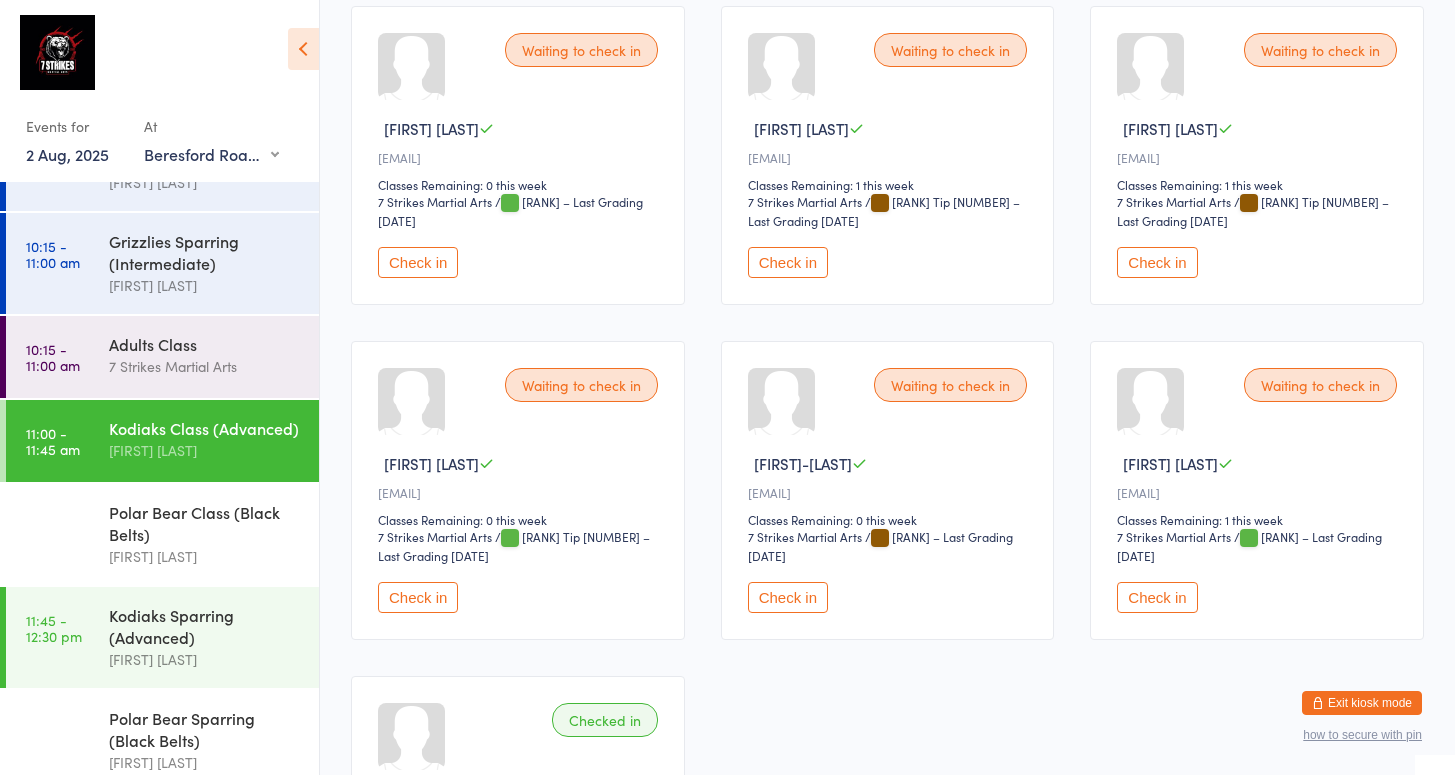 click on "Check in" at bounding box center [418, 597] 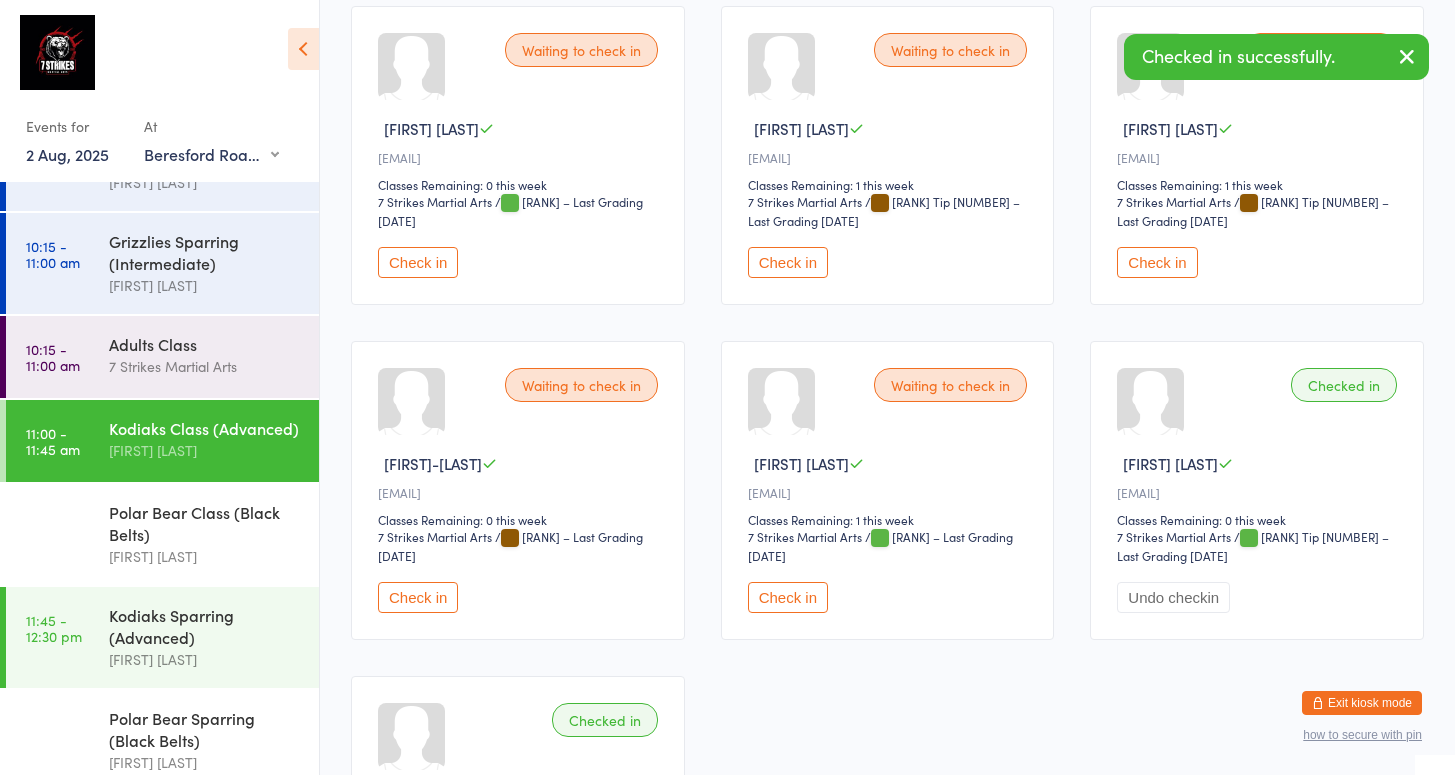 click on "Check in" at bounding box center [418, 597] 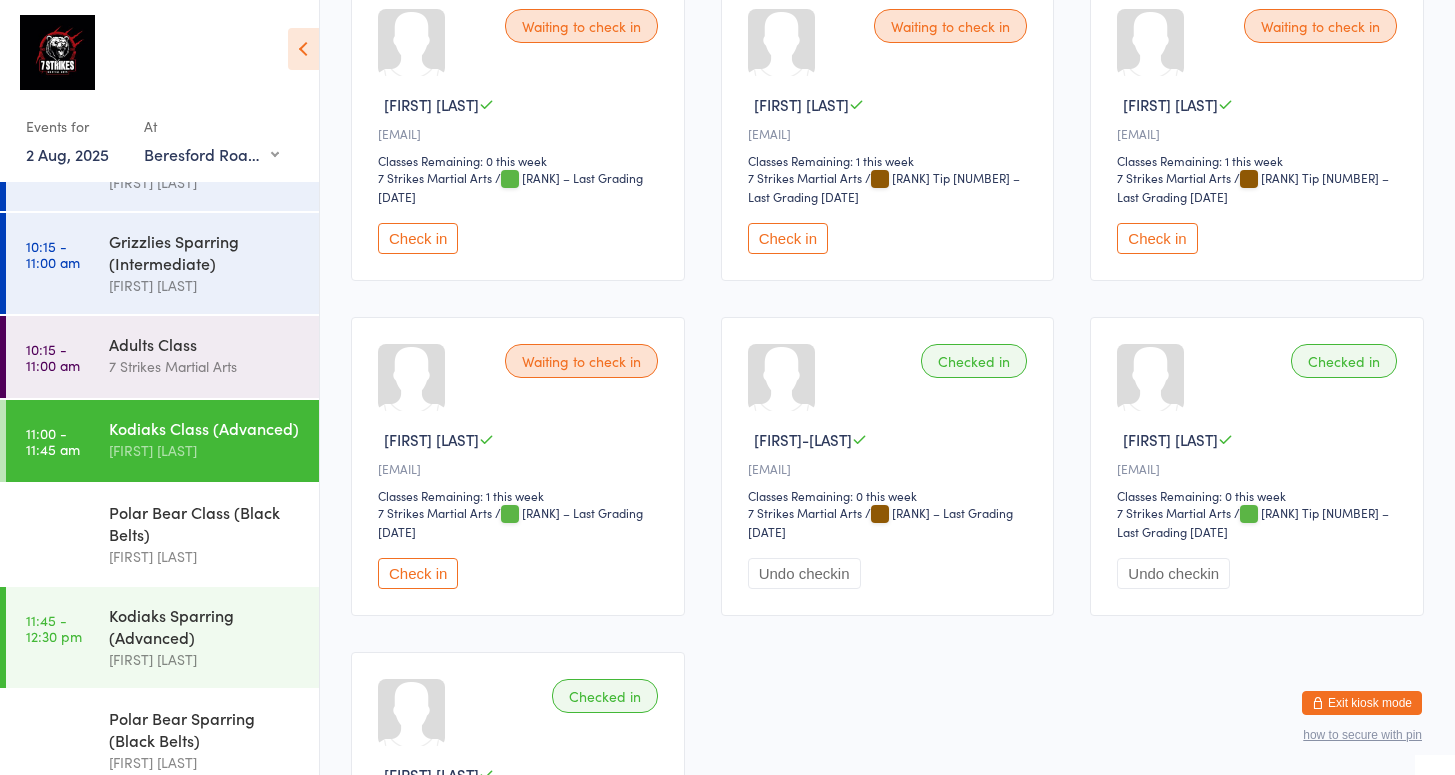 scroll, scrollTop: 44, scrollLeft: 0, axis: vertical 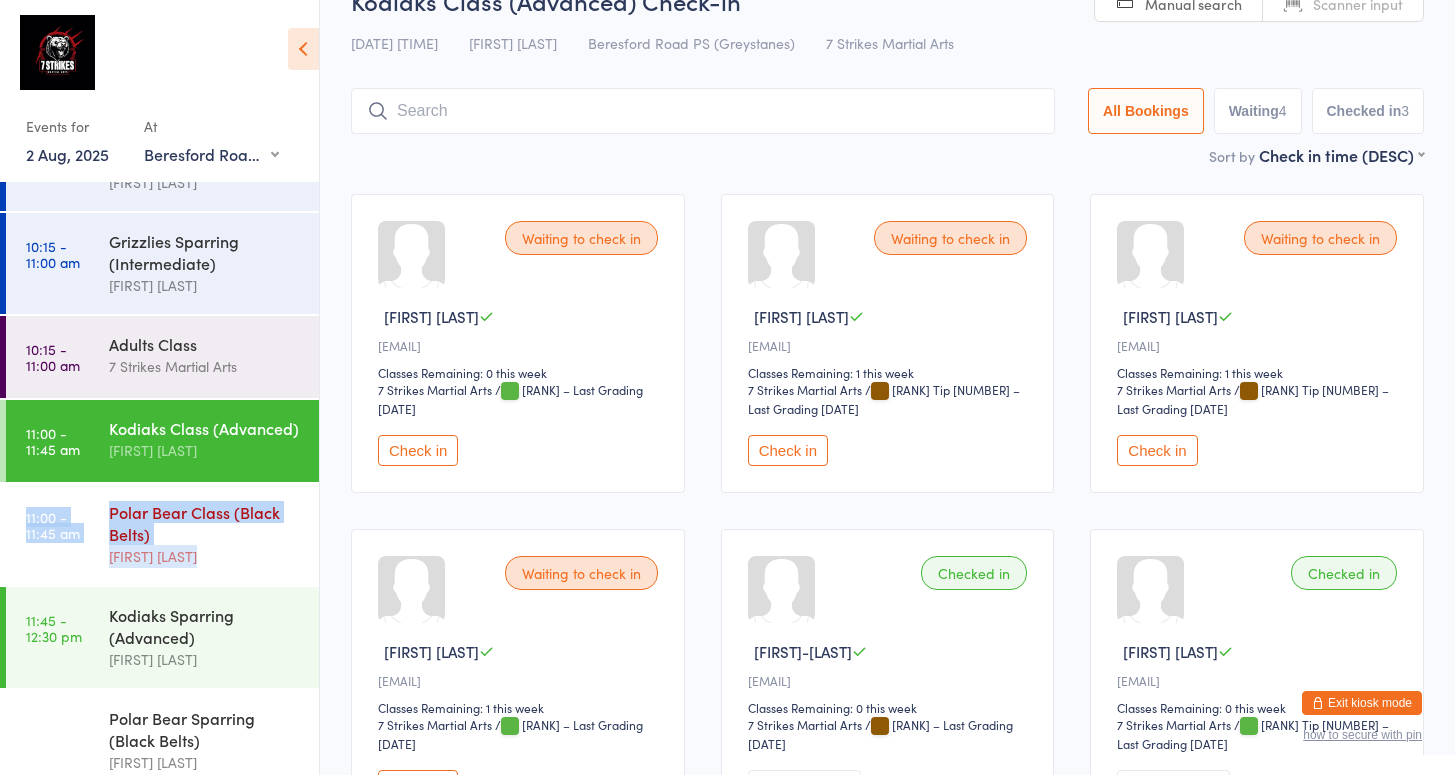 click on "Polar Bear Class (Black Belts)" at bounding box center (205, 523) 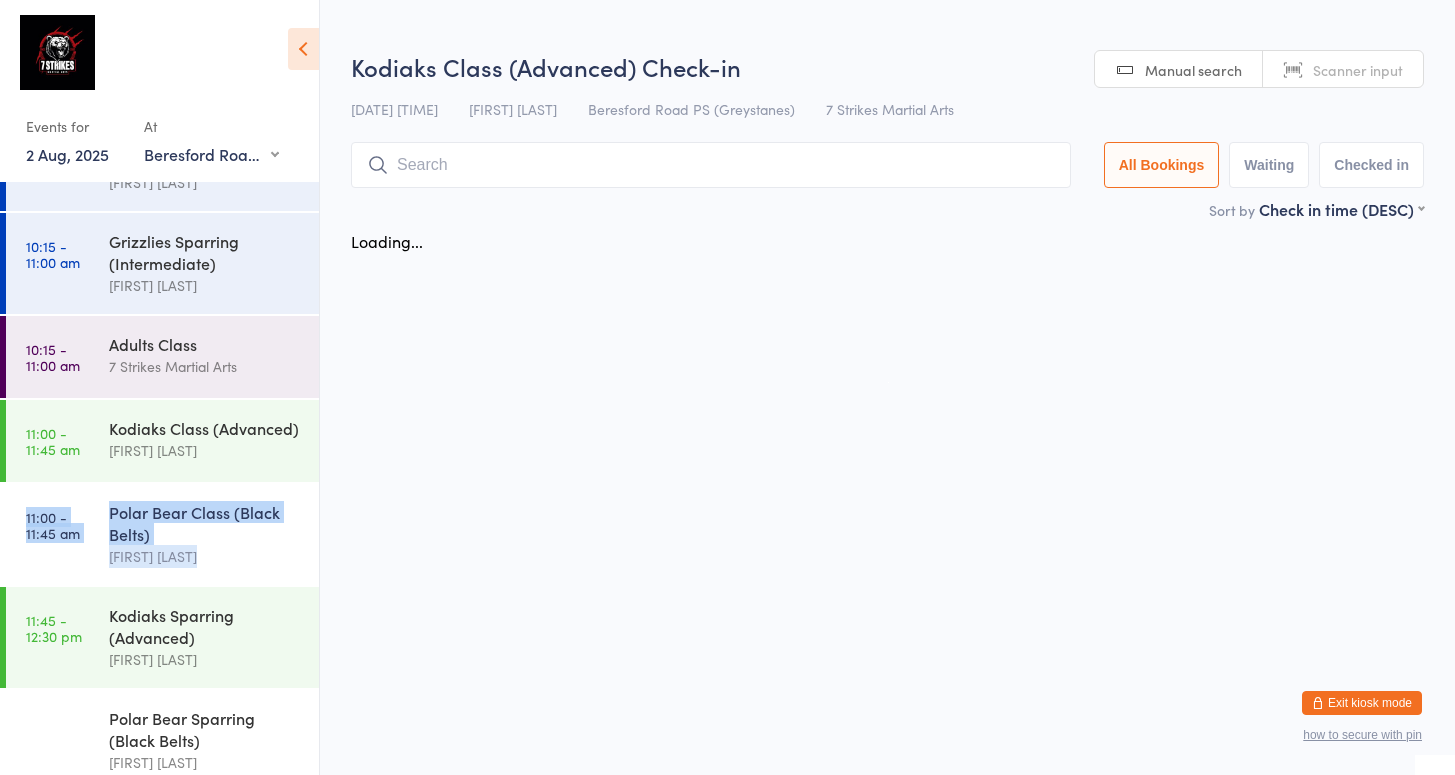 scroll, scrollTop: 0, scrollLeft: 0, axis: both 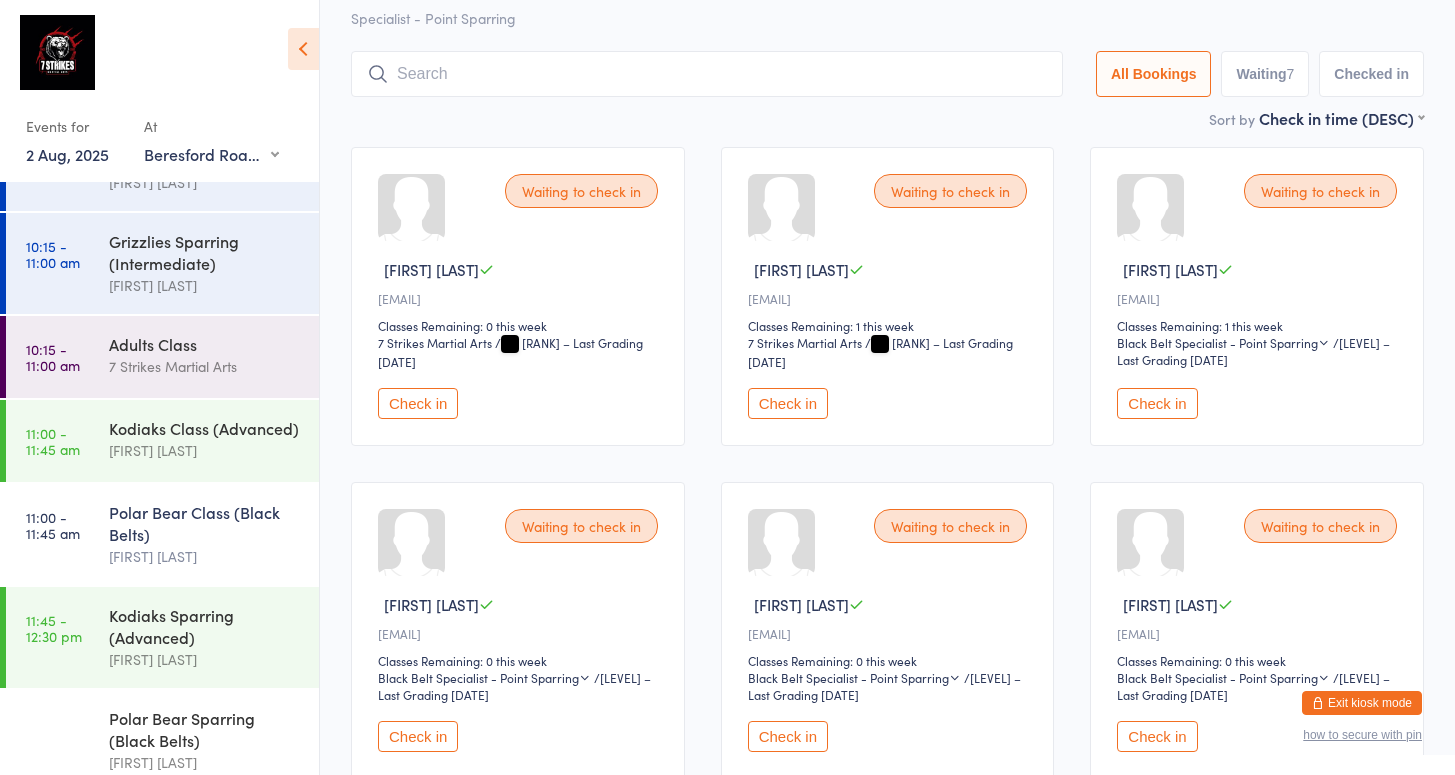 click on "Check in" at bounding box center [418, 403] 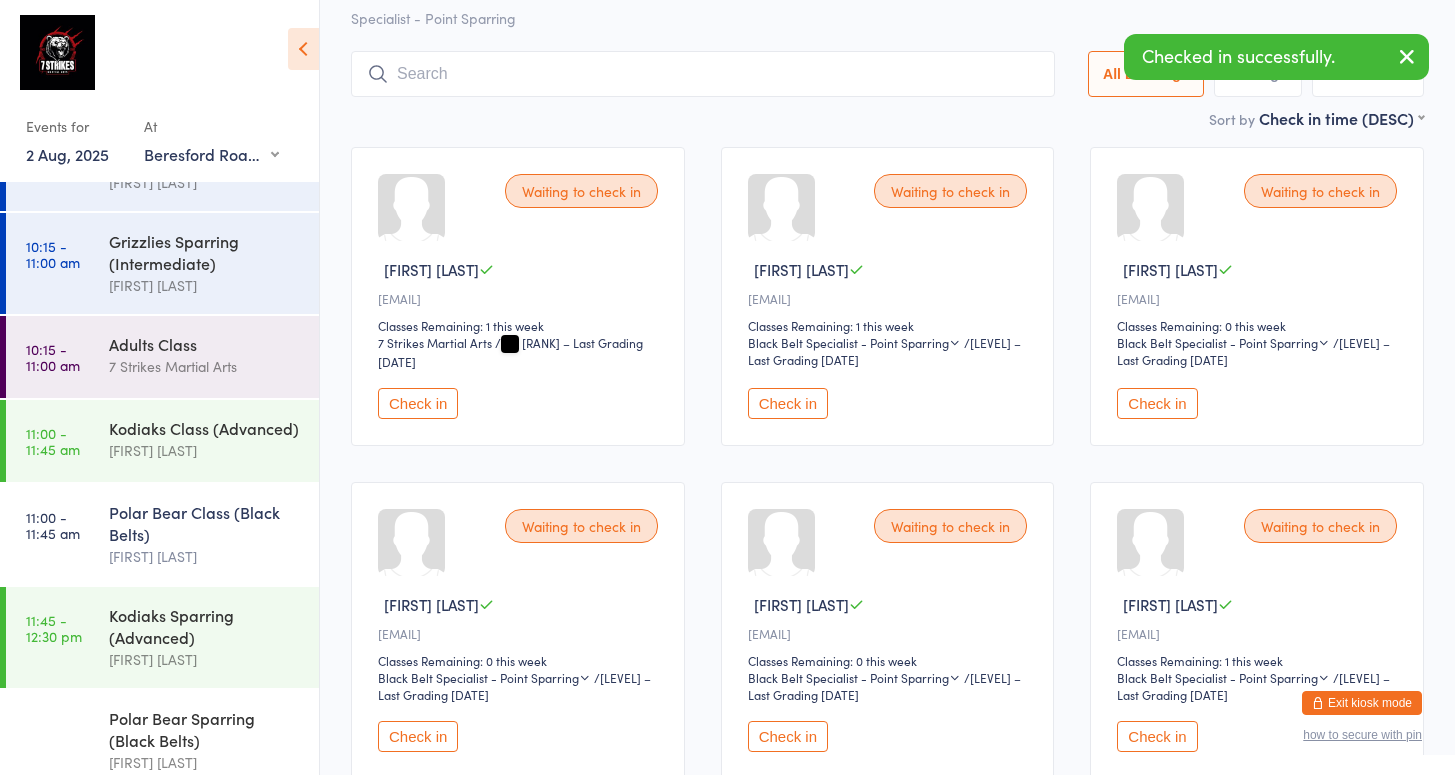 click on "Check in" at bounding box center [418, 403] 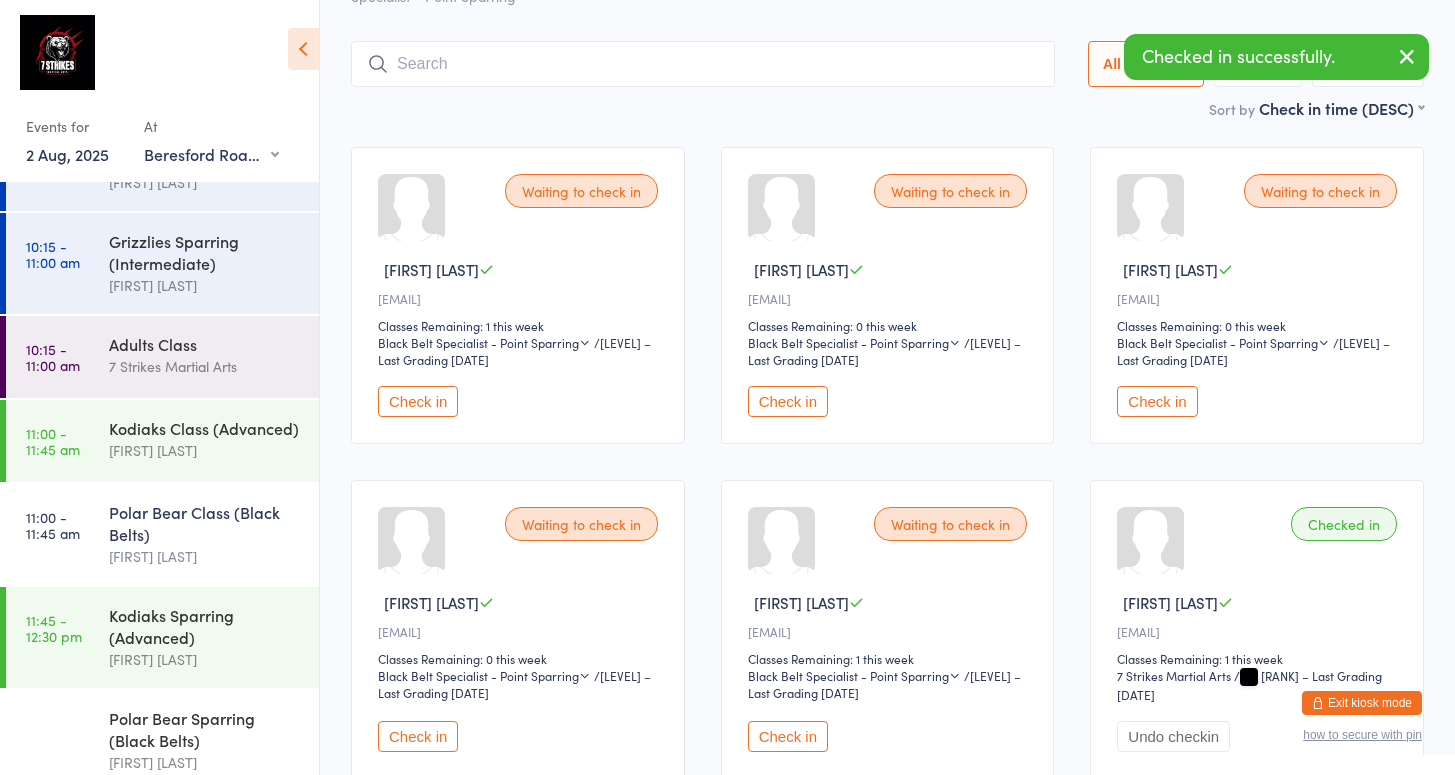 scroll, scrollTop: 128, scrollLeft: 0, axis: vertical 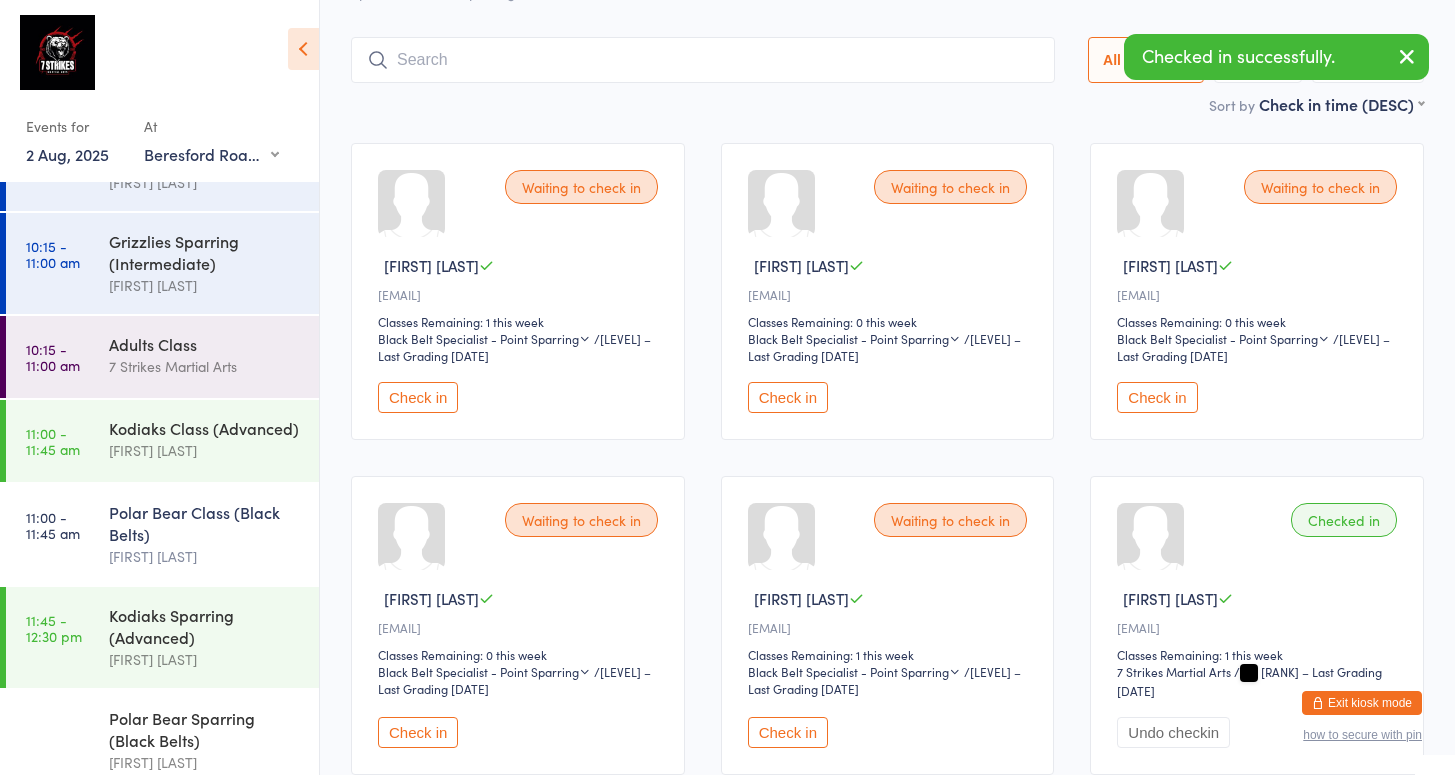 click on "Check in" at bounding box center (418, 397) 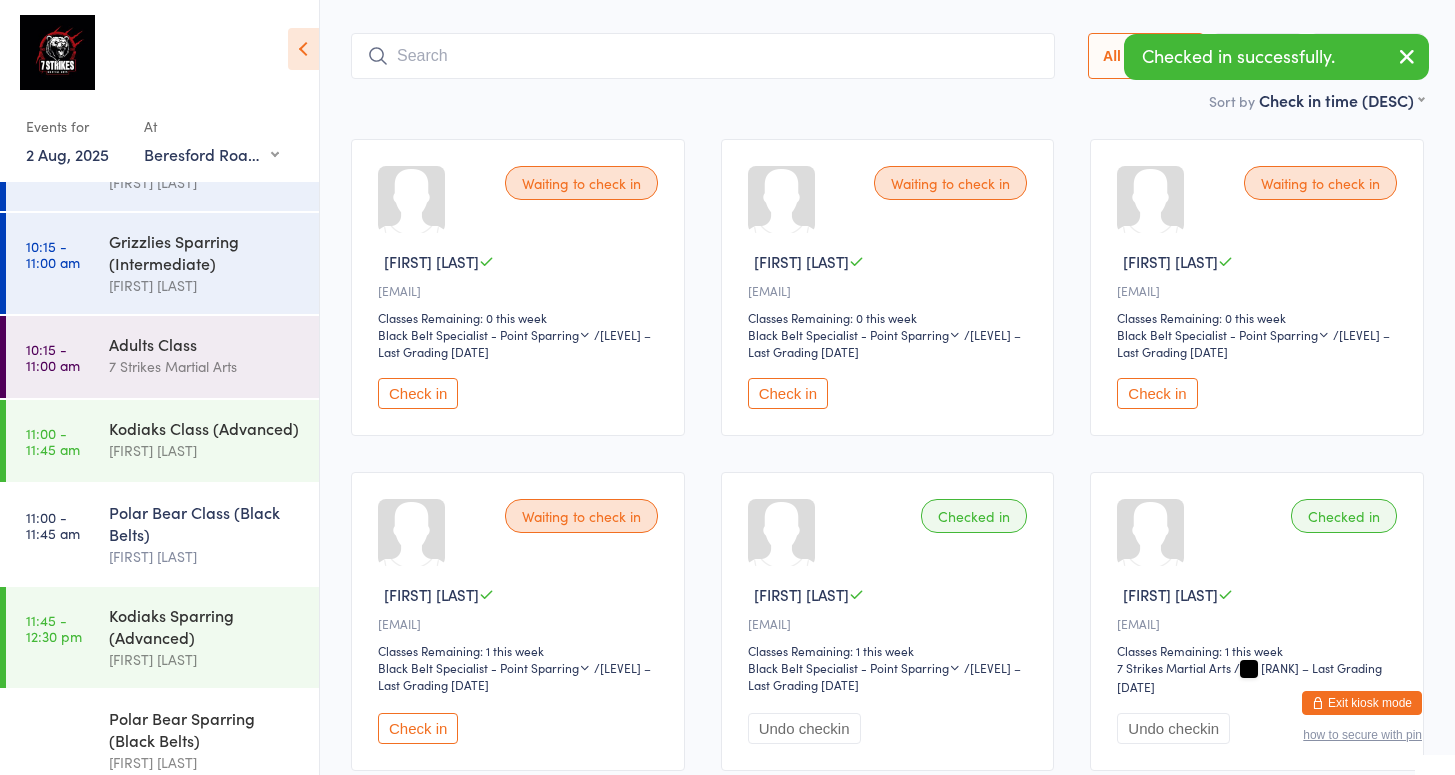 scroll, scrollTop: 136, scrollLeft: 0, axis: vertical 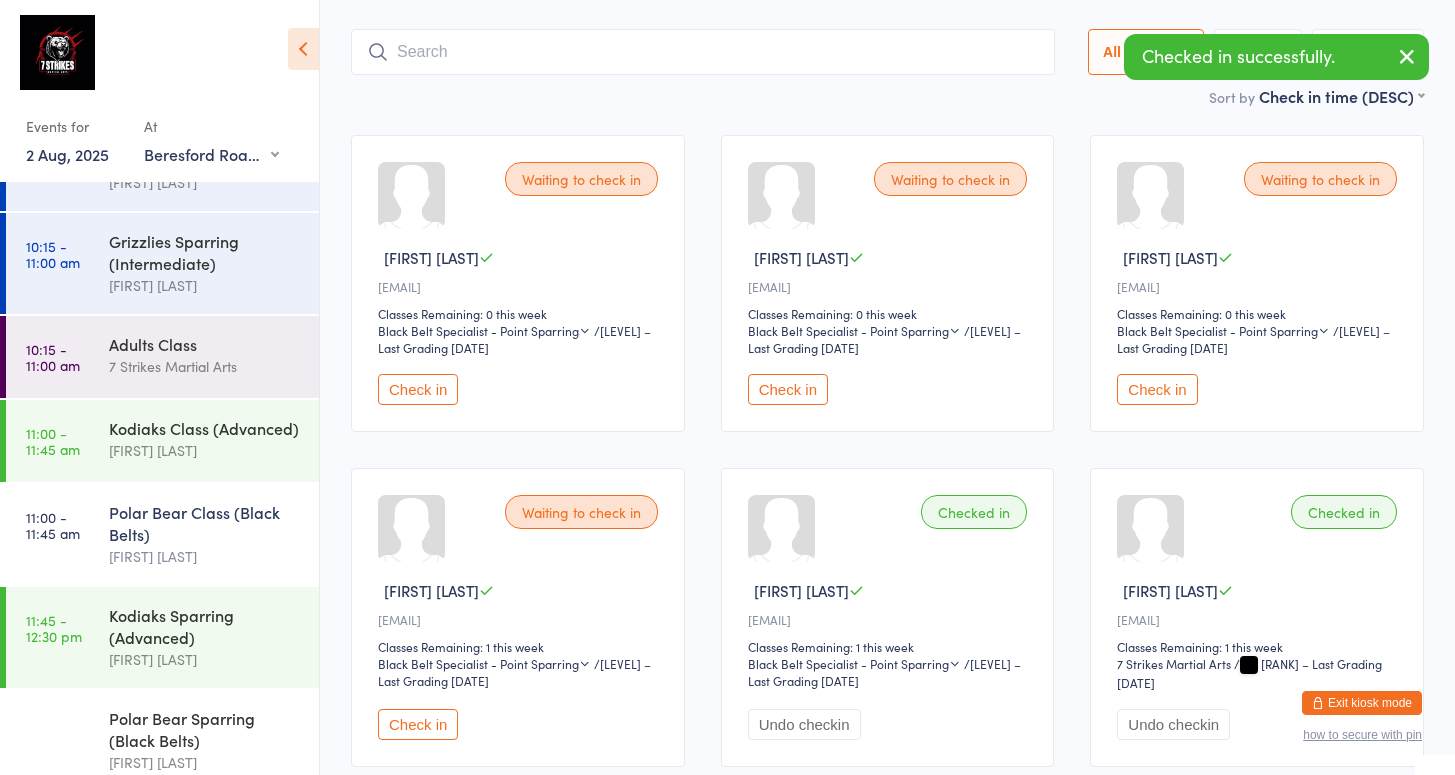 drag, startPoint x: 412, startPoint y: 694, endPoint x: 413, endPoint y: 704, distance: 10.049875 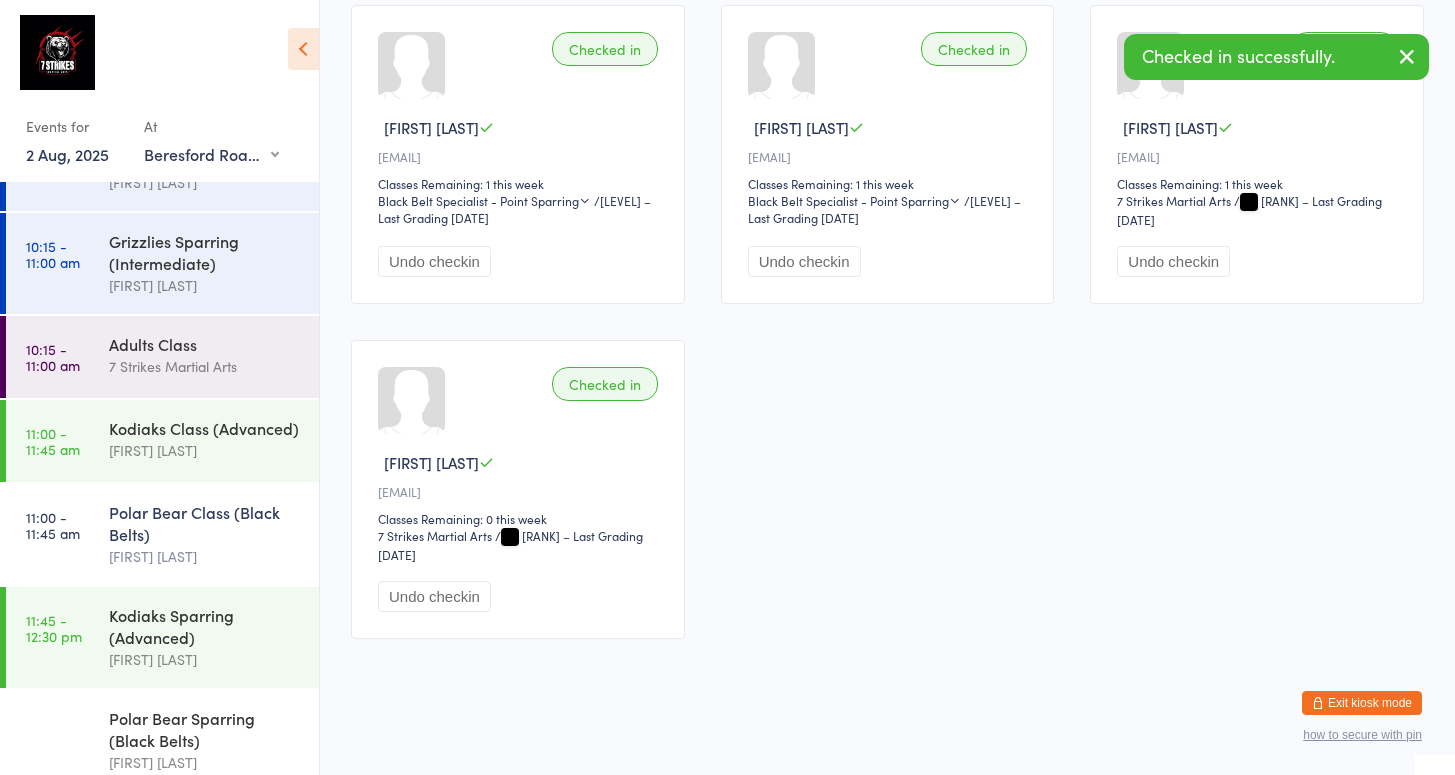 scroll, scrollTop: 0, scrollLeft: 0, axis: both 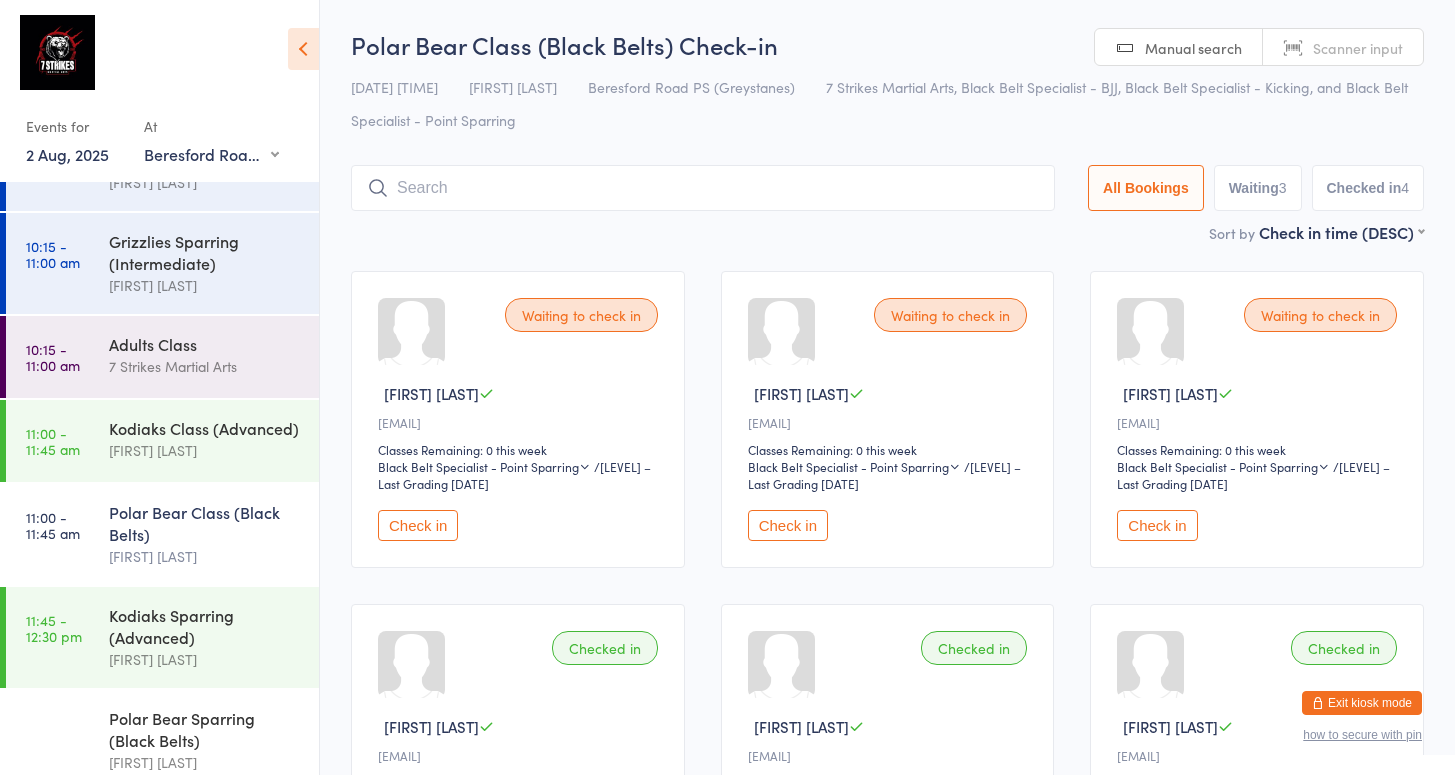 click on "Check in" at bounding box center (1157, 525) 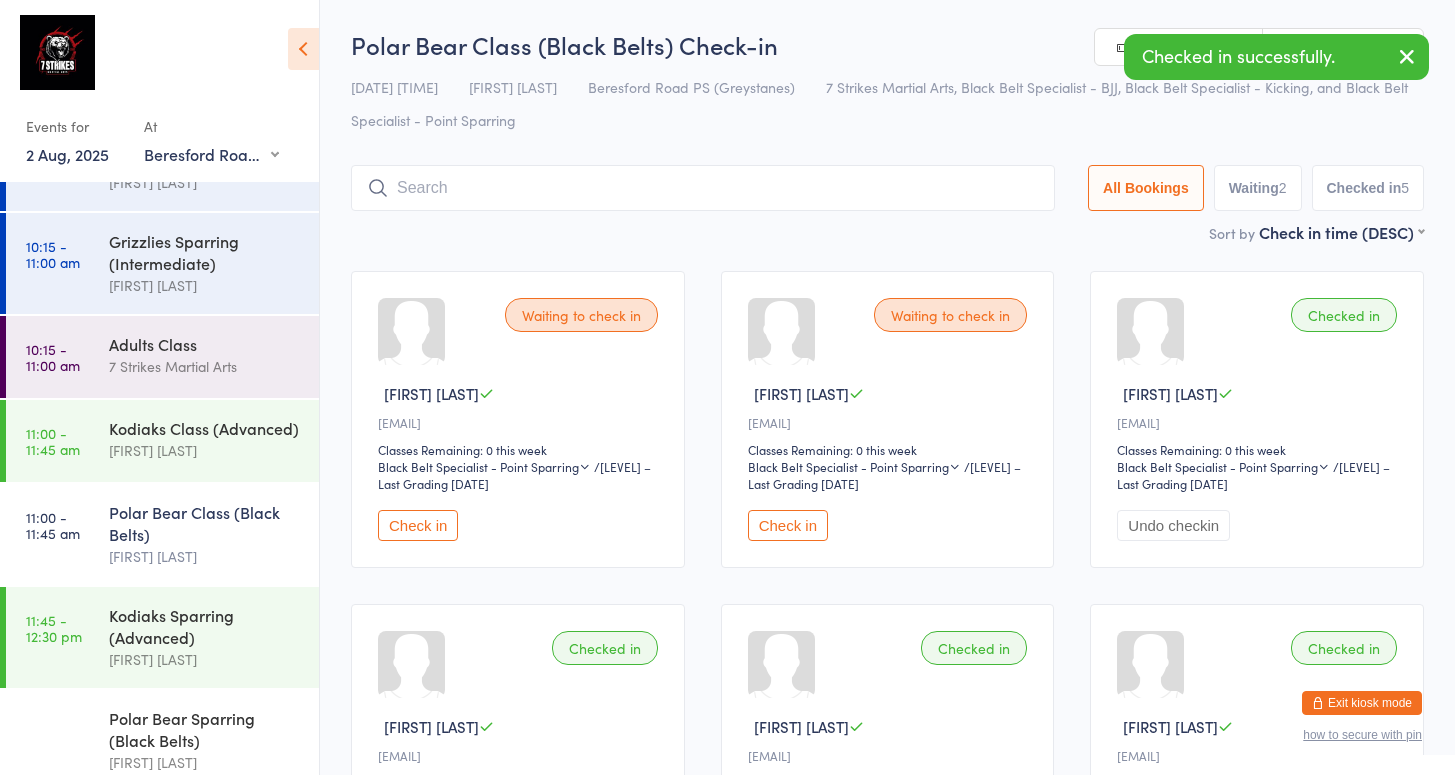 click on "Check in" at bounding box center (788, 525) 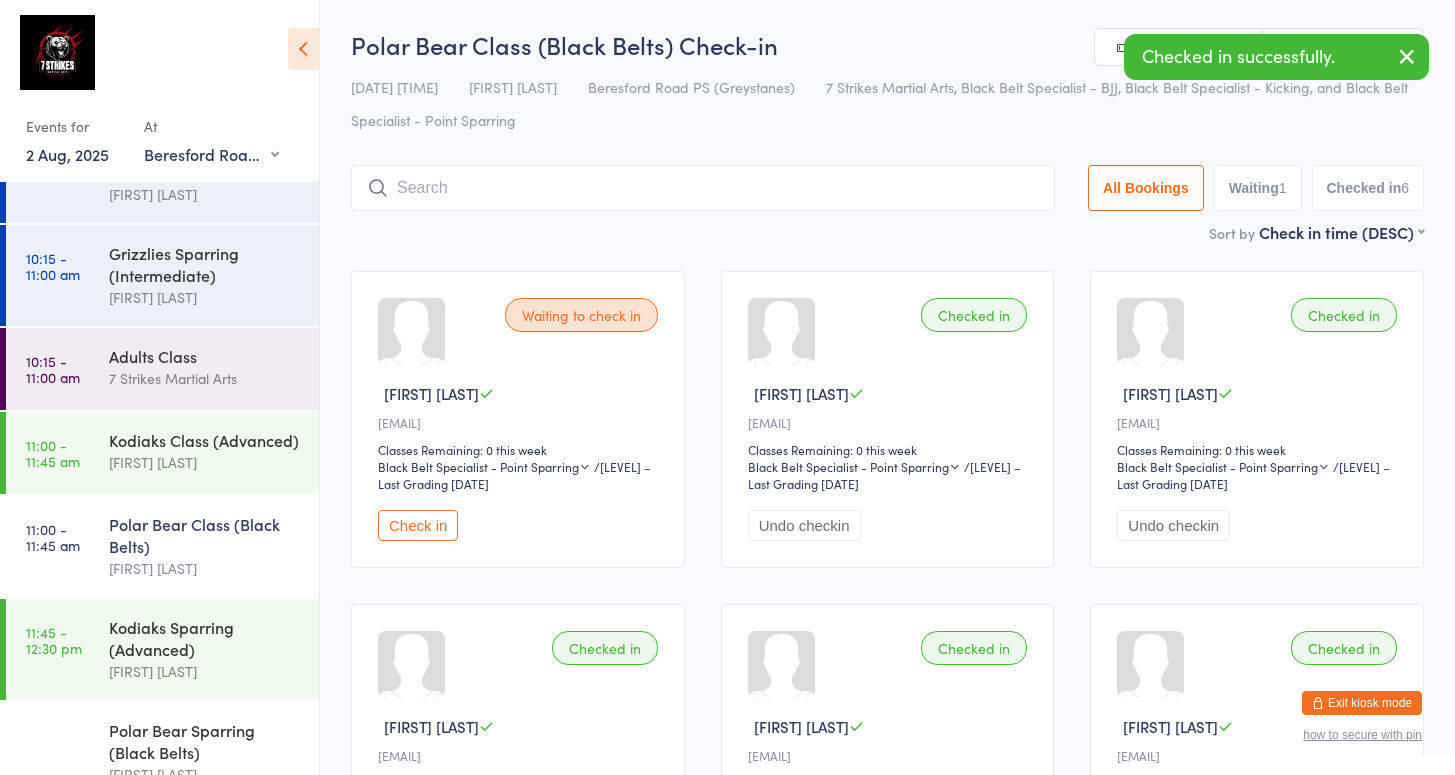 scroll, scrollTop: 277, scrollLeft: 0, axis: vertical 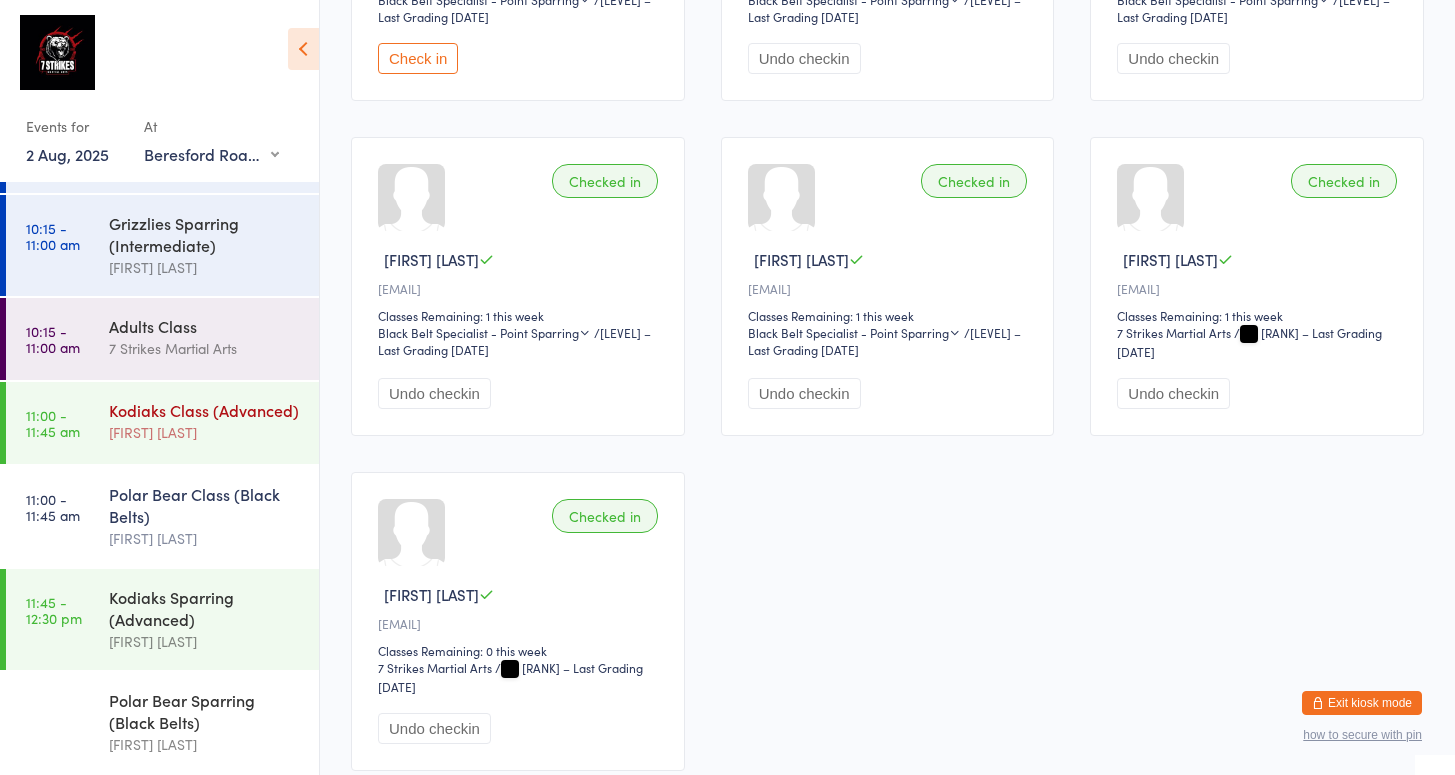 click on "Kodiaks Class (Advanced)" at bounding box center [205, 410] 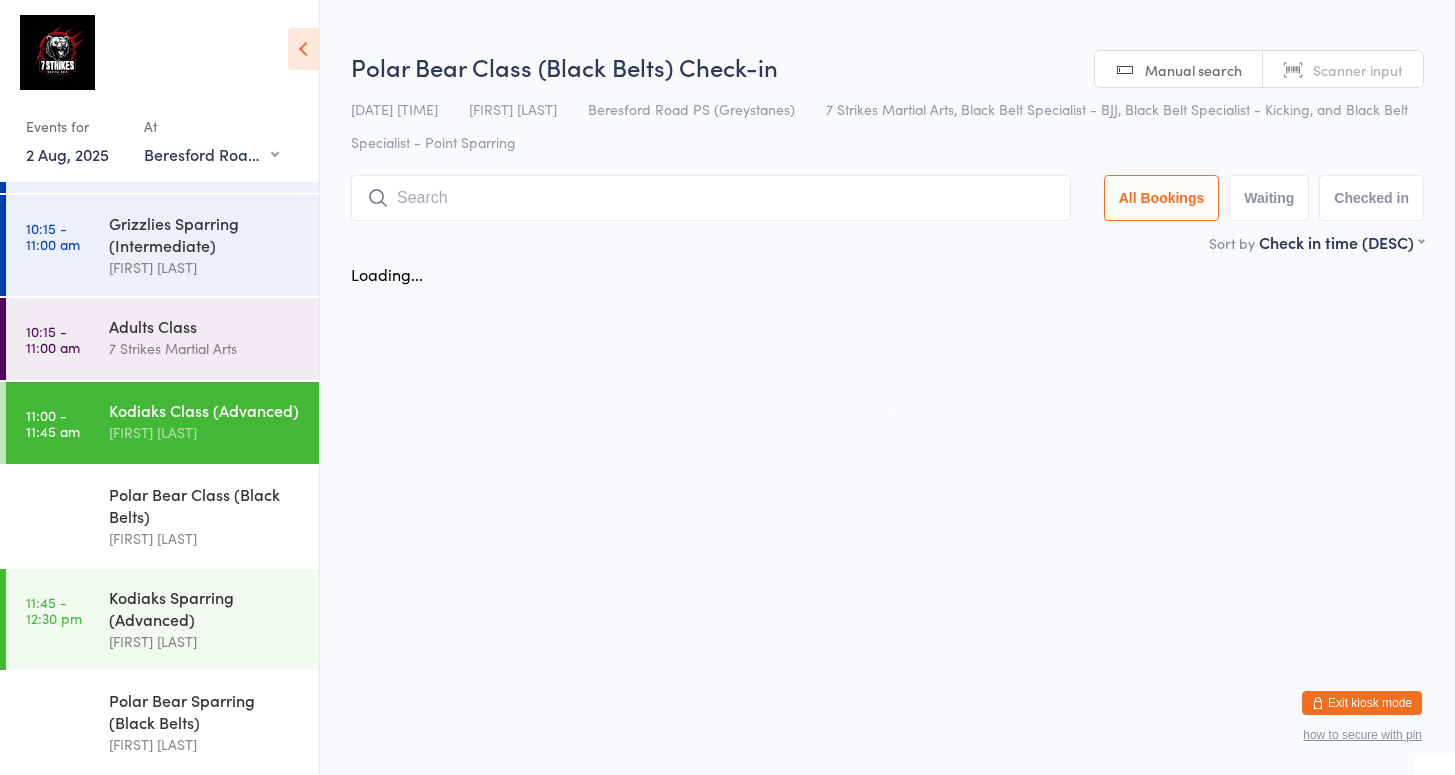 scroll, scrollTop: 0, scrollLeft: 0, axis: both 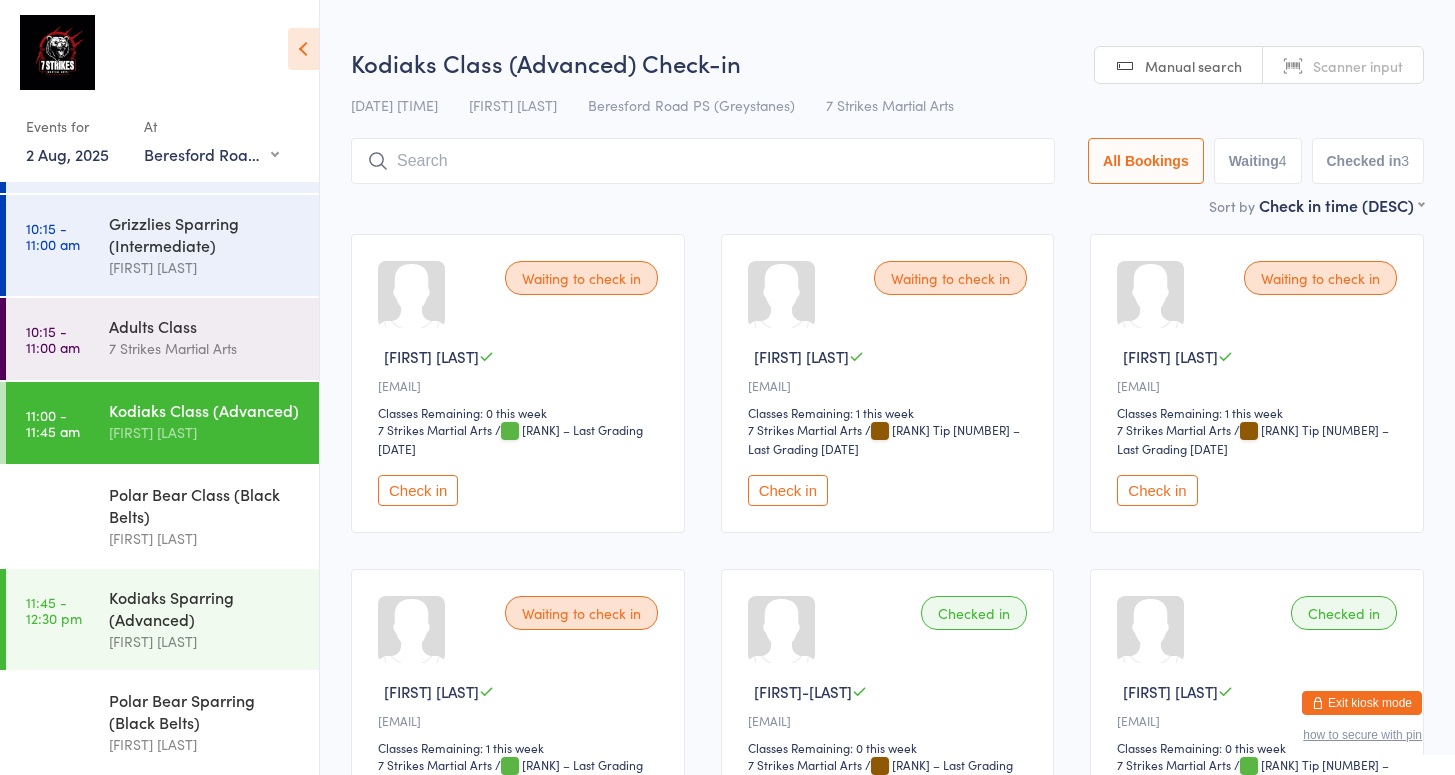 click on "Check in" at bounding box center [788, 490] 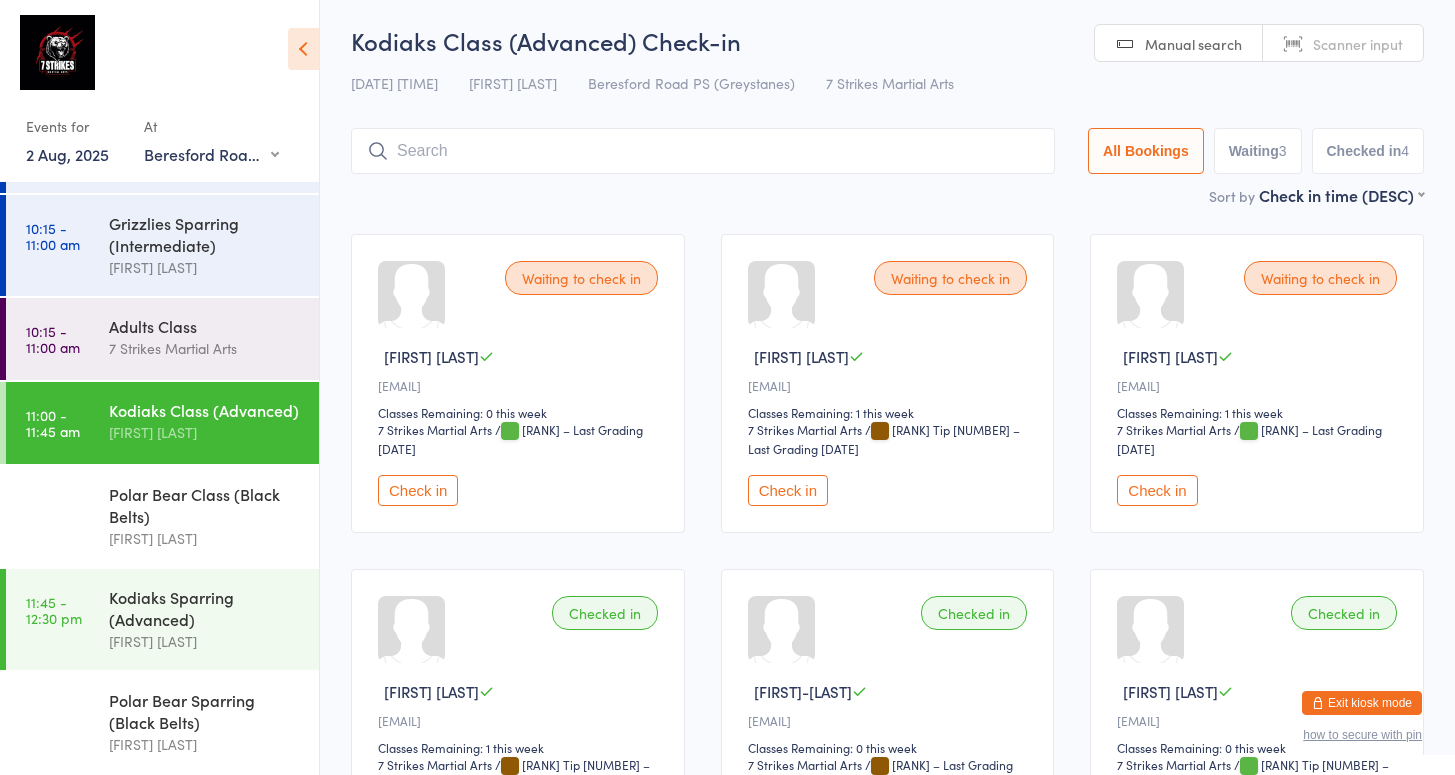 click on "Kodiaks Class (Advanced) Check-in 2 Aug 11:00am  Sarah Pasfield  Beresford Road PS (Greystanes)  7 Strikes Martial Arts  Manual search Scanner input All Bookings Waiting  3 Checked in  4 Sort by   Check in time (DESC) First name (ASC) First name (DESC) Last name (ASC) Last name (DESC) Check in time (ASC) Check in time (DESC) Rank (ASC) Rank (DESC) Waiting to check in Harper B  y•••••••••••a@bigpond.com Classes Remaining: 0 this week 7 Strikes Martial Arts  7 Strikes Martial Arts   /  Green Belt – Last Grading Jun 28, 2025   Check in Waiting to check in Priya N  z•••••••••••n@gmail.com Classes Remaining: 1 this week 7 Strikes Martial Arts  7 Strikes Martial Arts   /  Brown Belt Tip 2 – Last Grading Jun 28, 2025   Check in Waiting to check in Aditya R  s•••••••••••••8@gmail.com Classes Remaining: 1 this week 7 Strikes Martial Arts  7 Strikes Martial Arts   /  Green Stripe Belt – Last Grading Jun 28, 2025   Check in Checked in Jake H" at bounding box center [887, 623] 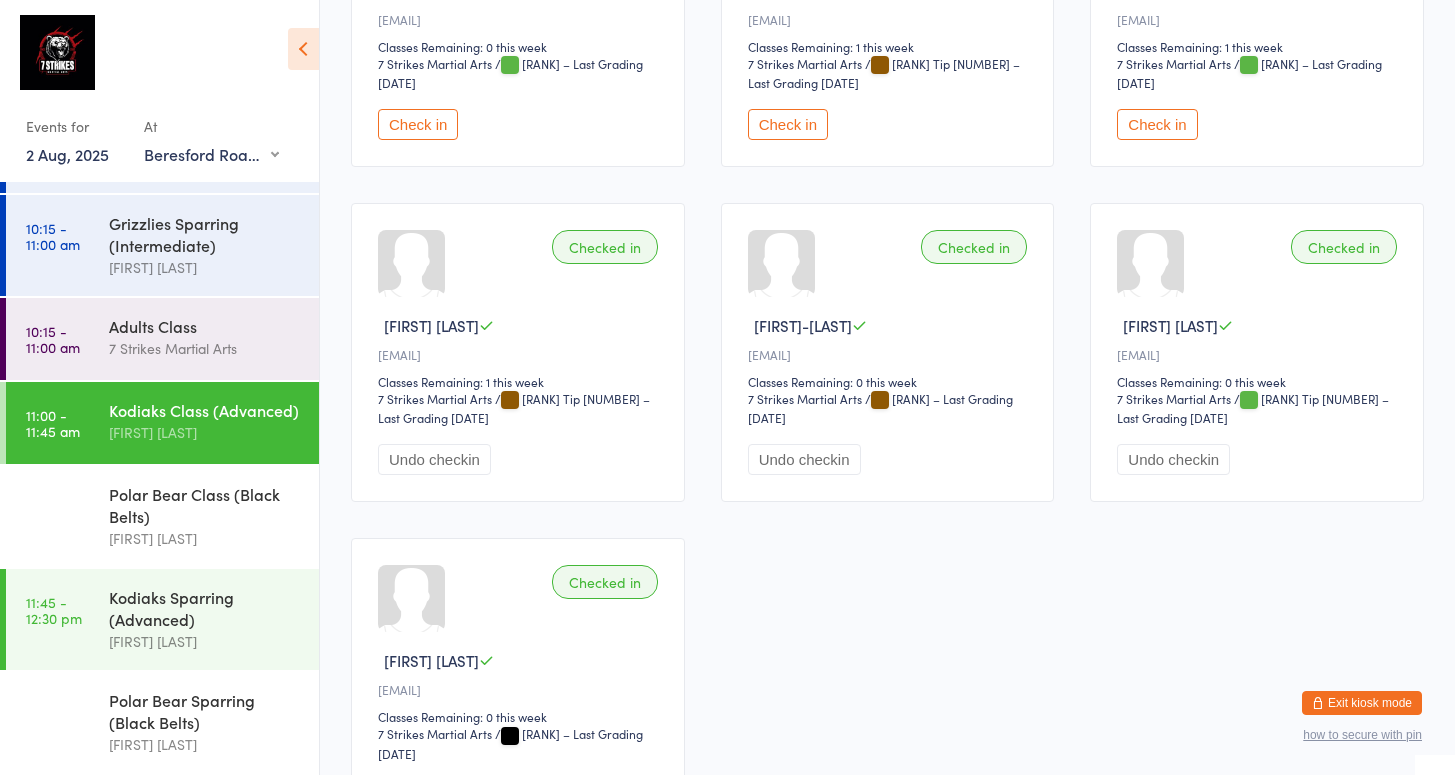 scroll, scrollTop: 0, scrollLeft: 0, axis: both 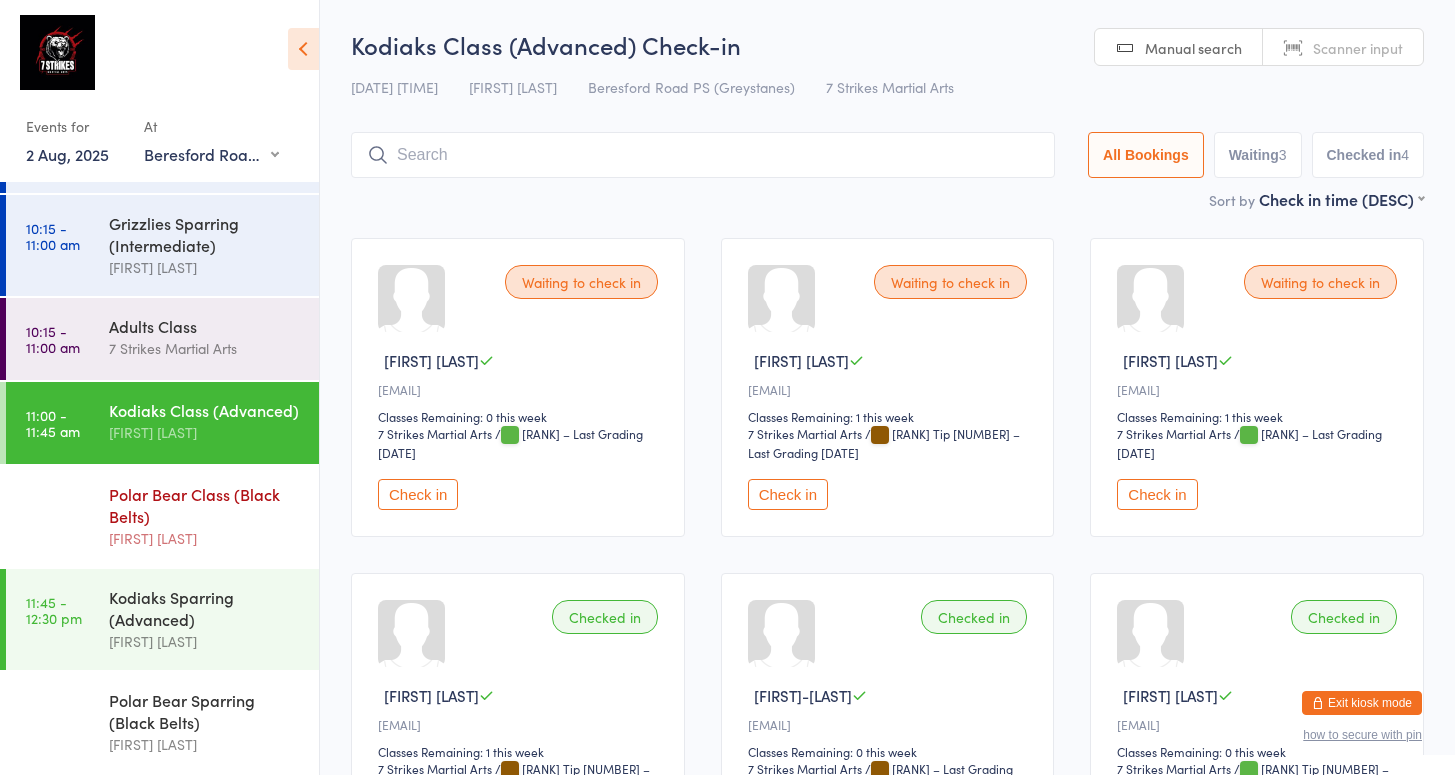 click on "Polar Bear Class (Black Belts)" at bounding box center [205, 505] 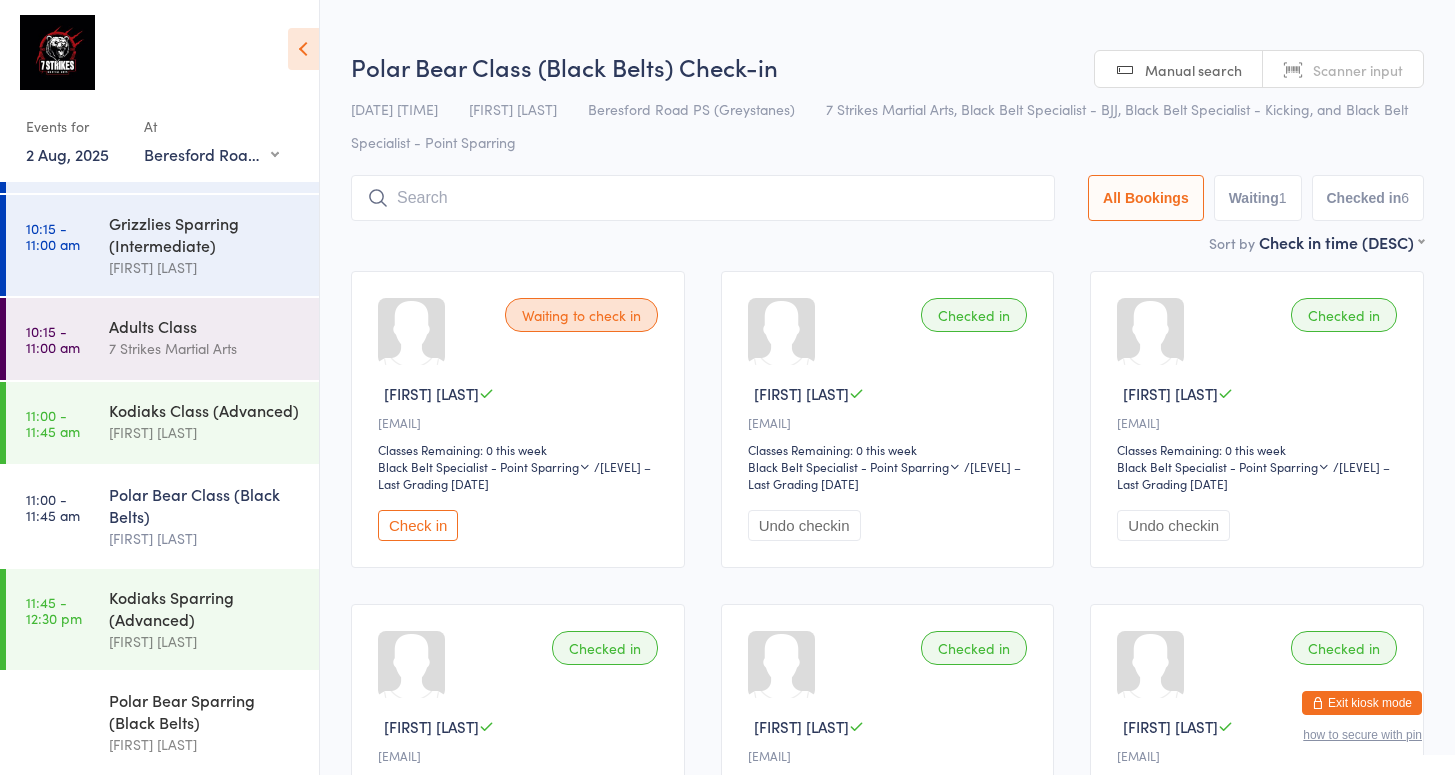 click on "Check in" at bounding box center (418, 525) 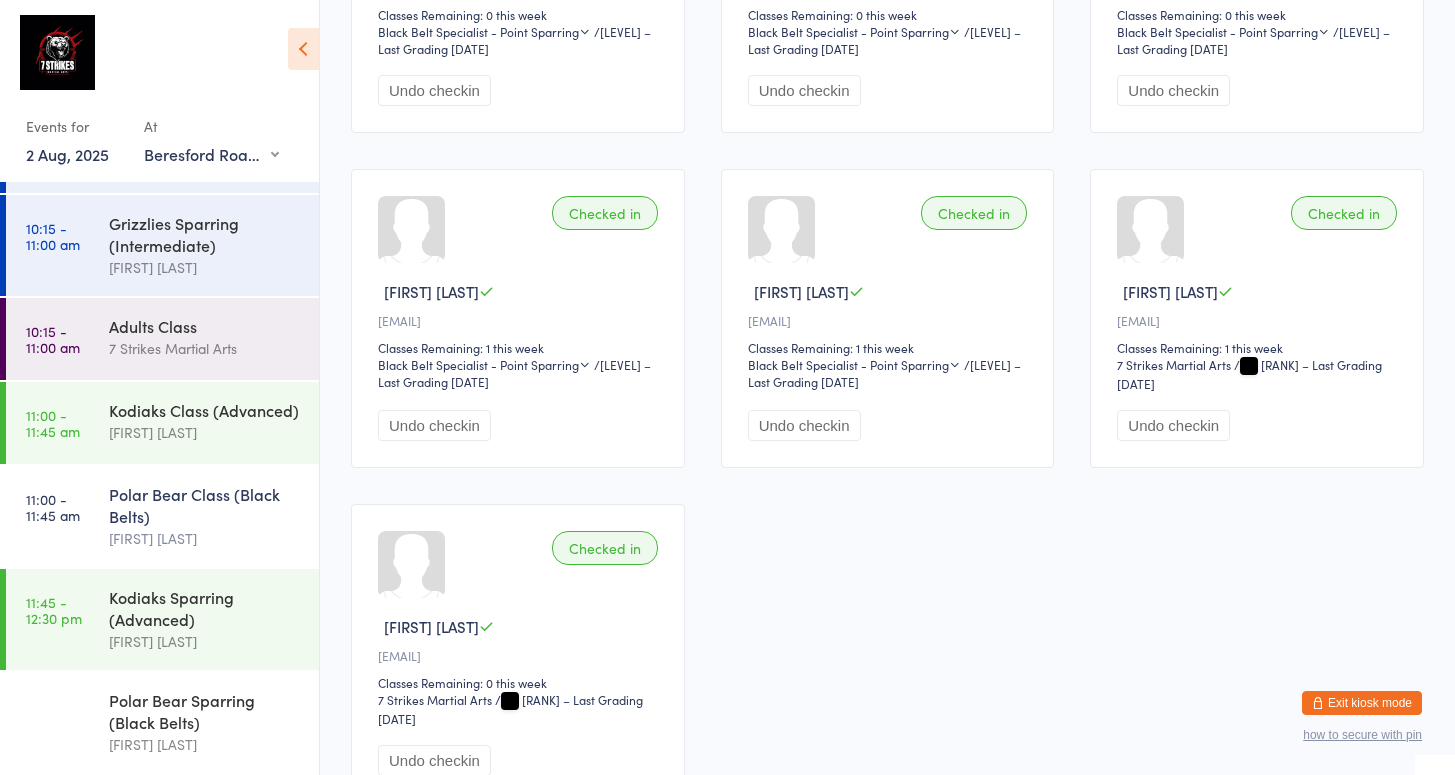 scroll, scrollTop: 457, scrollLeft: 0, axis: vertical 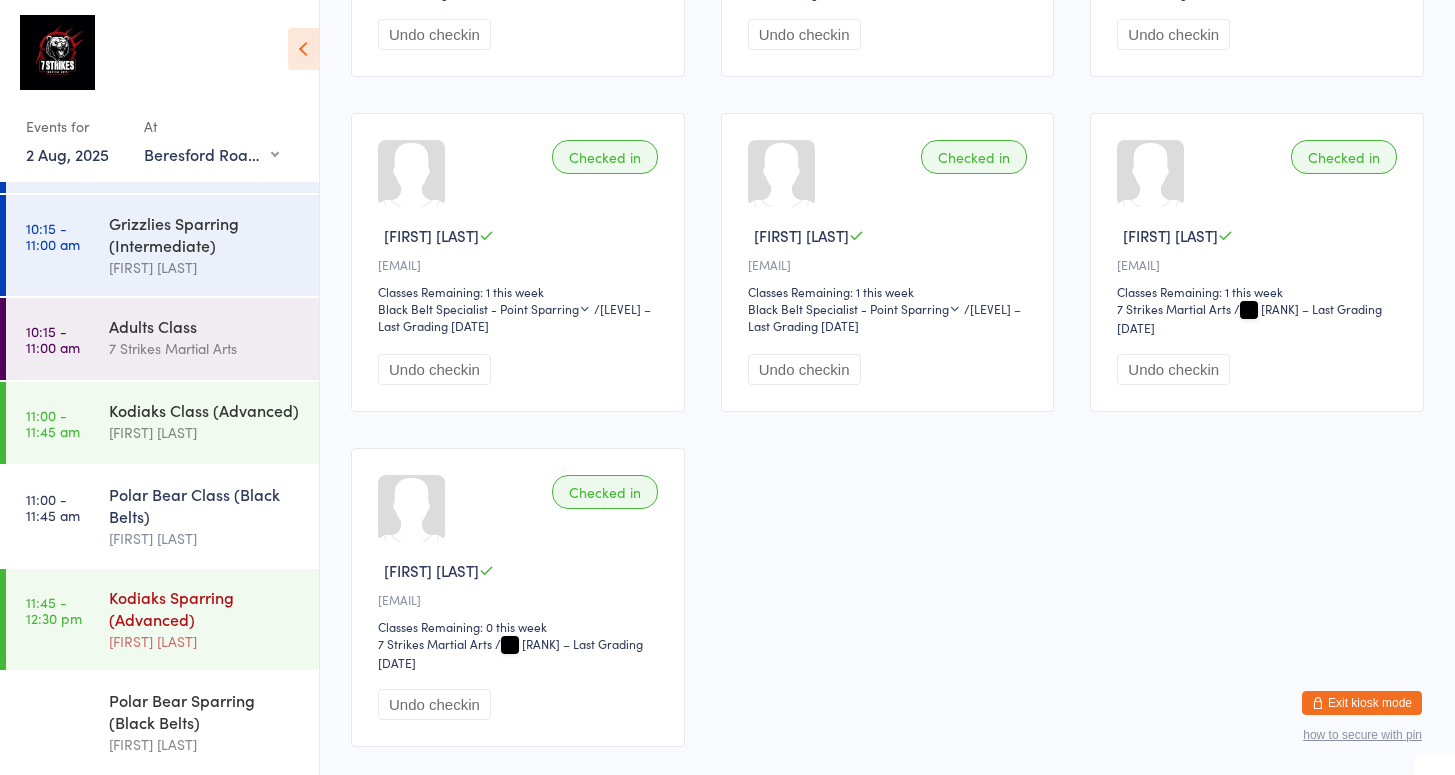 click on "Kodiaks Sparring (Advanced)" at bounding box center [205, 608] 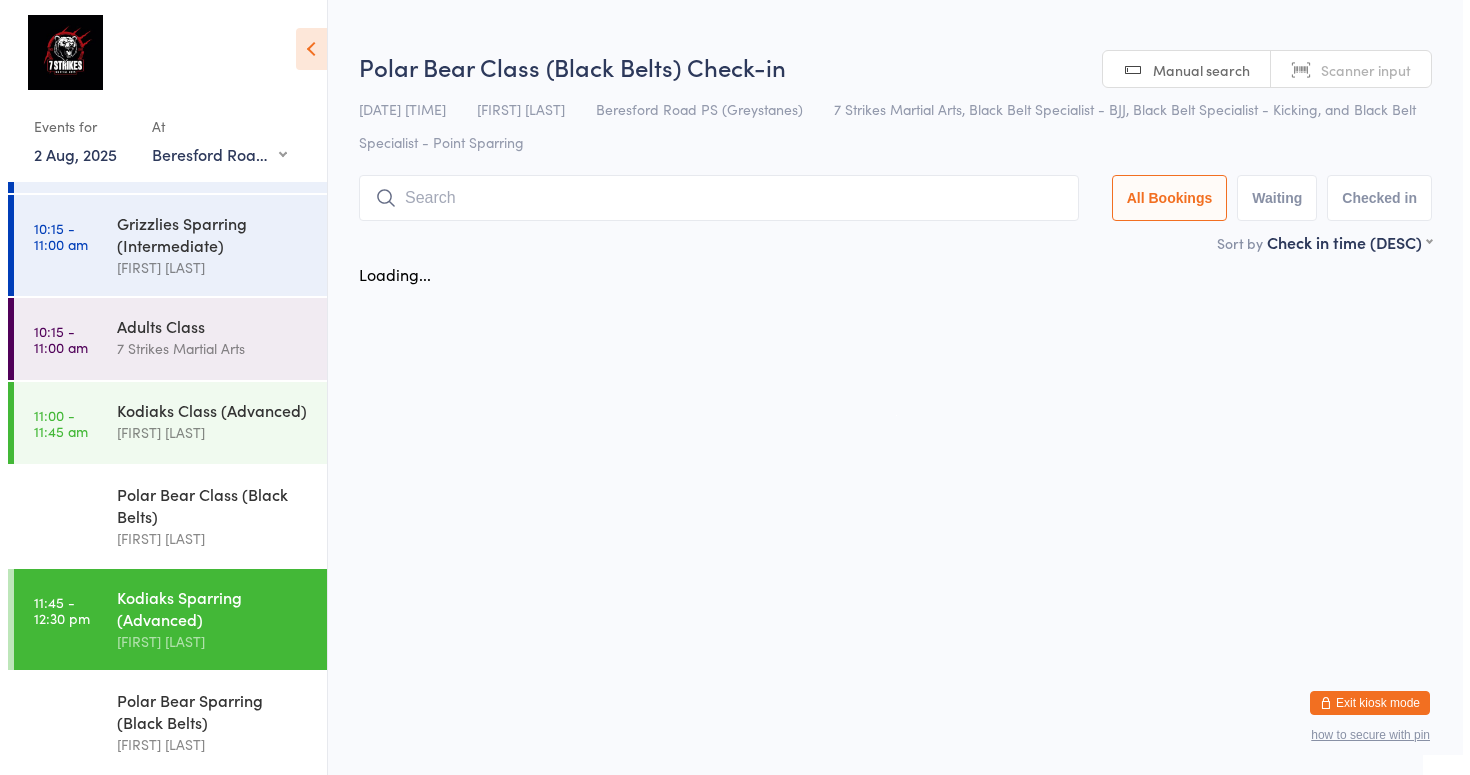 scroll, scrollTop: 0, scrollLeft: 0, axis: both 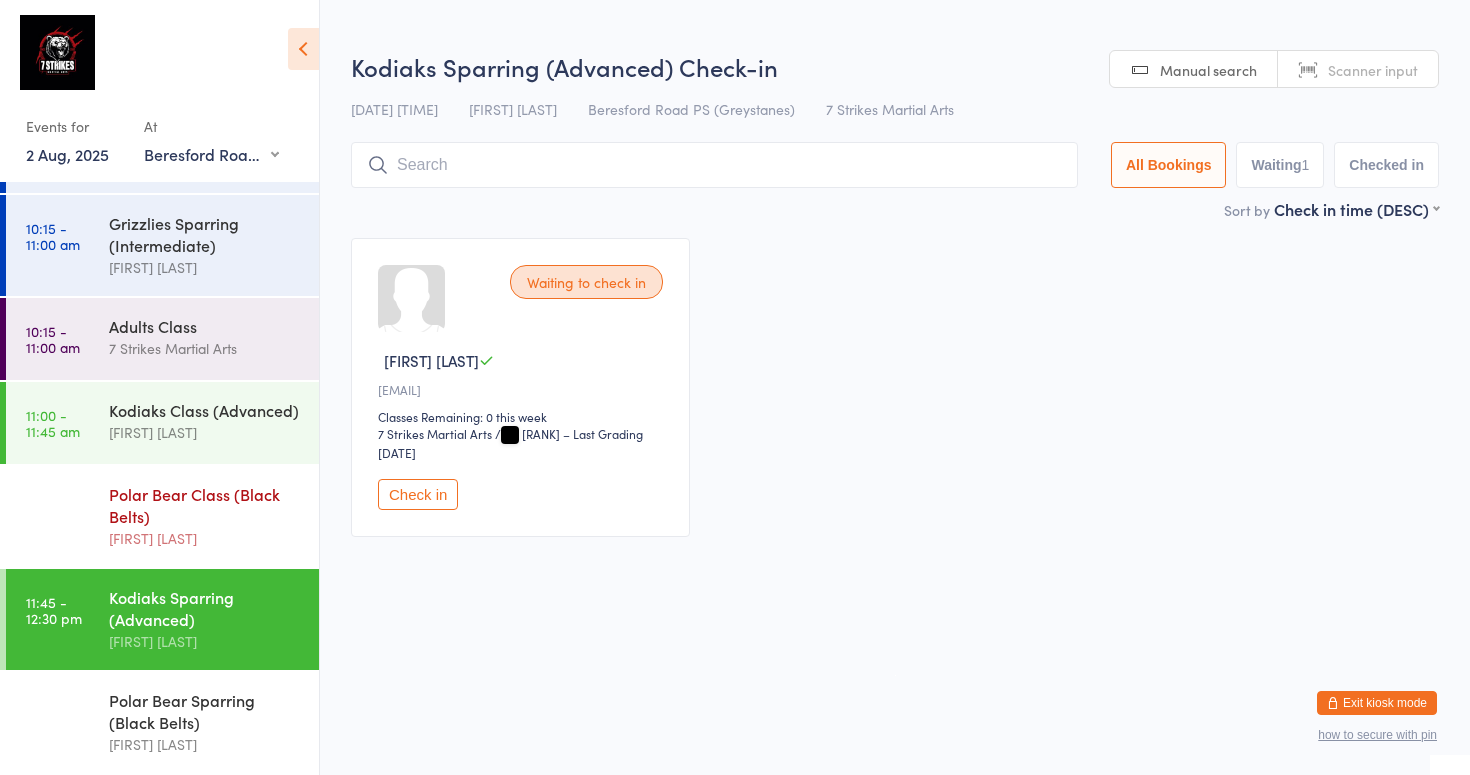 click on "Polar Bear Class (Black Belts)" at bounding box center (205, 505) 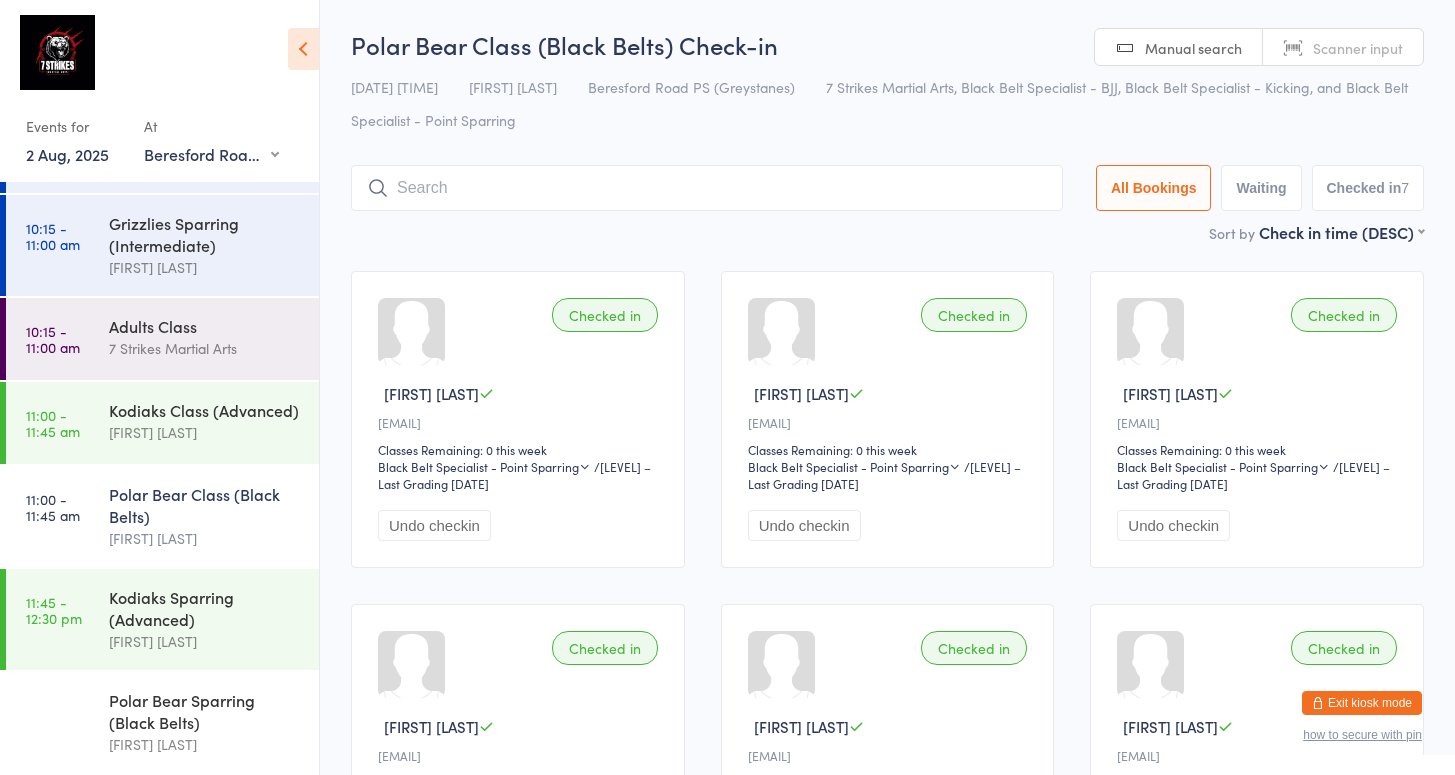 click on "Exit kiosk mode" at bounding box center [1362, 703] 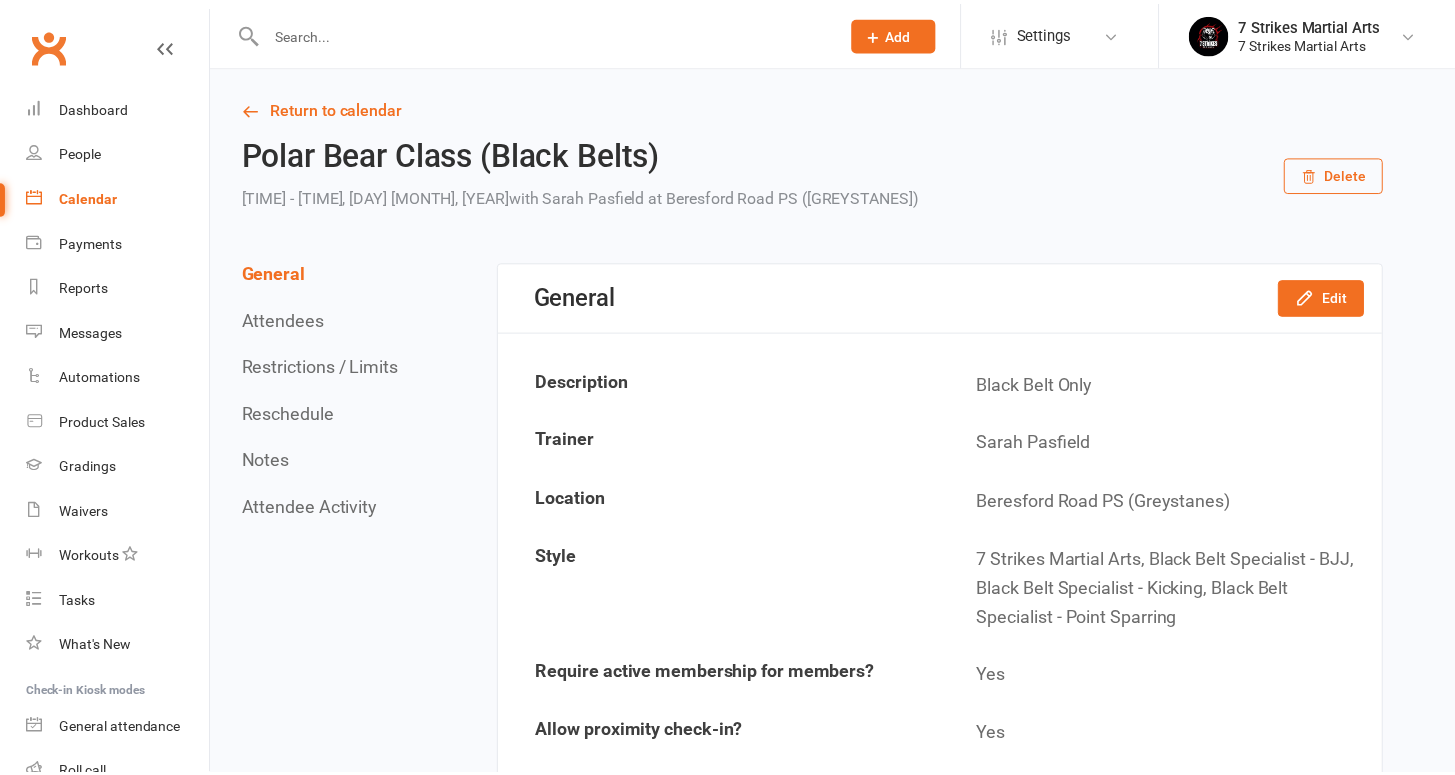 scroll, scrollTop: 0, scrollLeft: 0, axis: both 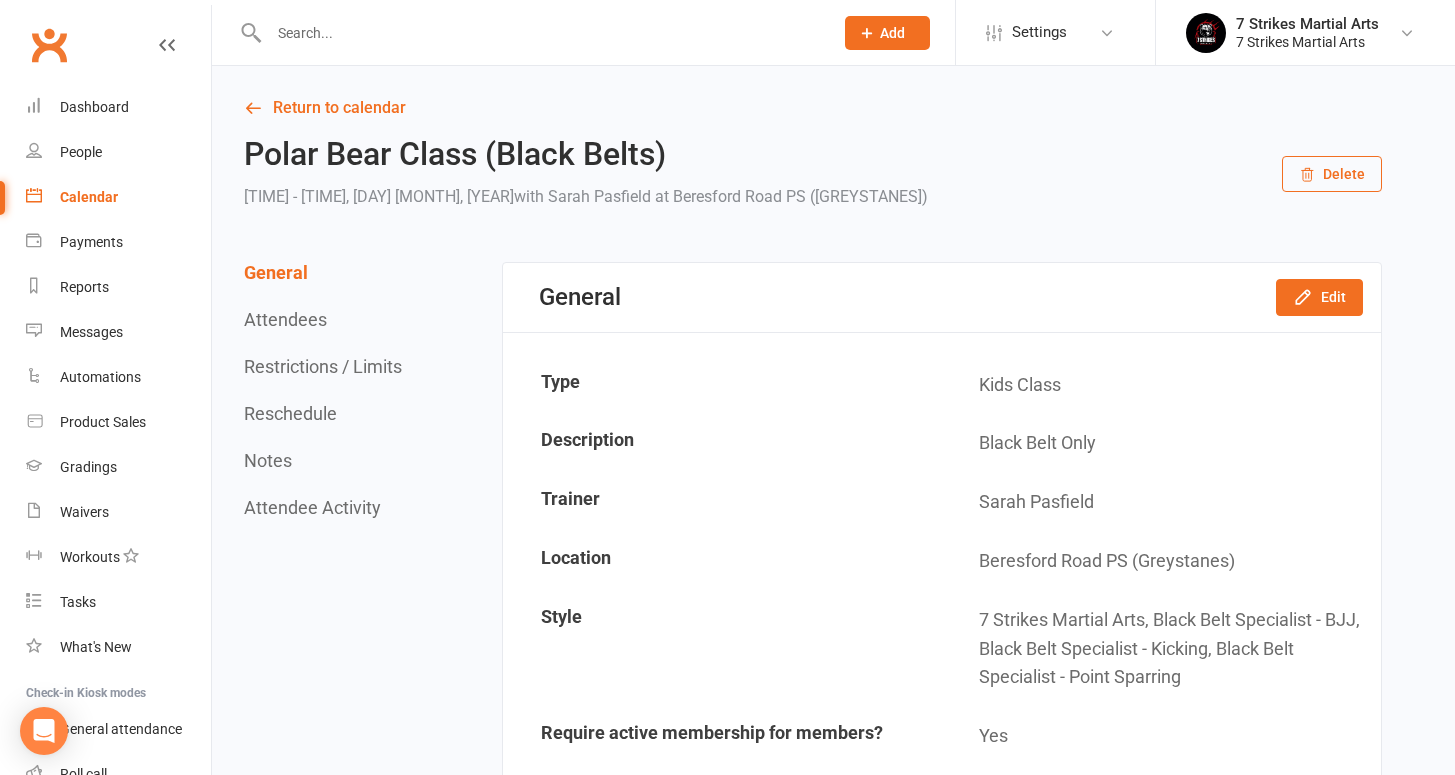 click at bounding box center [541, 33] 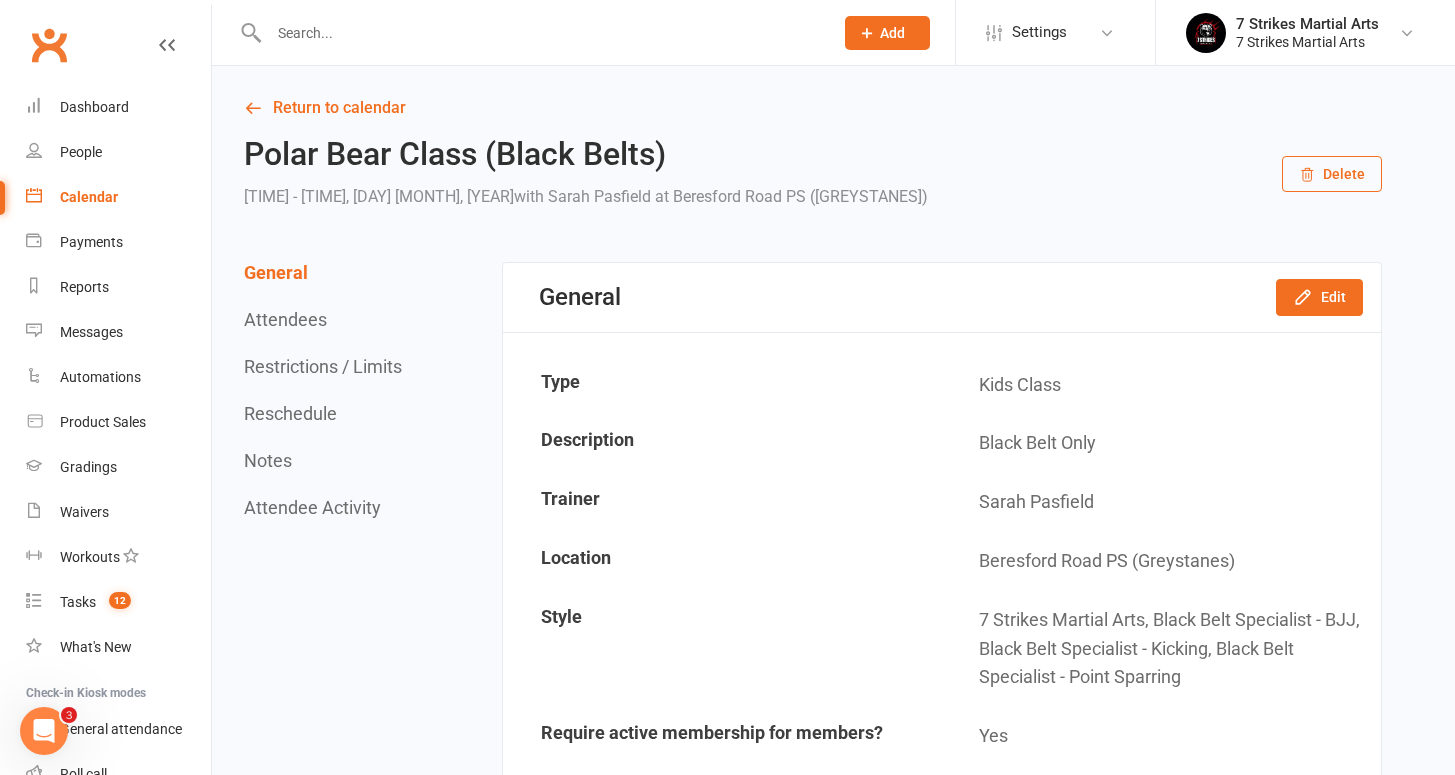 scroll, scrollTop: 0, scrollLeft: 0, axis: both 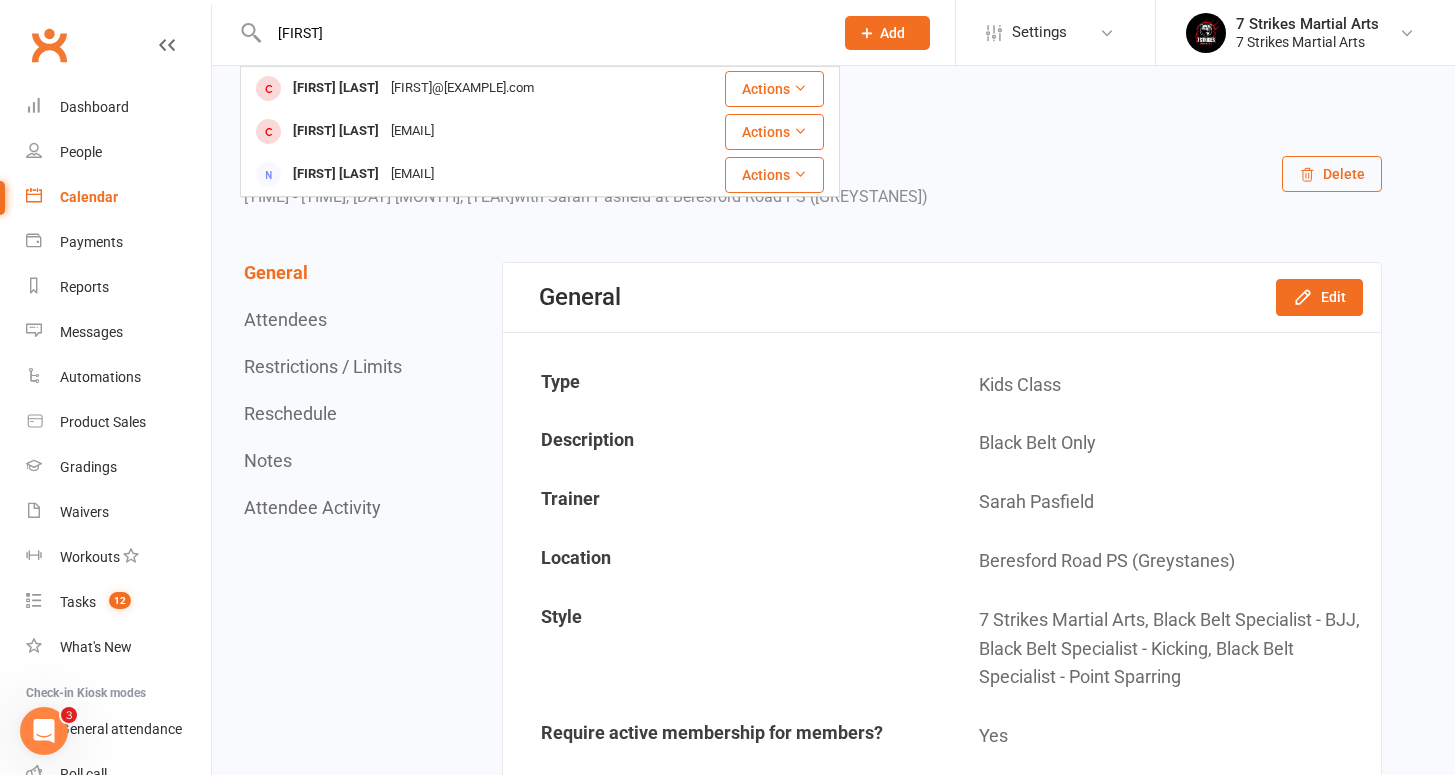 type on "Chloe" 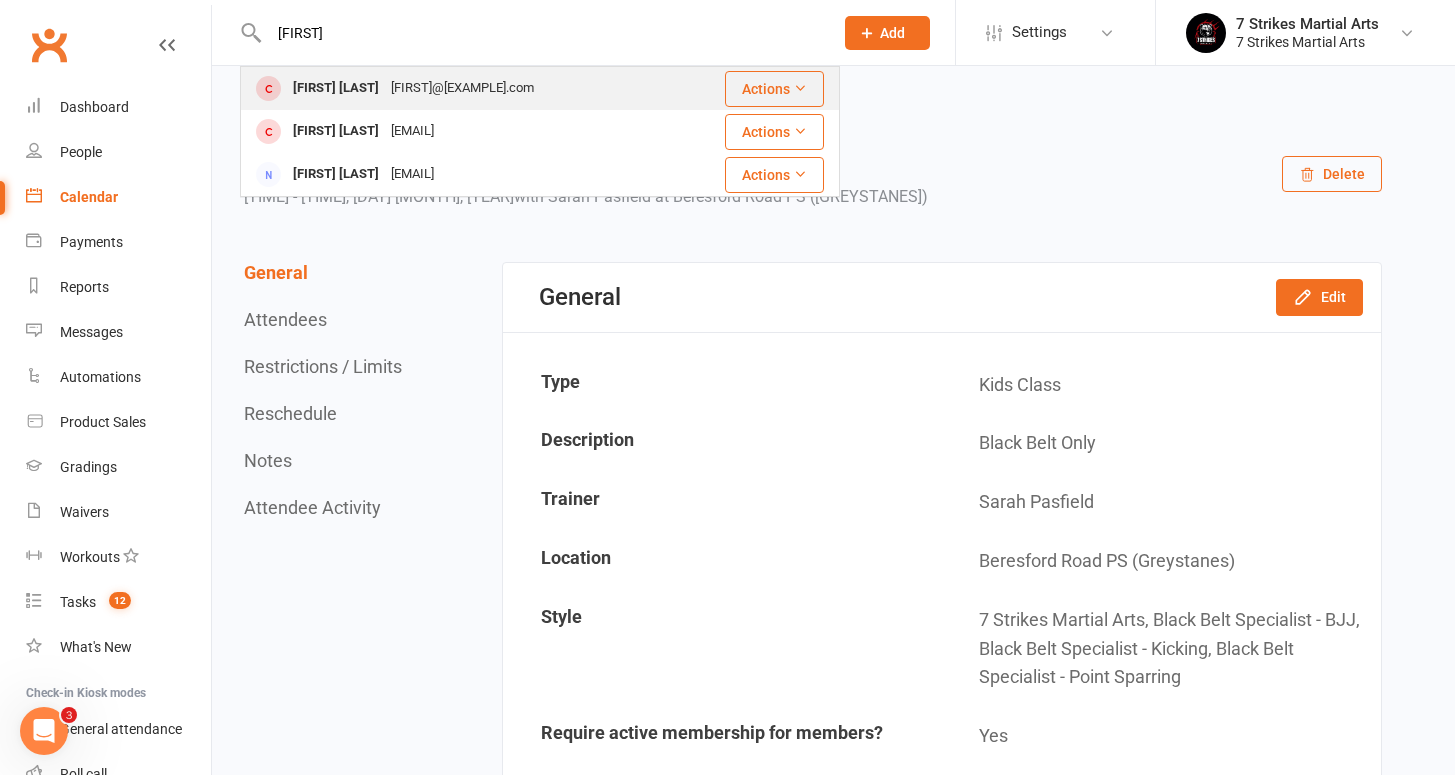 drag, startPoint x: 382, startPoint y: 25, endPoint x: 383, endPoint y: 91, distance: 66.007576 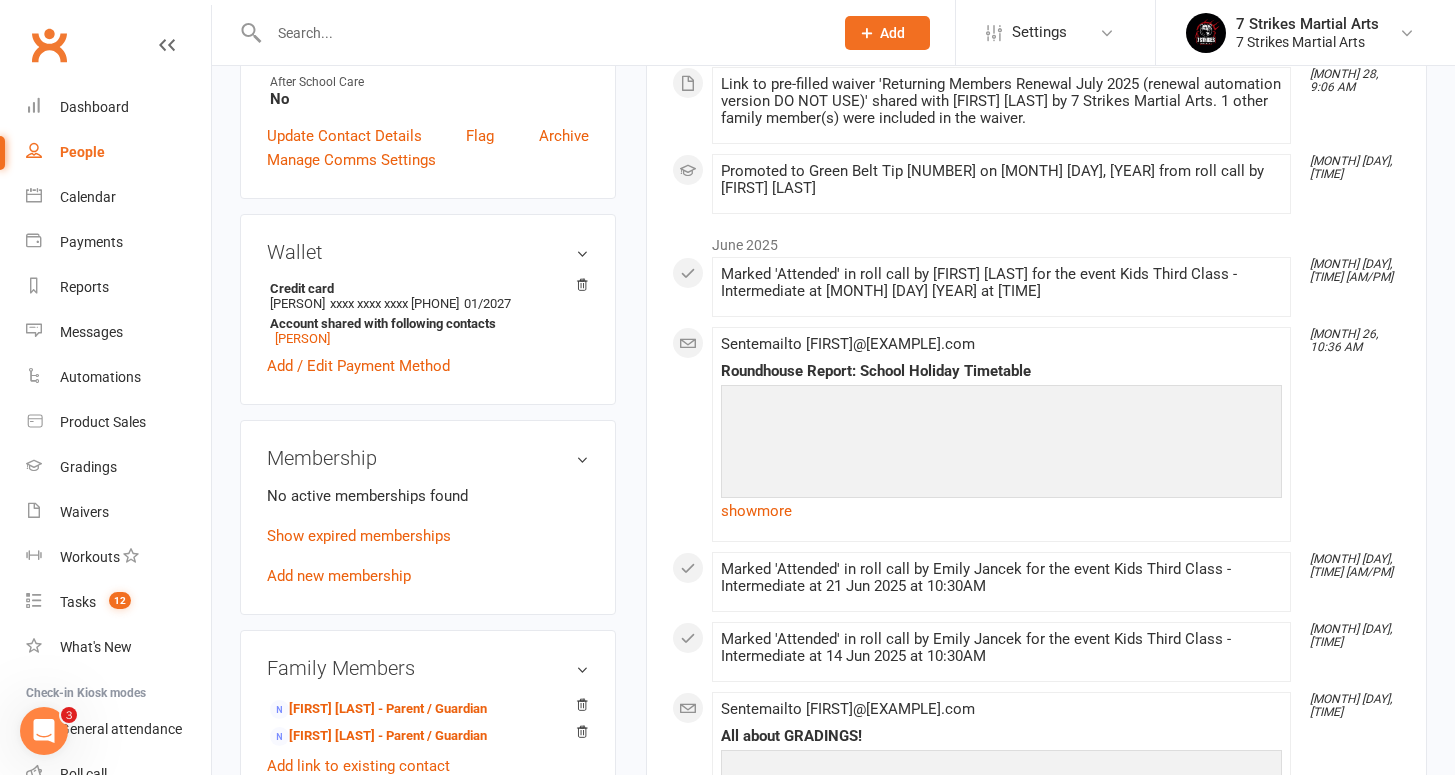 scroll, scrollTop: 0, scrollLeft: 0, axis: both 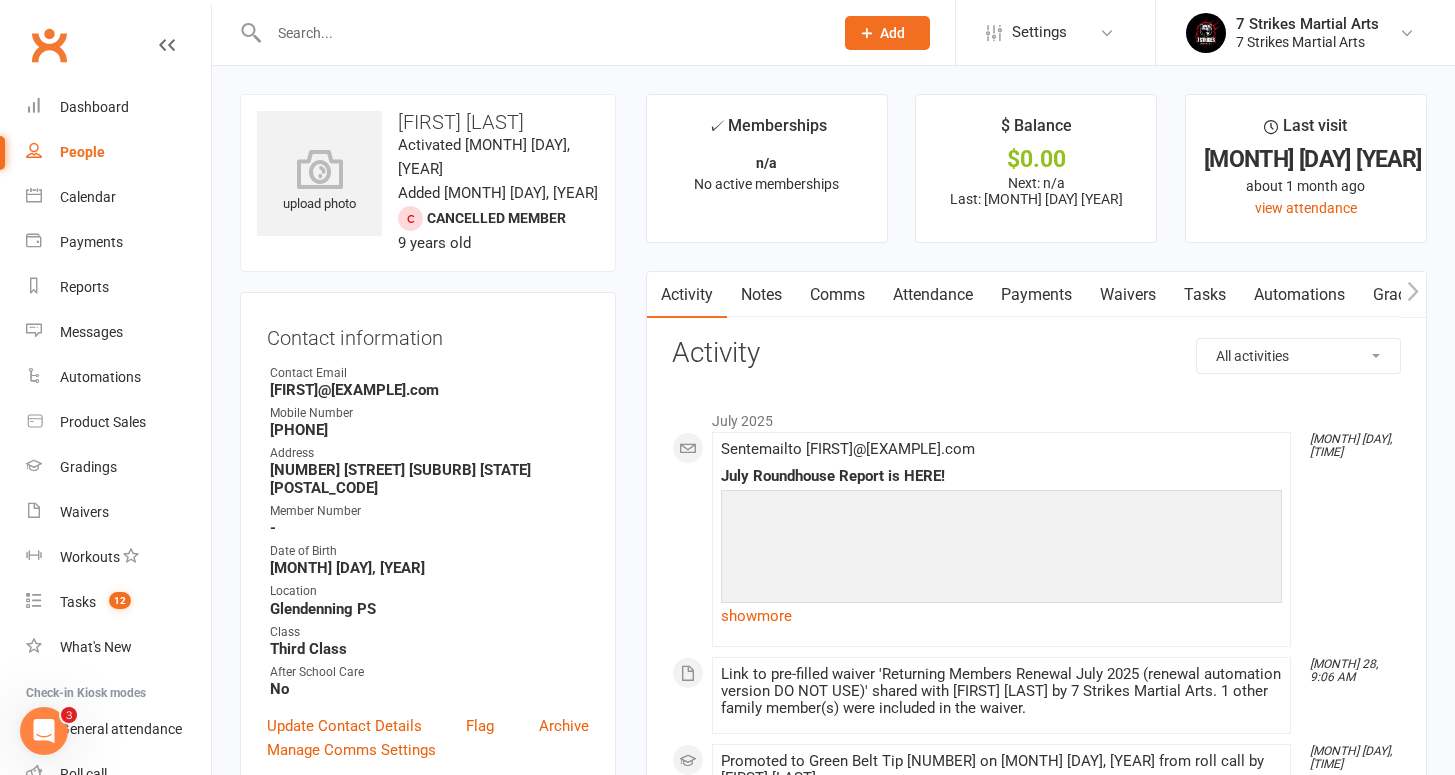 click on "Attendance" at bounding box center [933, 295] 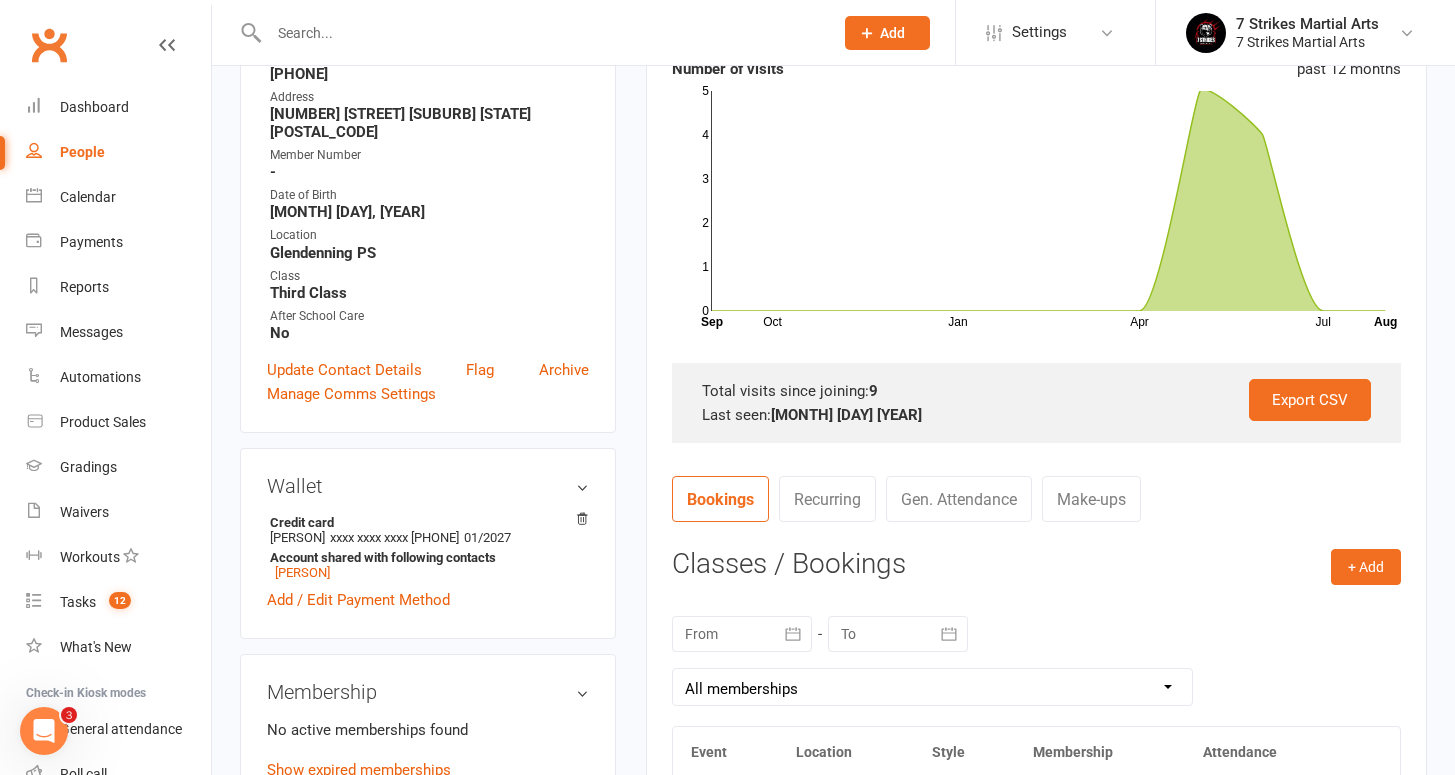 scroll, scrollTop: 512, scrollLeft: 0, axis: vertical 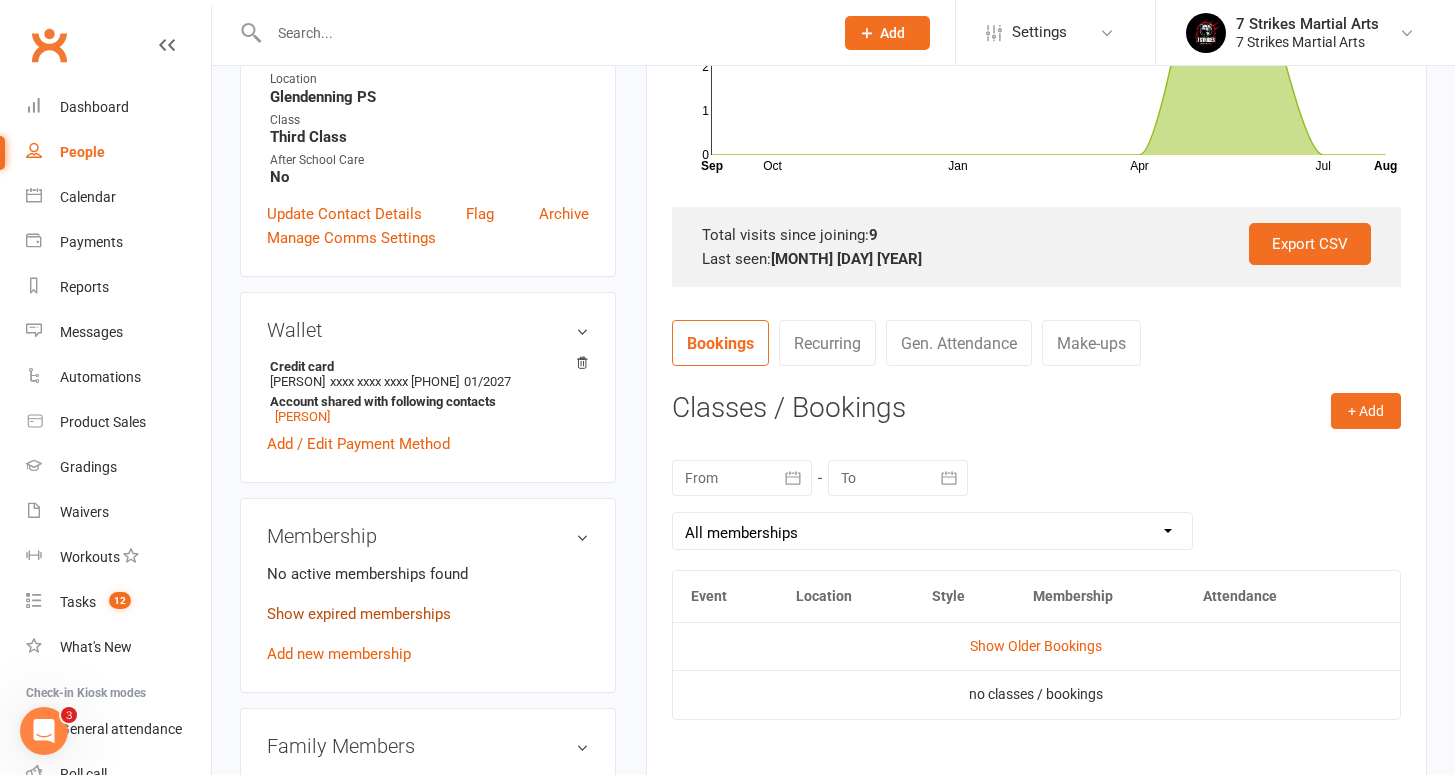 click on "Show expired memberships" at bounding box center [359, 614] 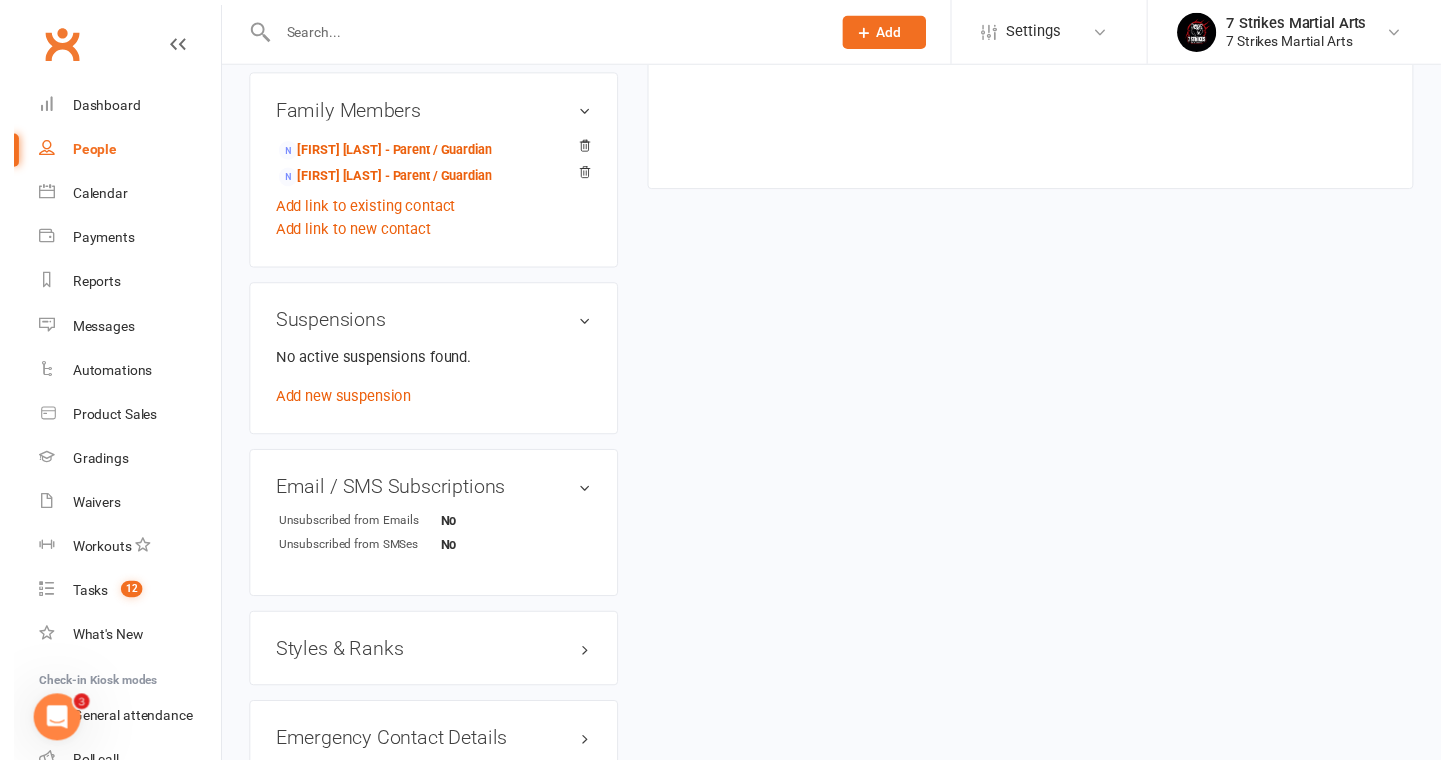 scroll, scrollTop: 756, scrollLeft: 0, axis: vertical 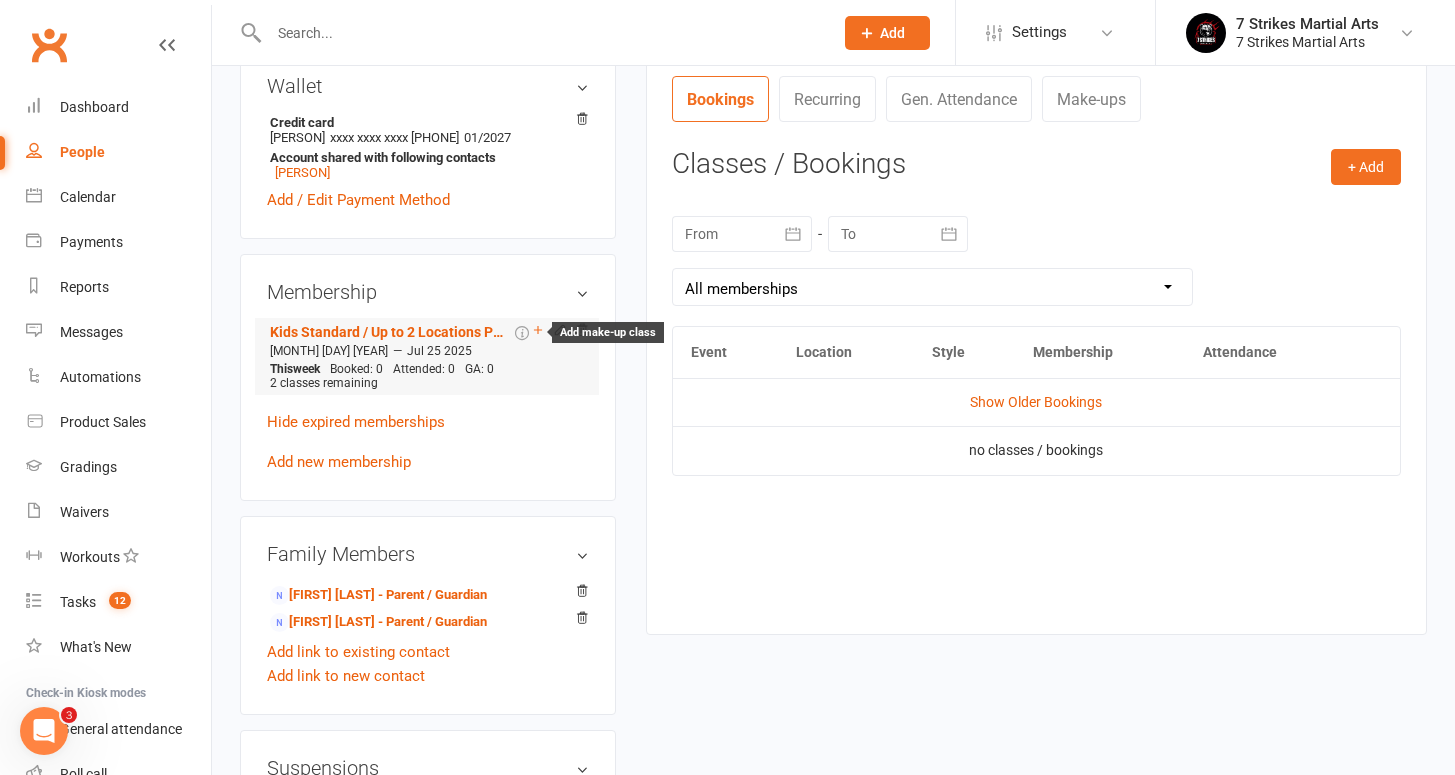 click 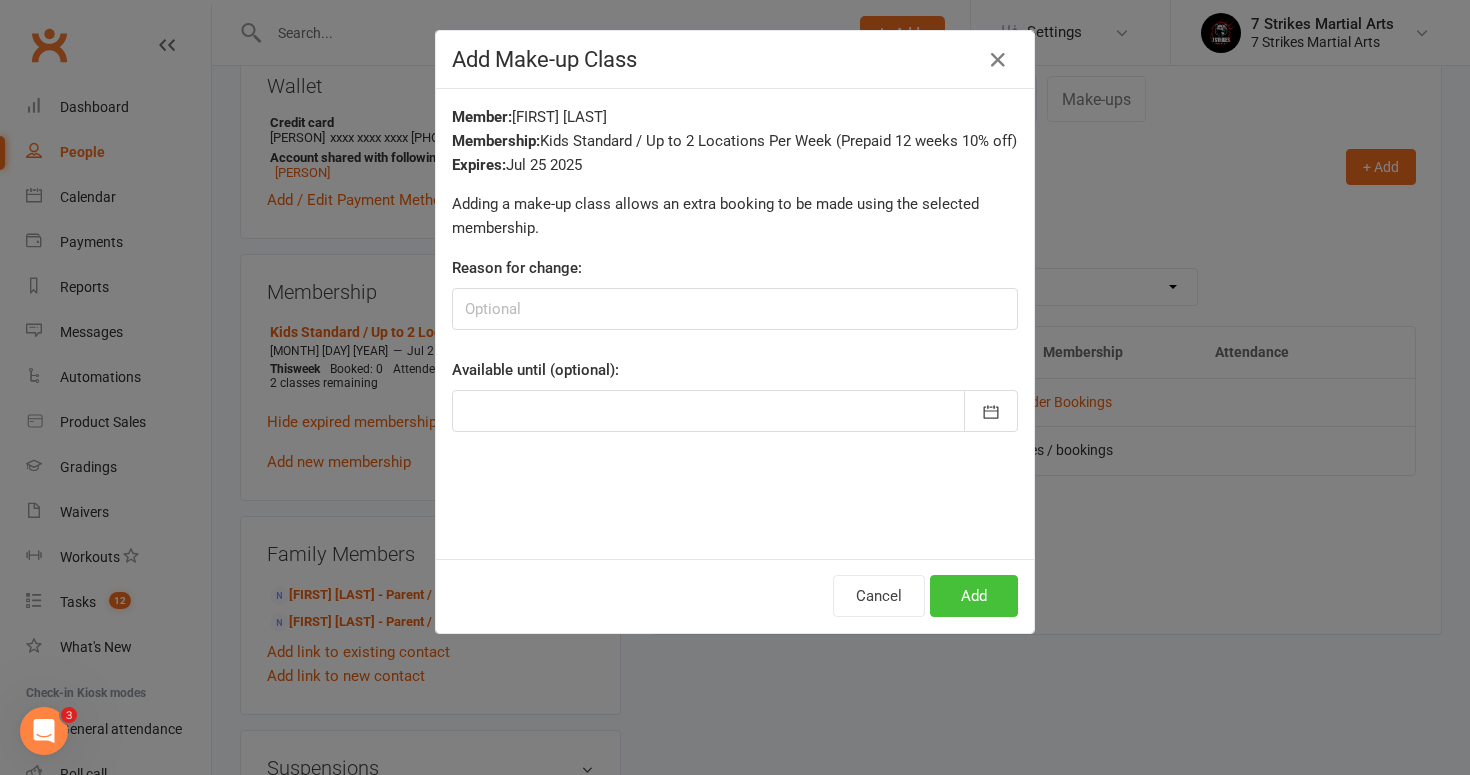 click on "Add" at bounding box center [974, 596] 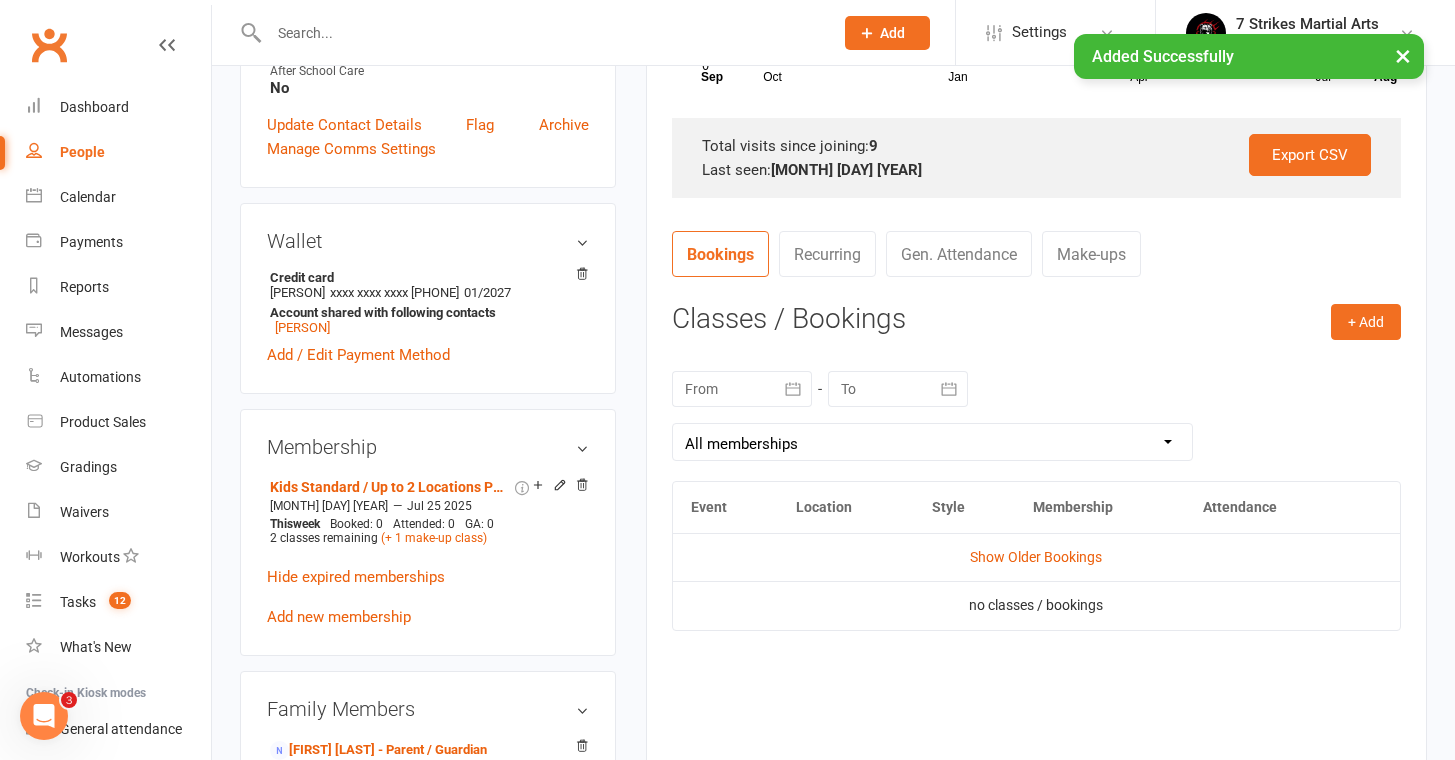 scroll, scrollTop: 500, scrollLeft: 0, axis: vertical 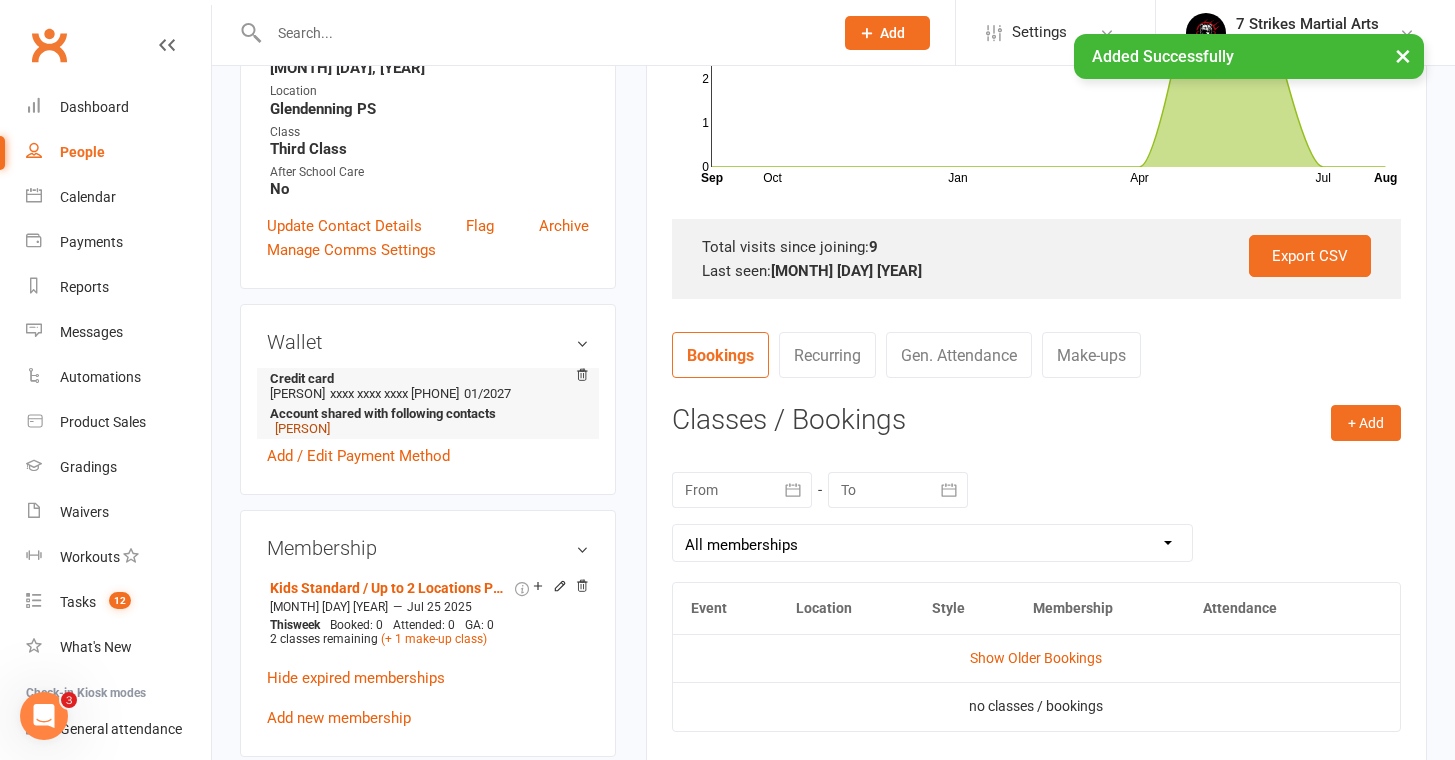 click on "Marlon De Cruz" at bounding box center (302, 428) 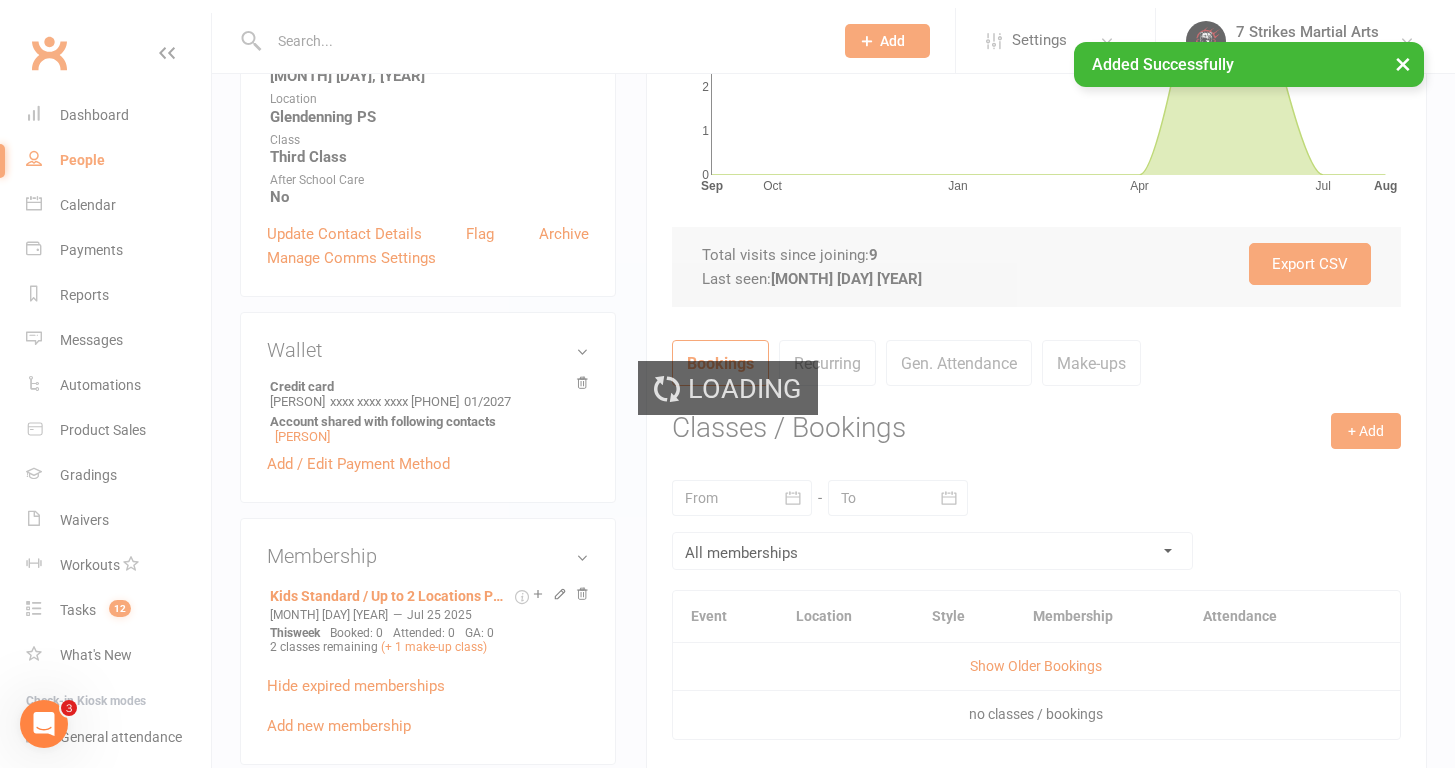 scroll, scrollTop: 0, scrollLeft: 0, axis: both 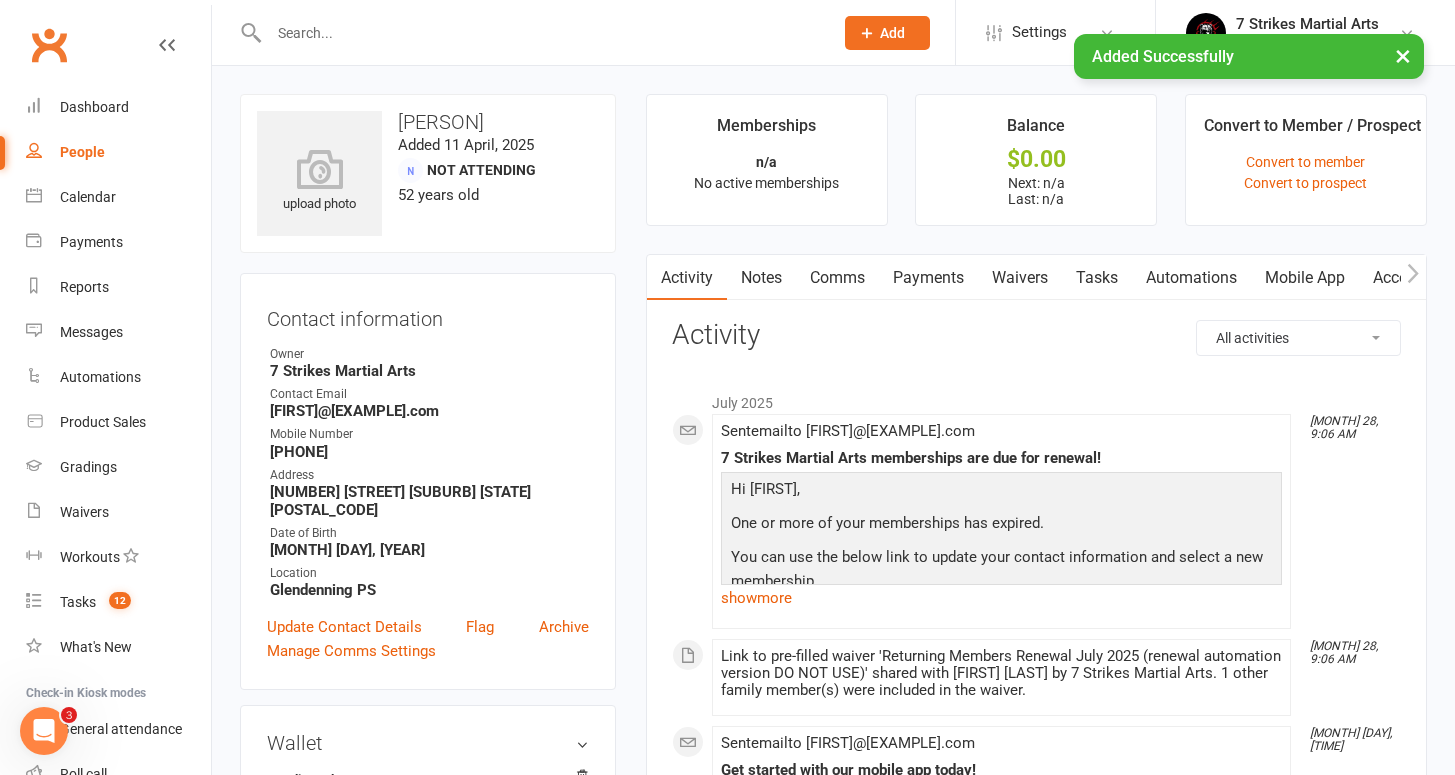 click on "Waivers" at bounding box center (1020, 278) 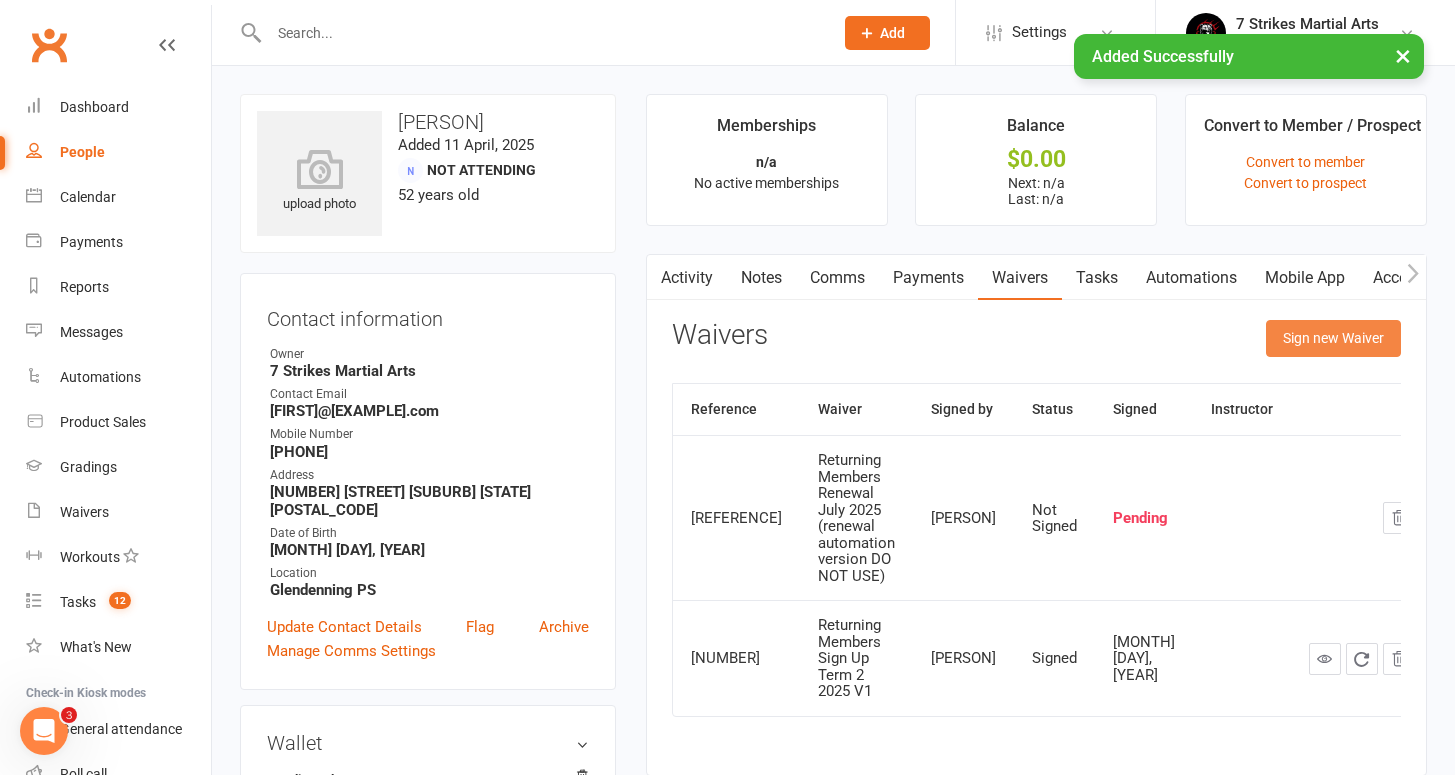click on "Sign new Waiver" at bounding box center [1333, 338] 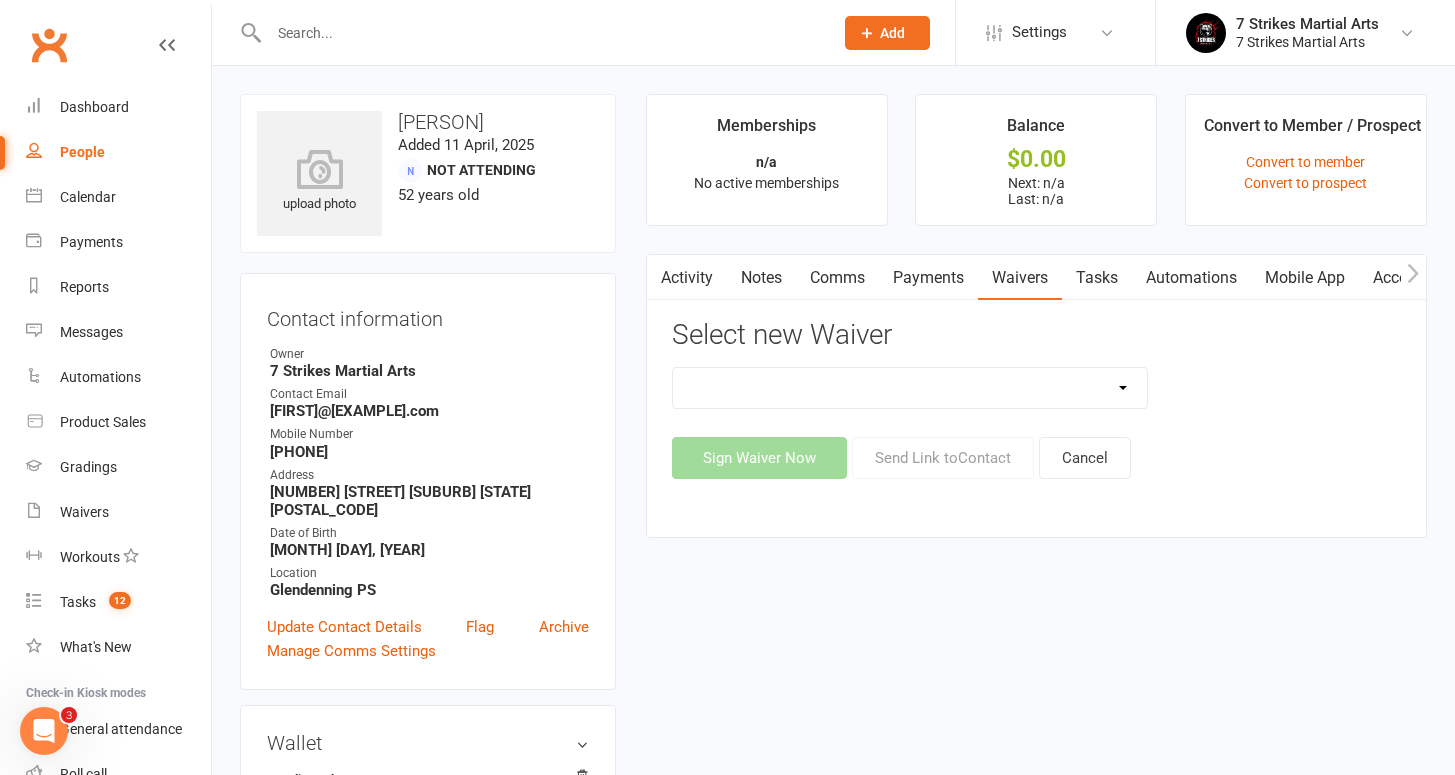 select on "[POSTAL_CODE]" 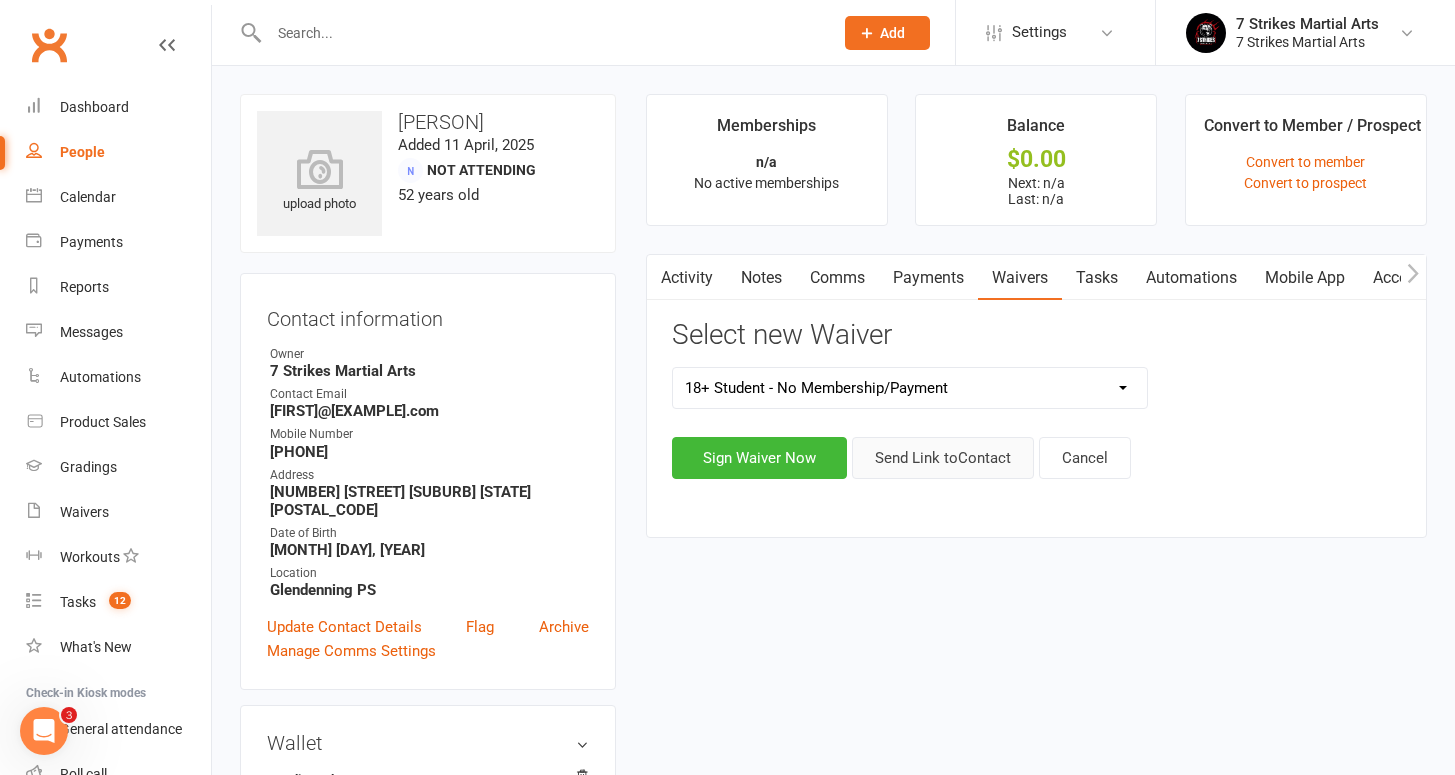 click on "Send Link to  Contact" at bounding box center [943, 458] 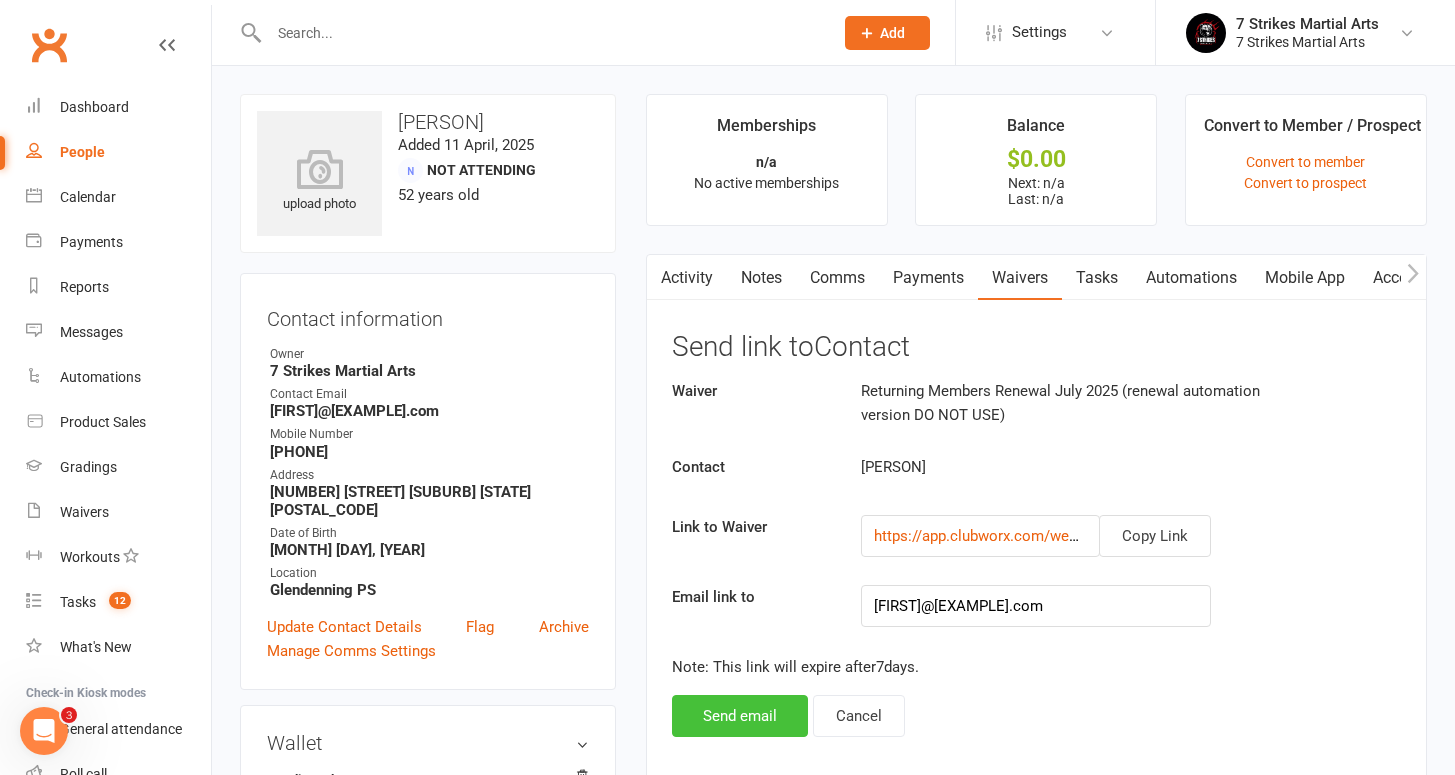 click on "Send email" at bounding box center (740, 716) 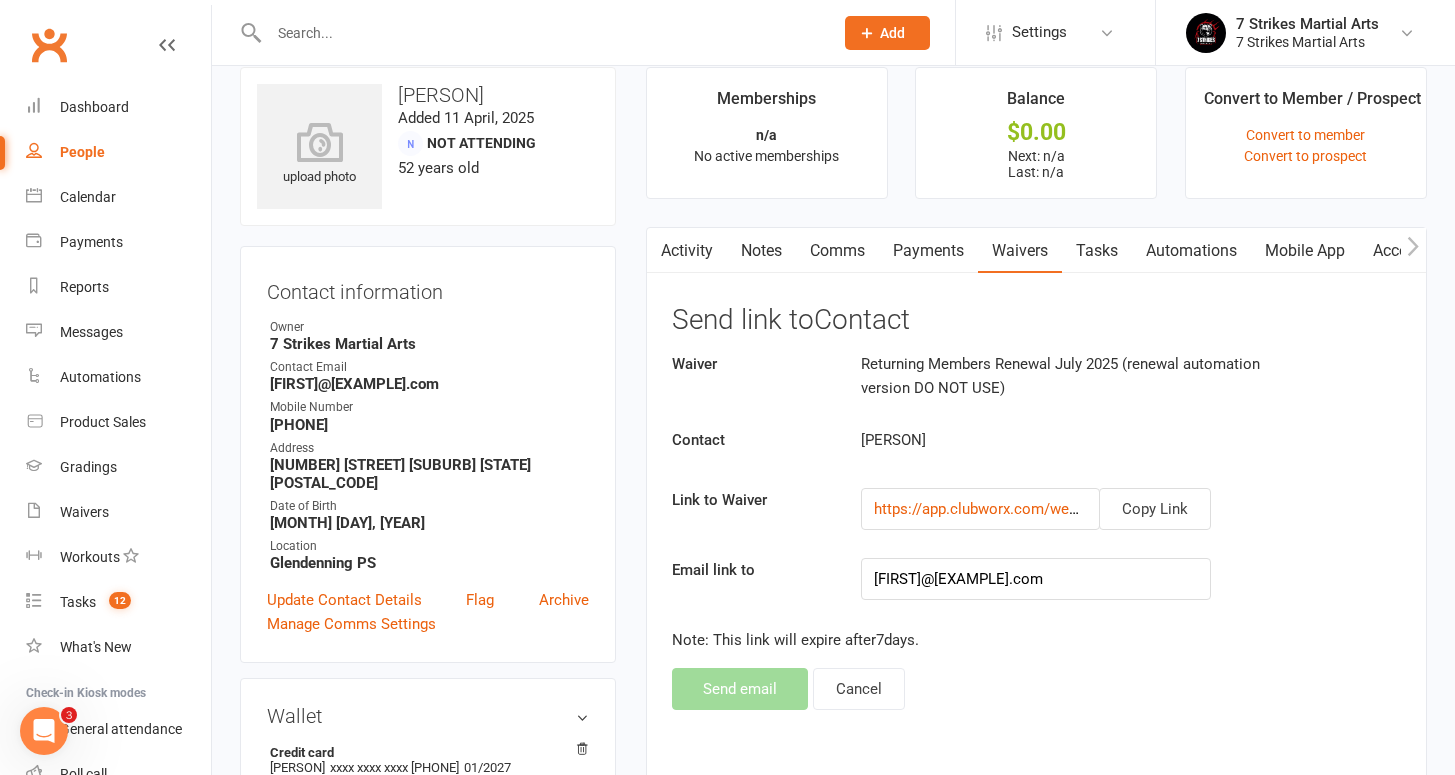 scroll, scrollTop: 192, scrollLeft: 0, axis: vertical 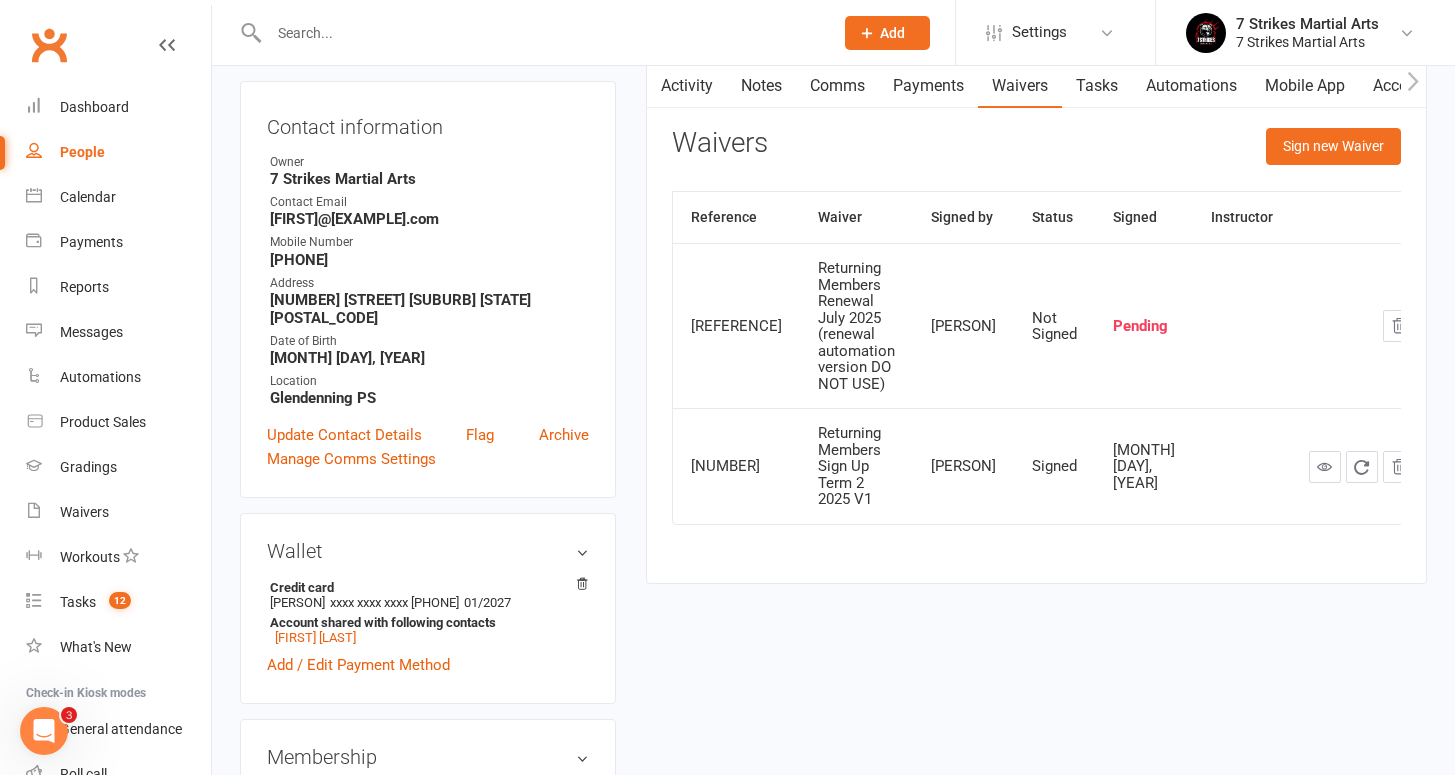 click at bounding box center [541, 33] 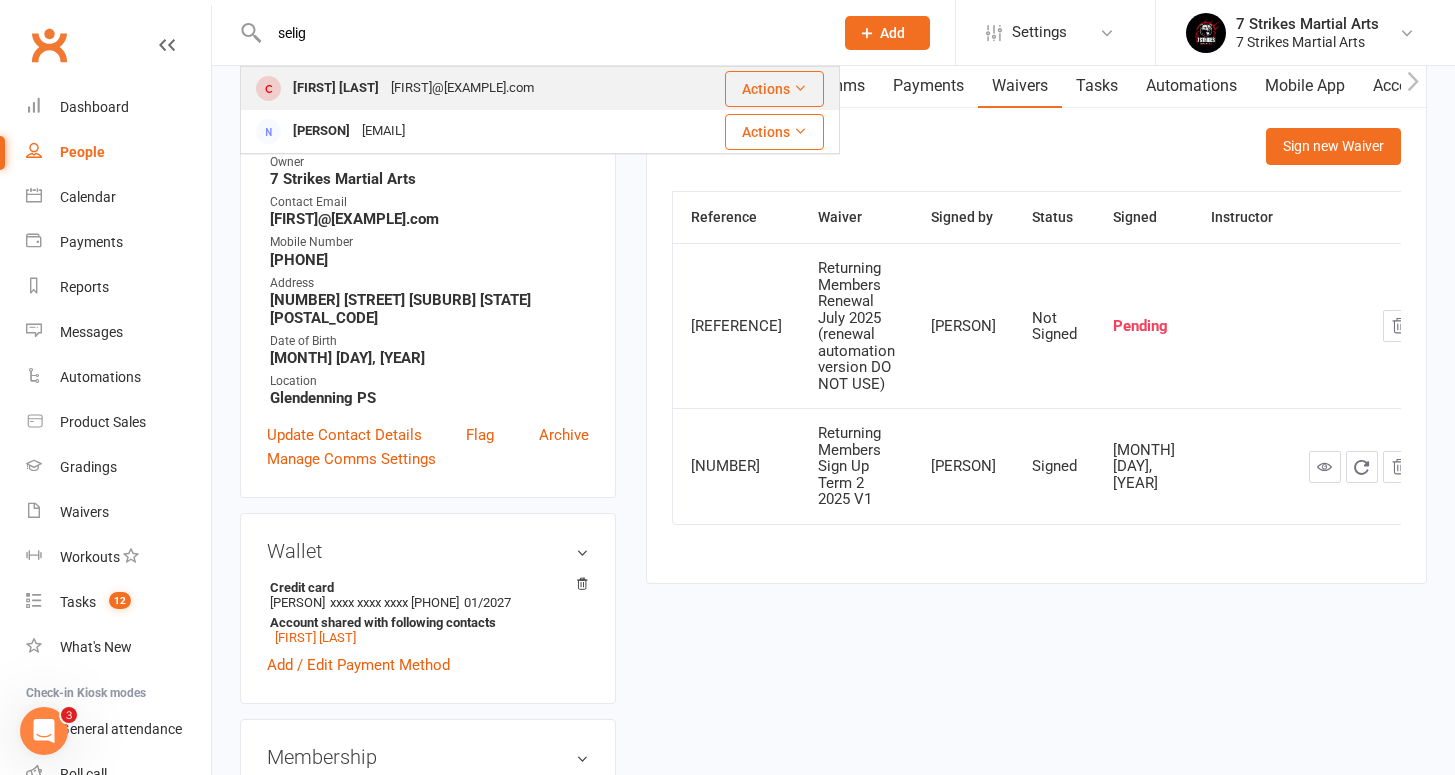 type on "[FIRST]" 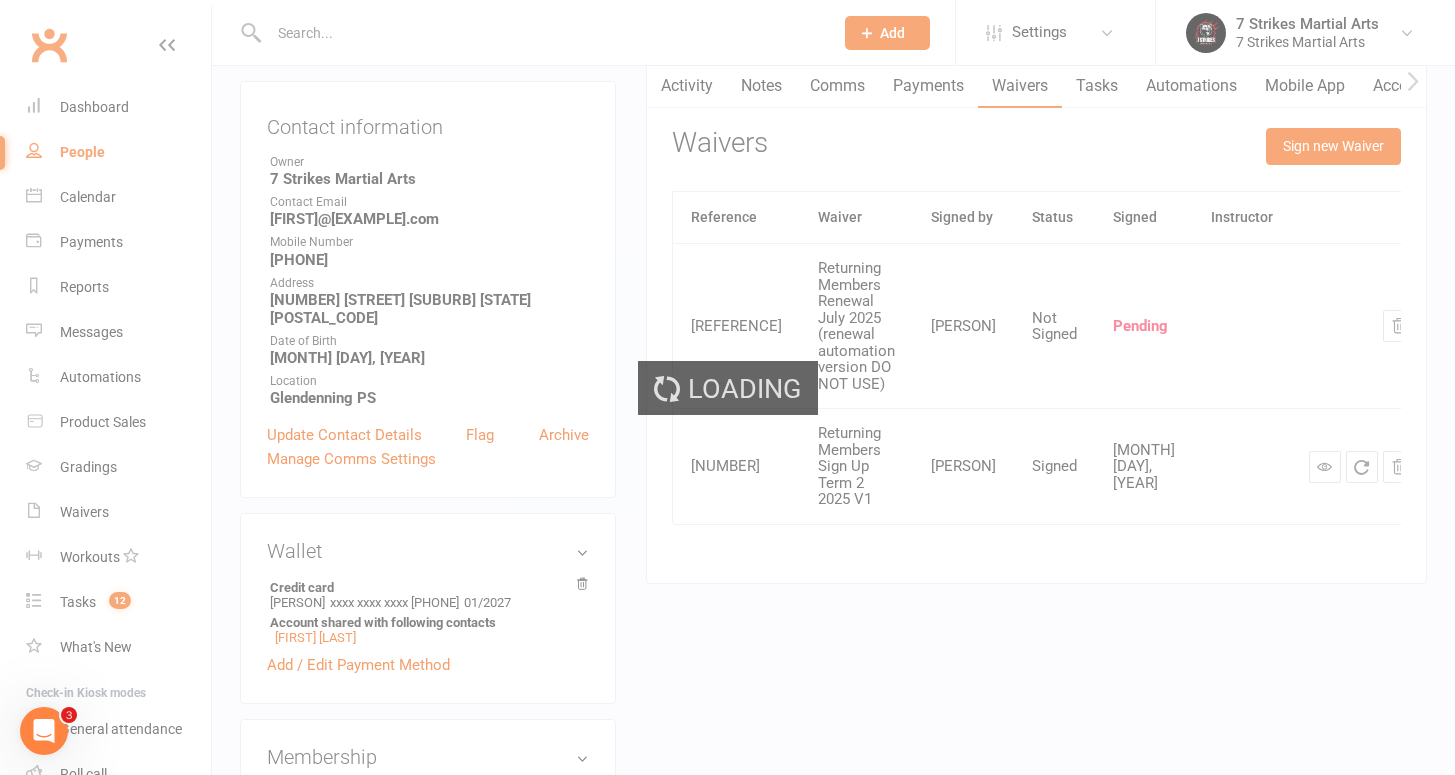 scroll, scrollTop: 0, scrollLeft: 0, axis: both 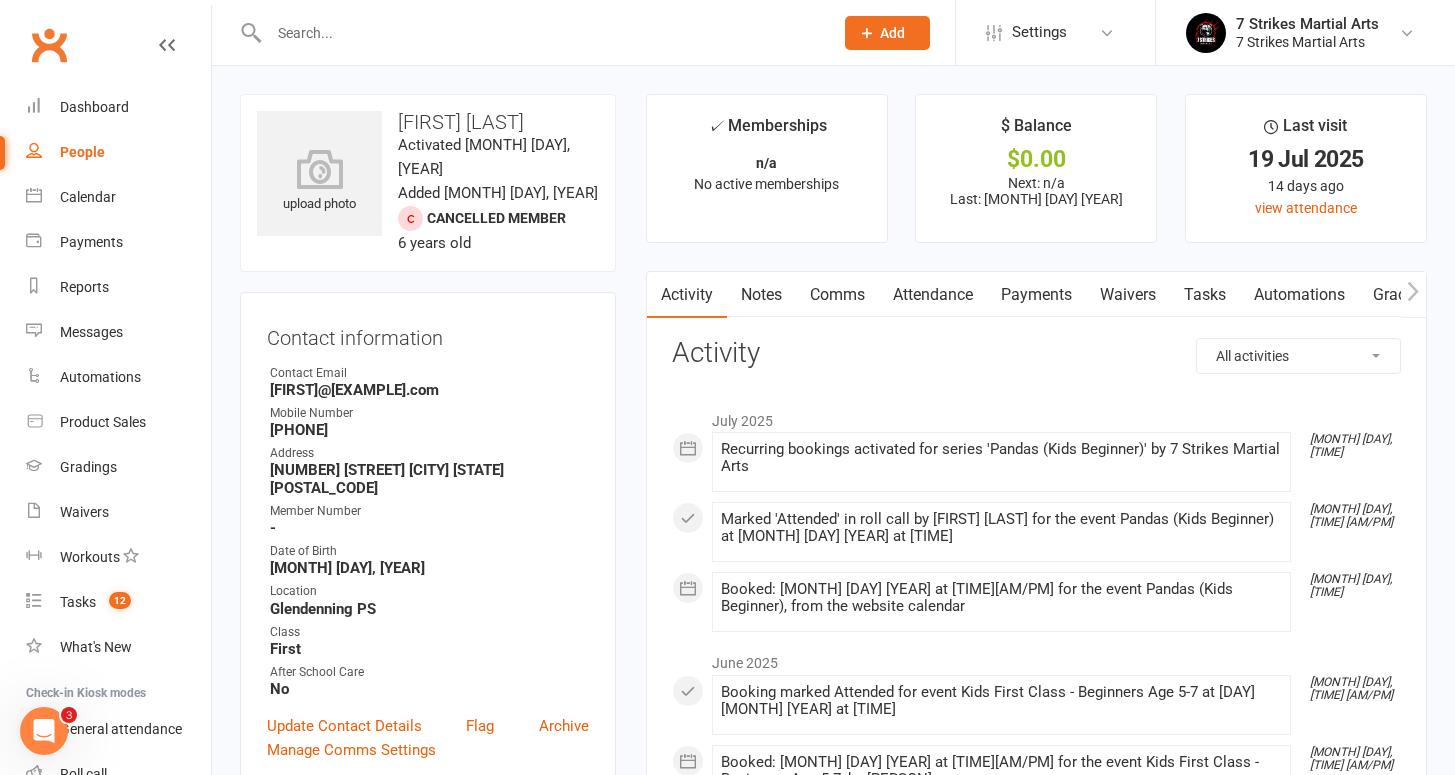 click on "Attendance" at bounding box center (933, 295) 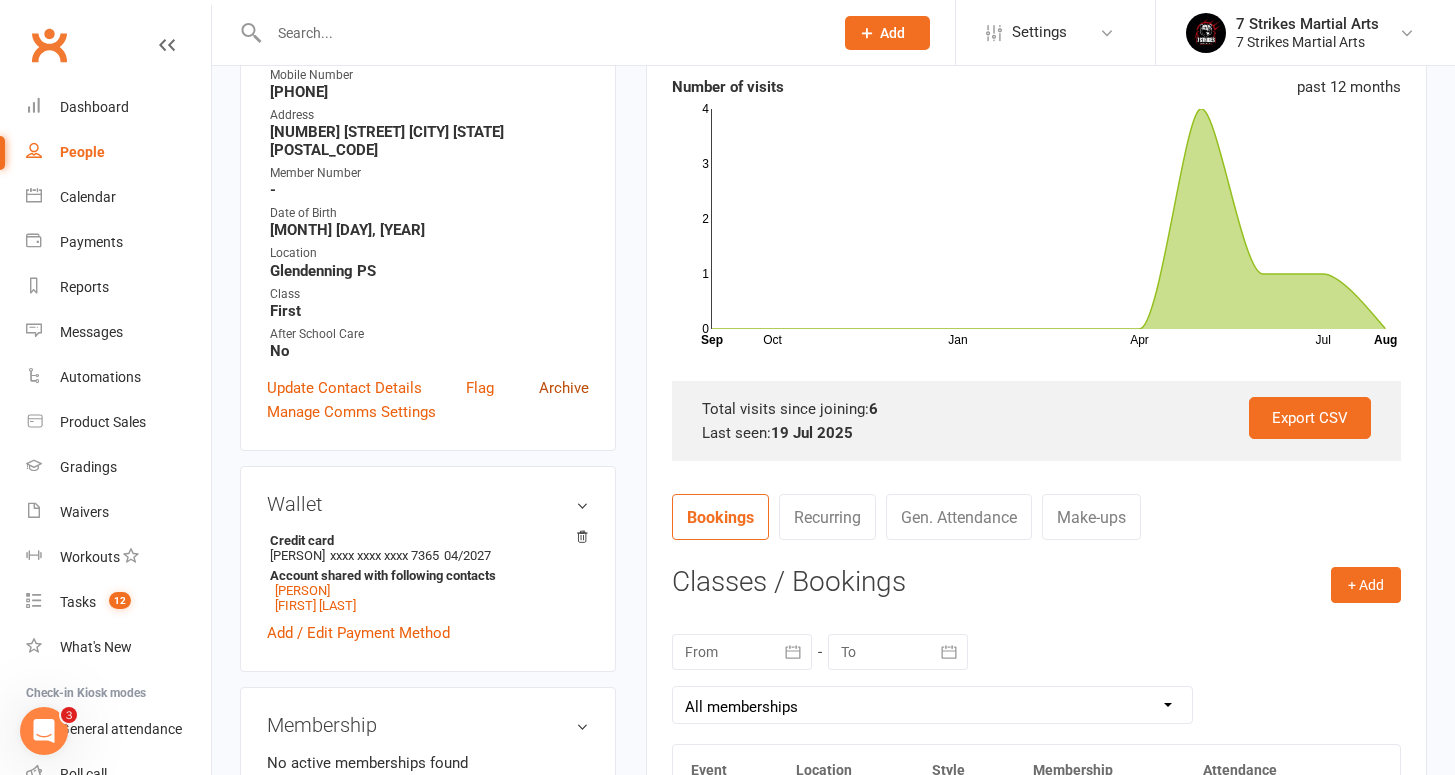scroll, scrollTop: 493, scrollLeft: 0, axis: vertical 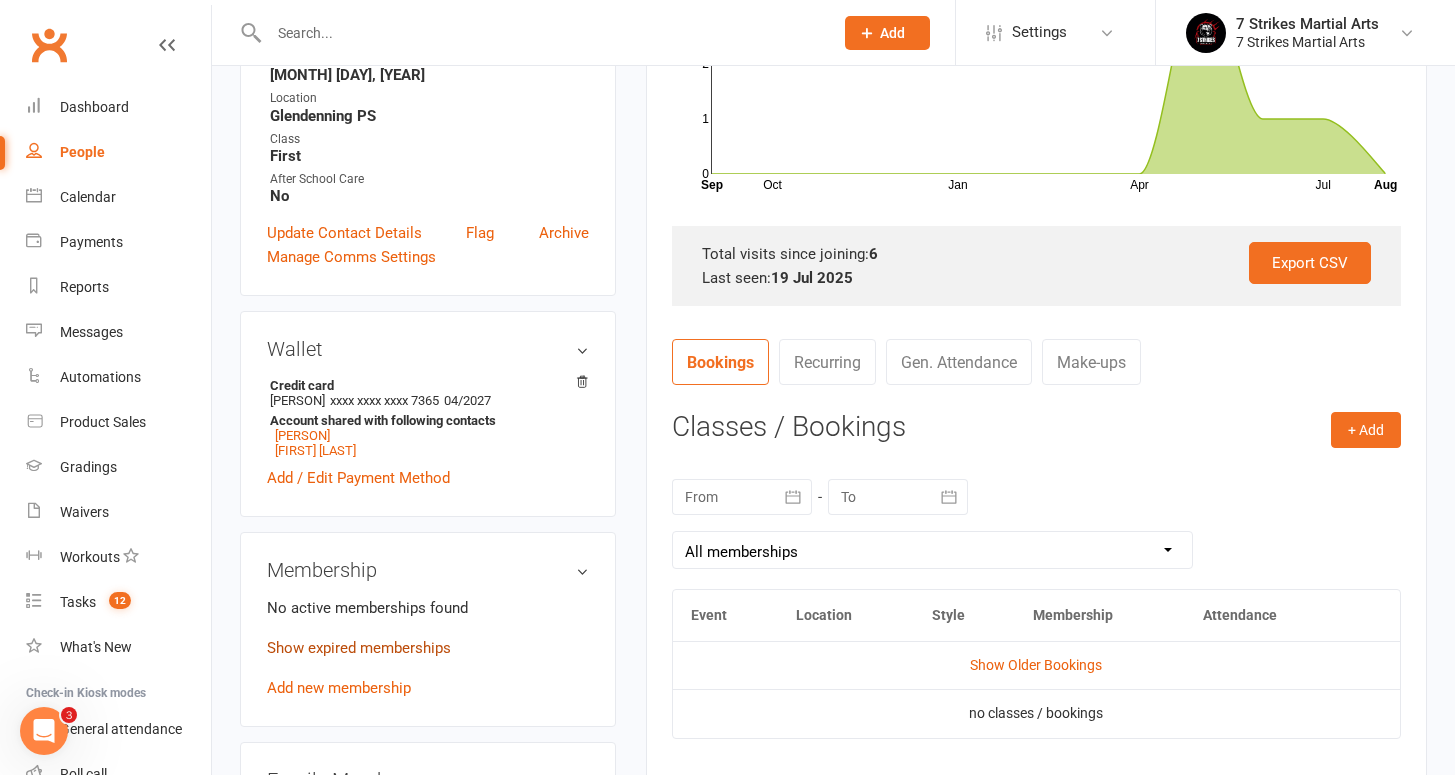 click on "Show expired memberships" at bounding box center (359, 648) 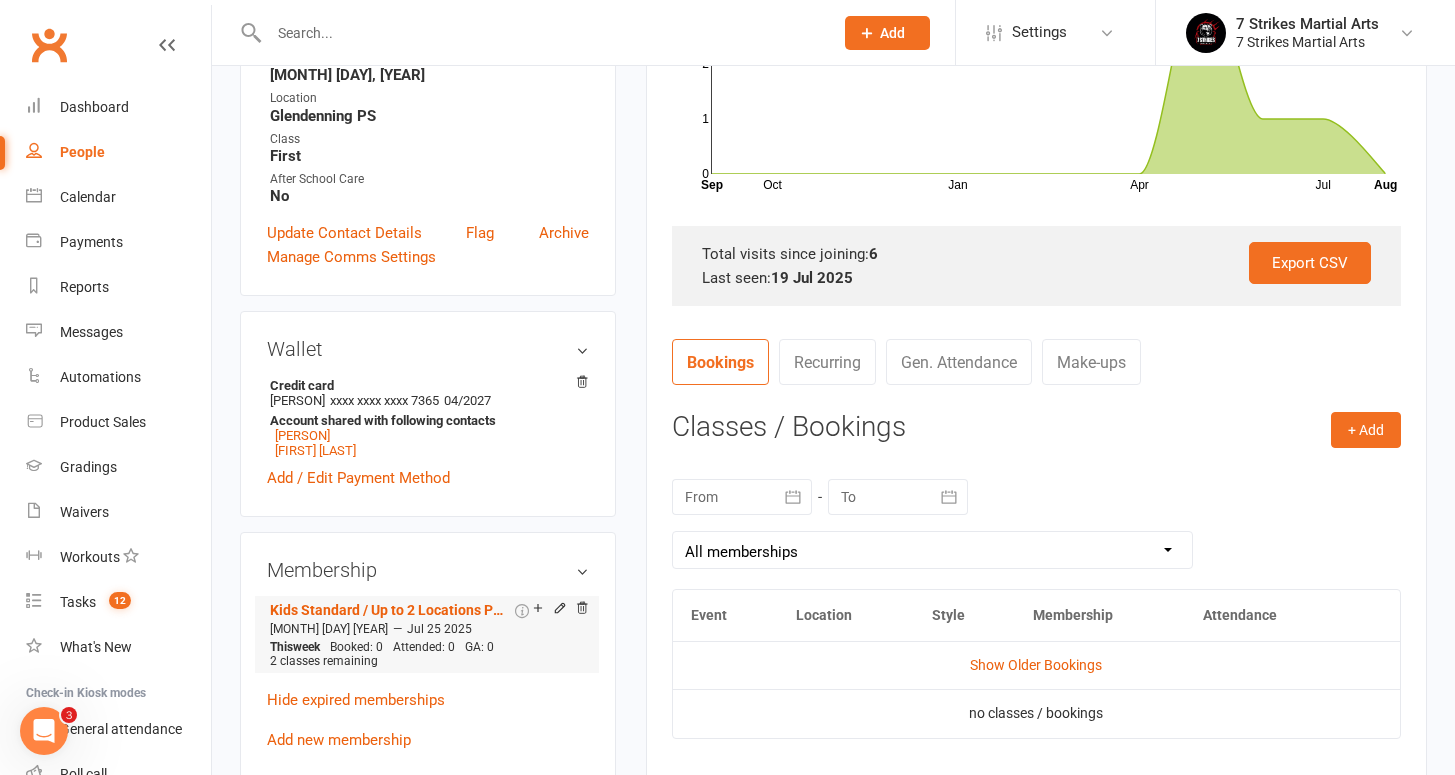 click on "Membership is paid for by a parent" at bounding box center (632, 611) 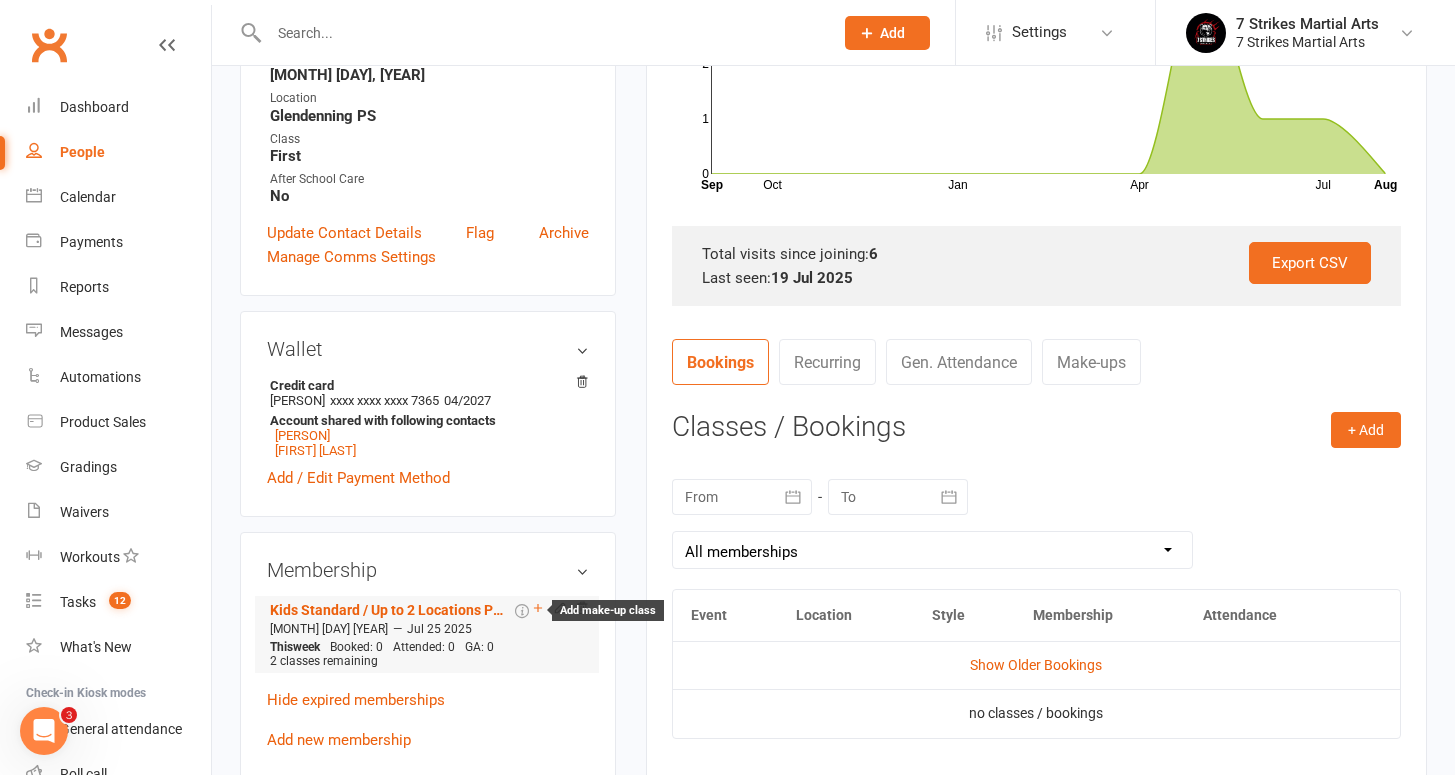 click 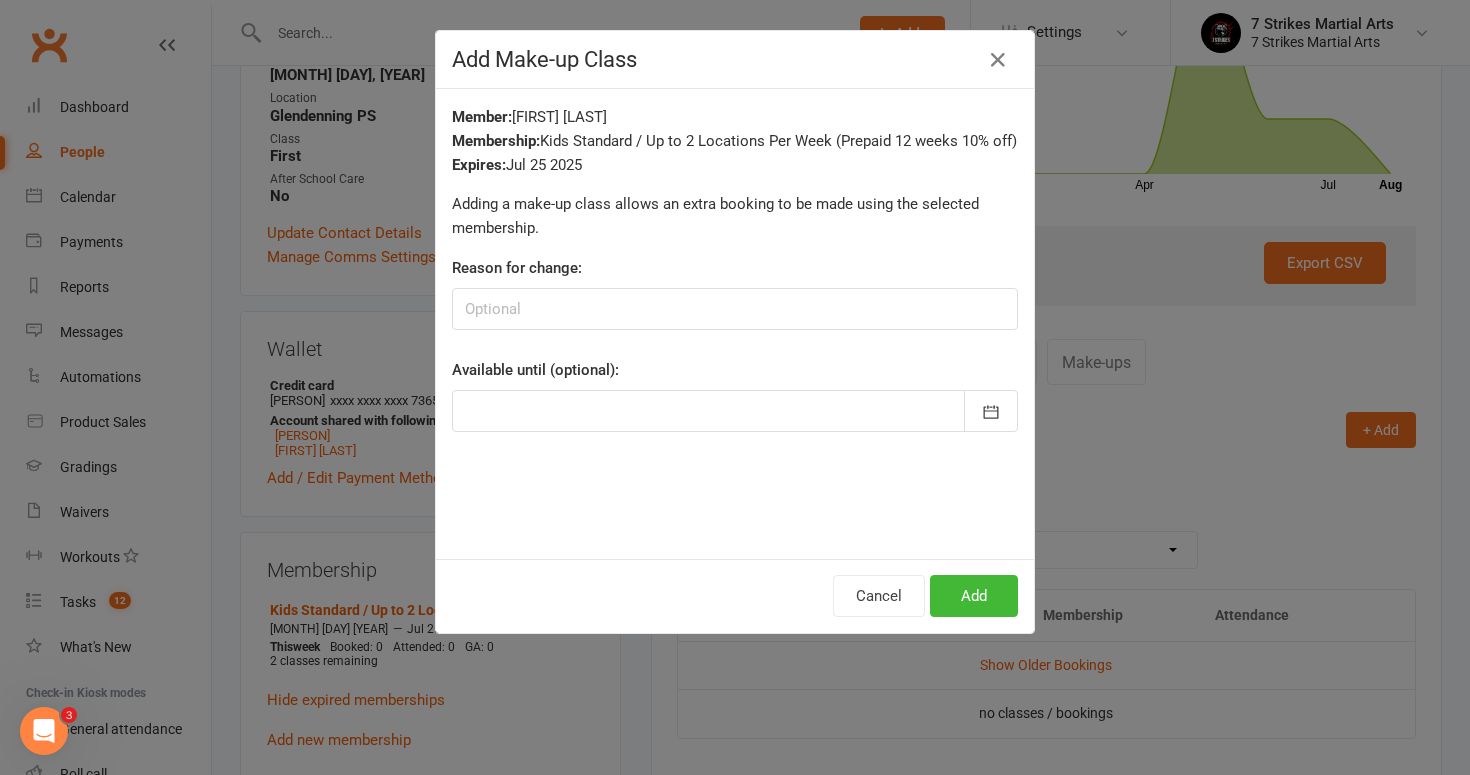 click on "Add" at bounding box center (974, 596) 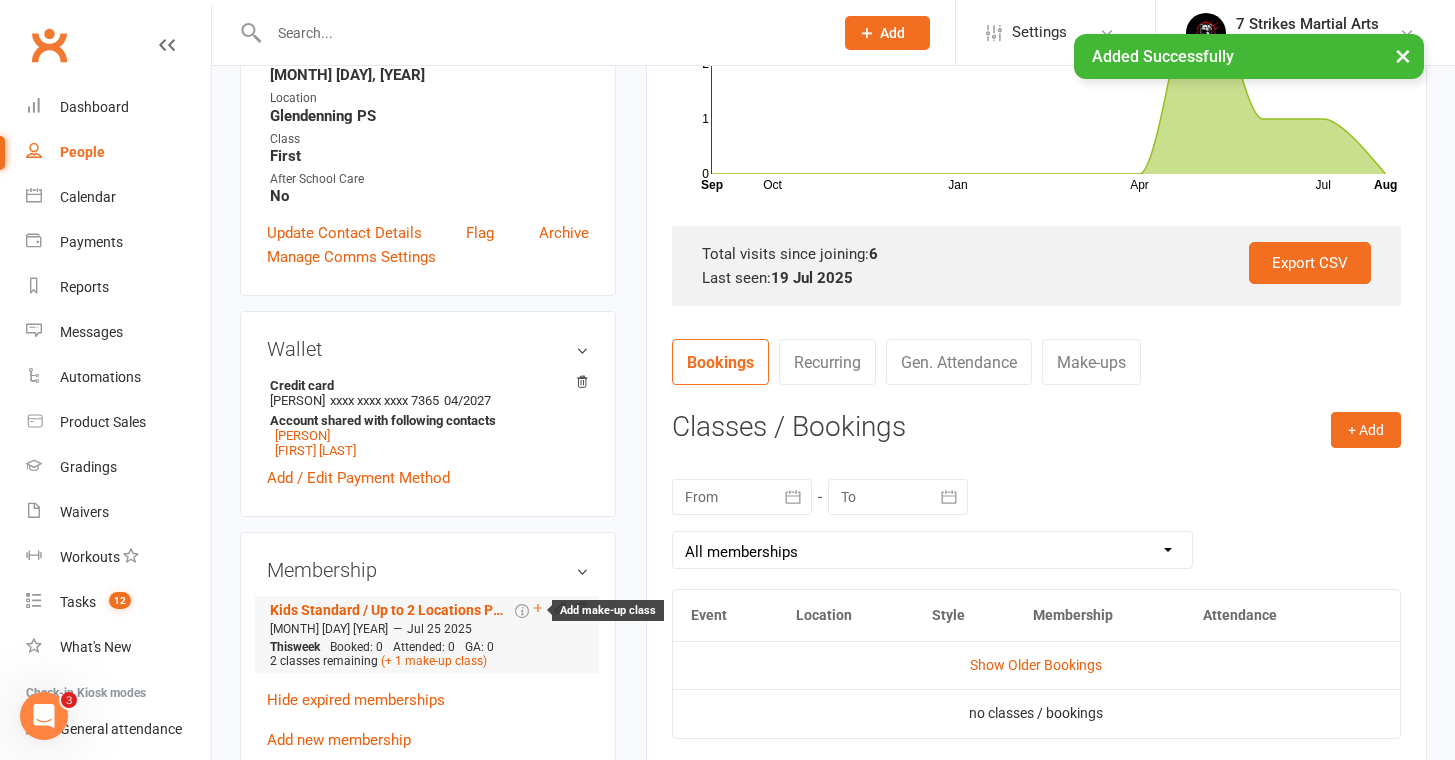 click 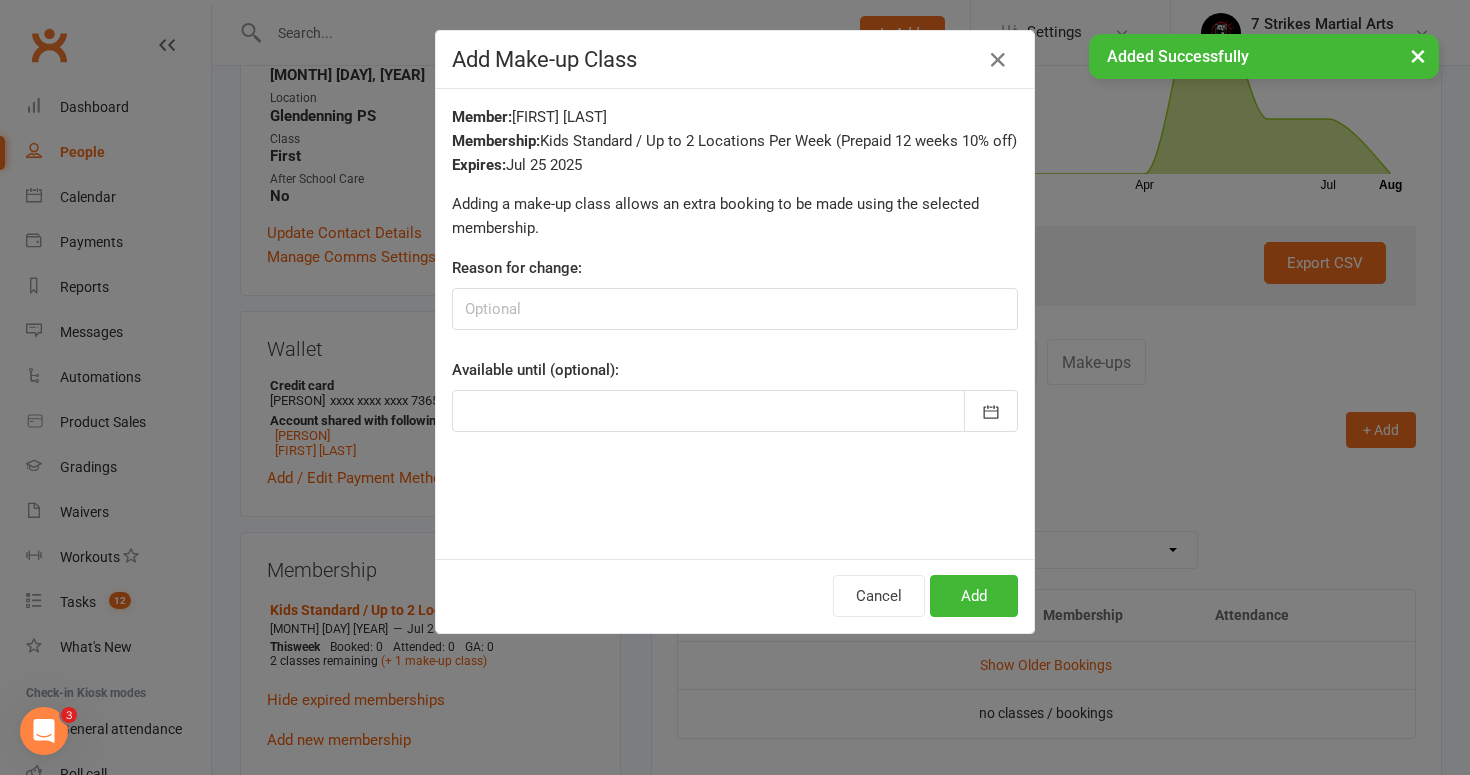click on "Add" at bounding box center [974, 596] 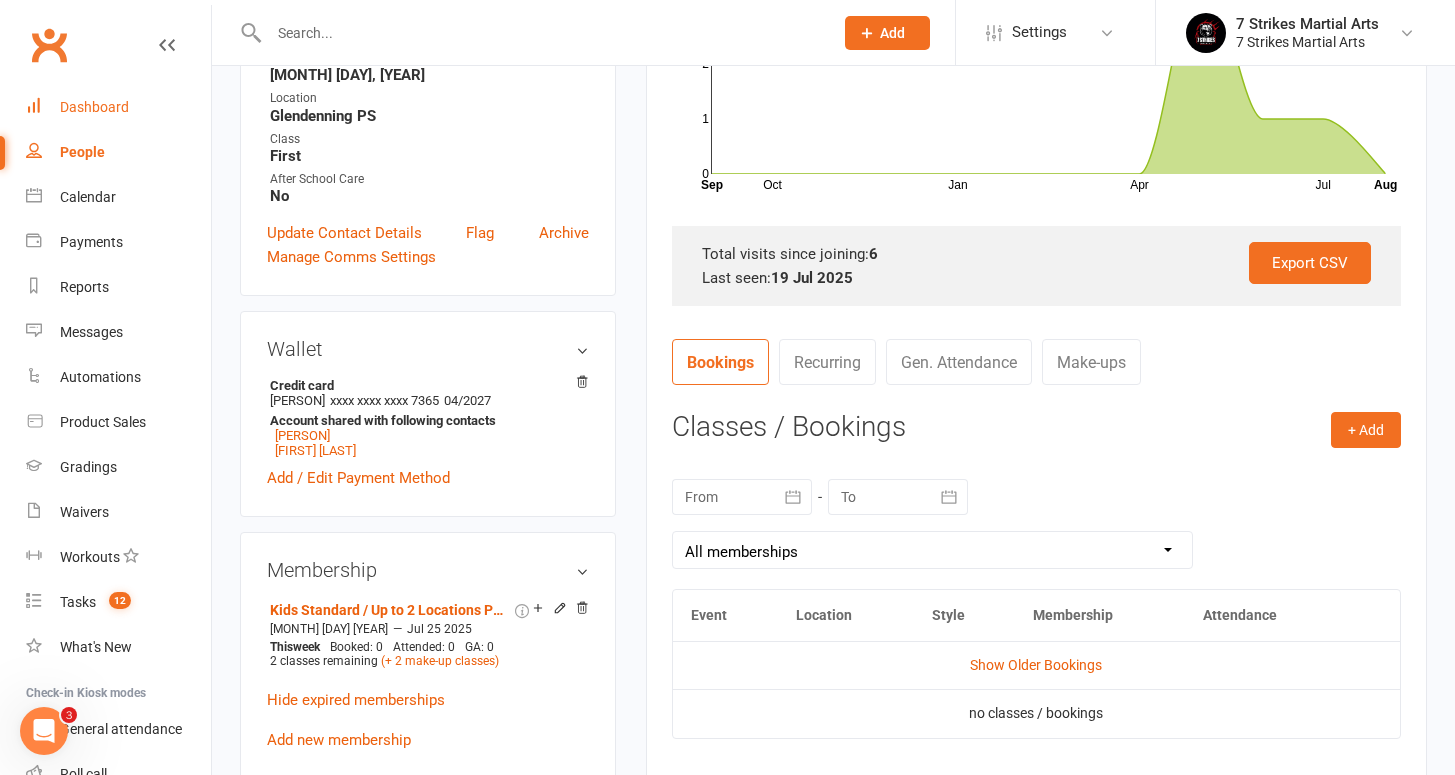 click on "Dashboard" at bounding box center (94, 107) 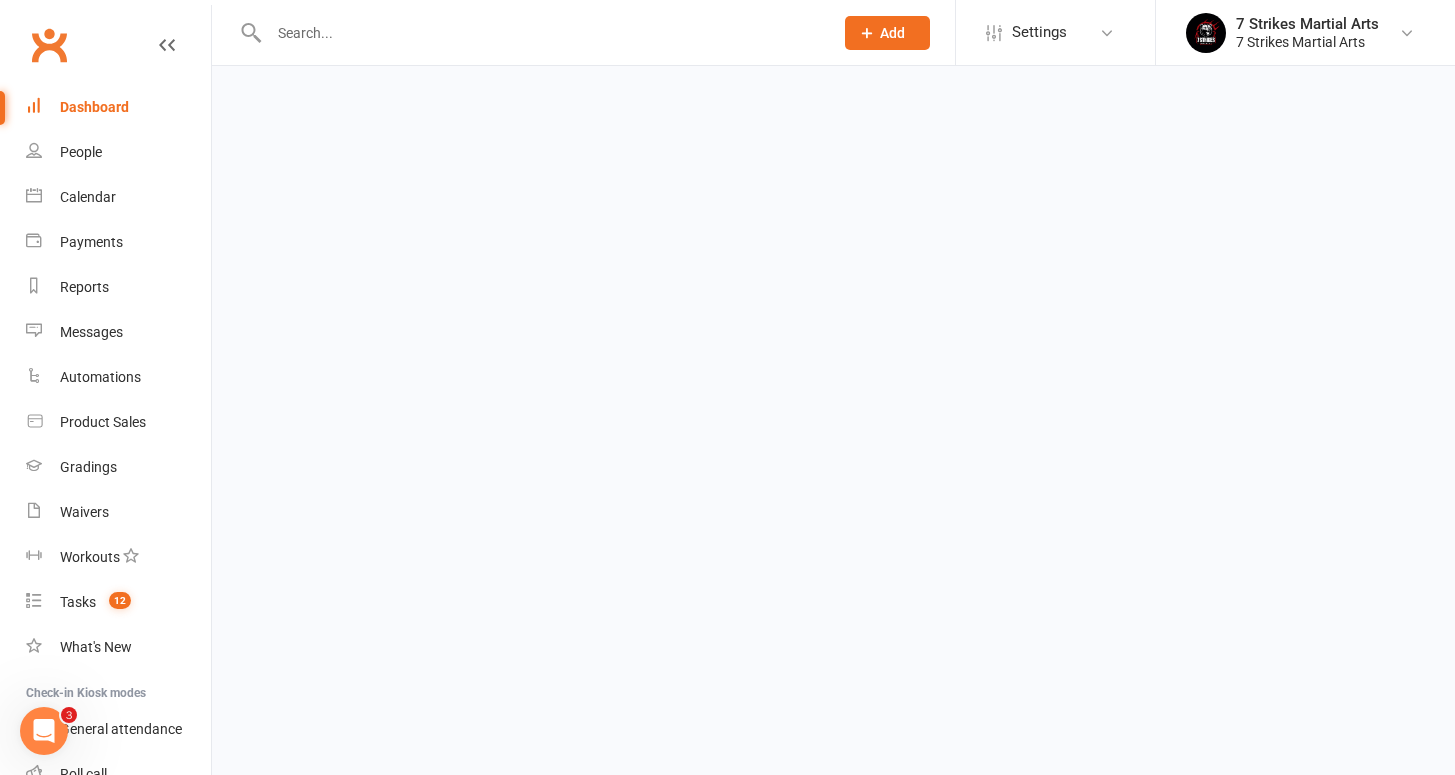 scroll, scrollTop: 0, scrollLeft: 0, axis: both 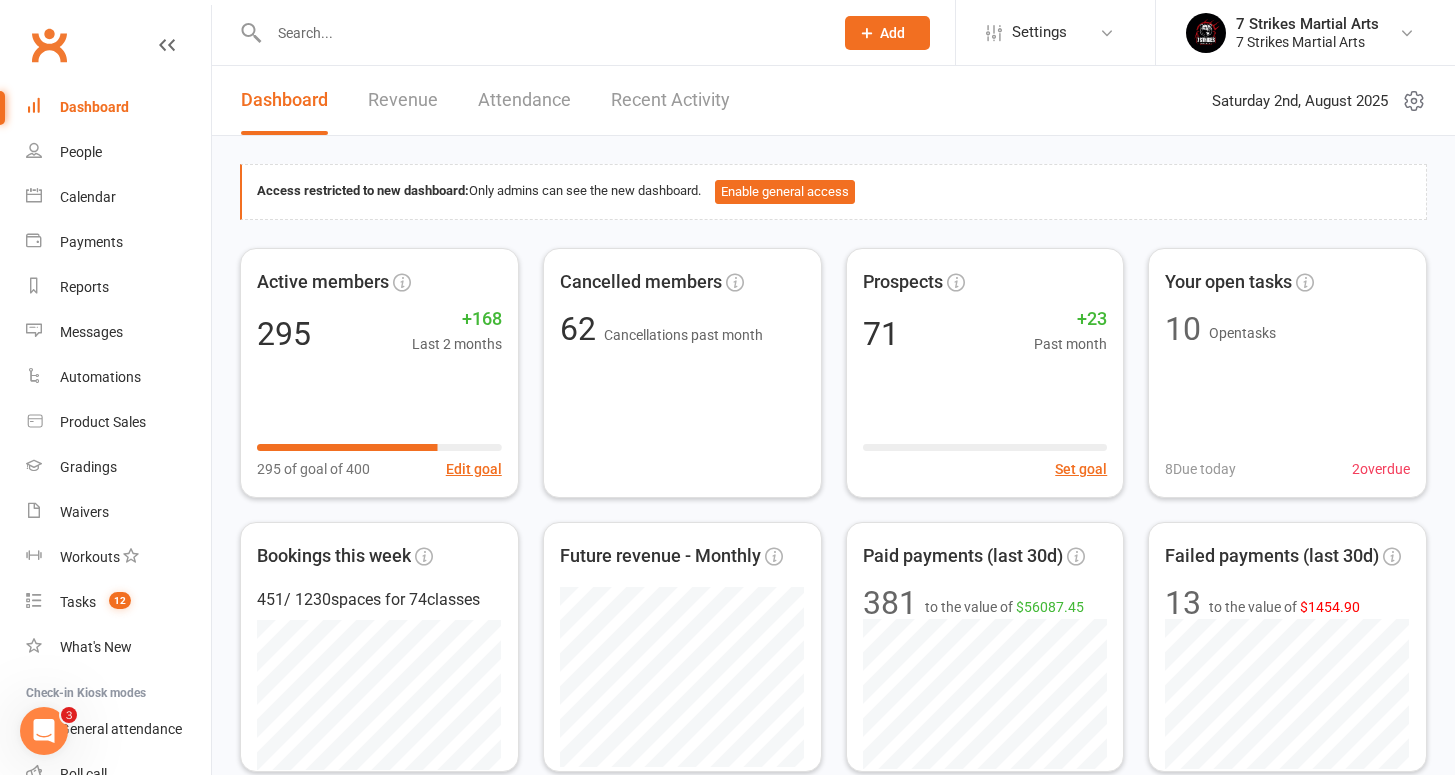 click at bounding box center (541, 33) 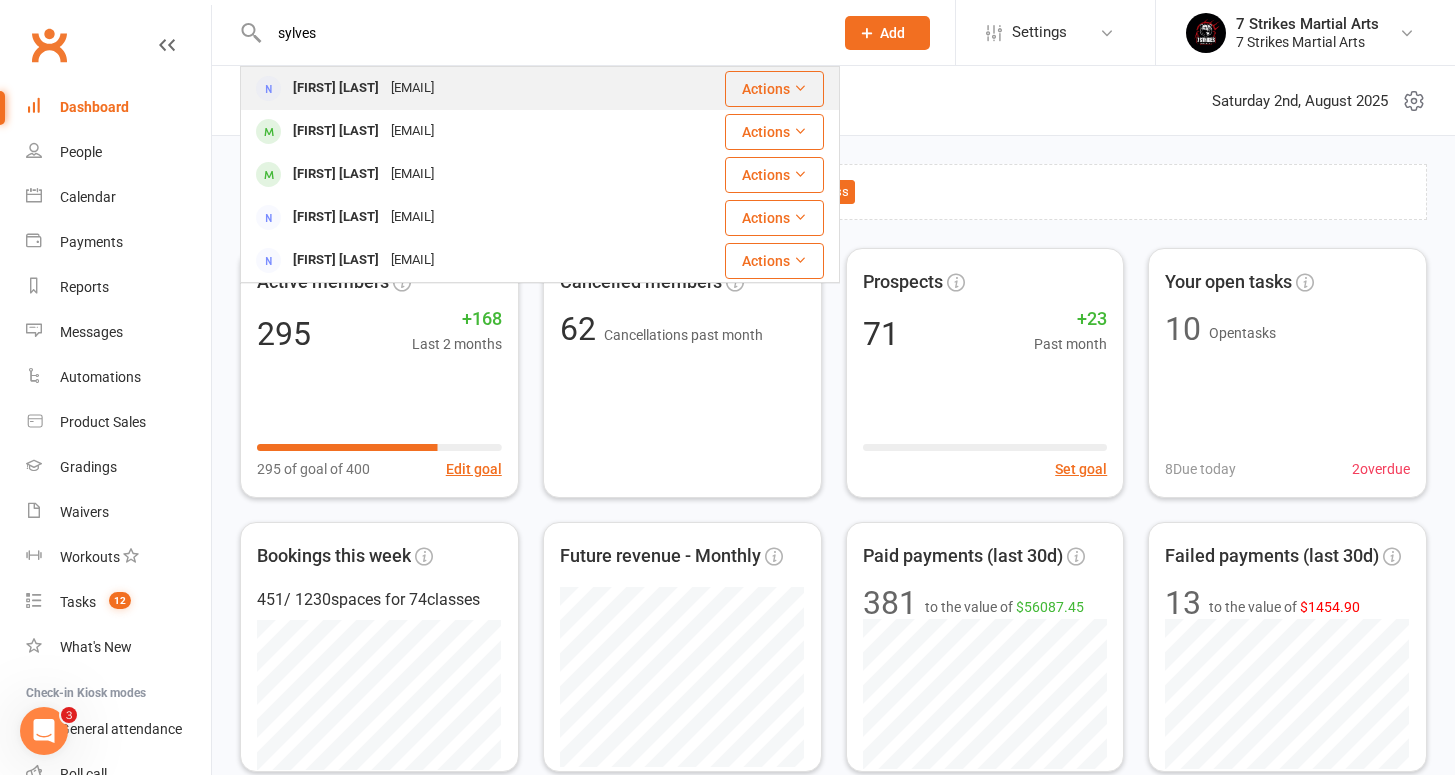 type on "sylves" 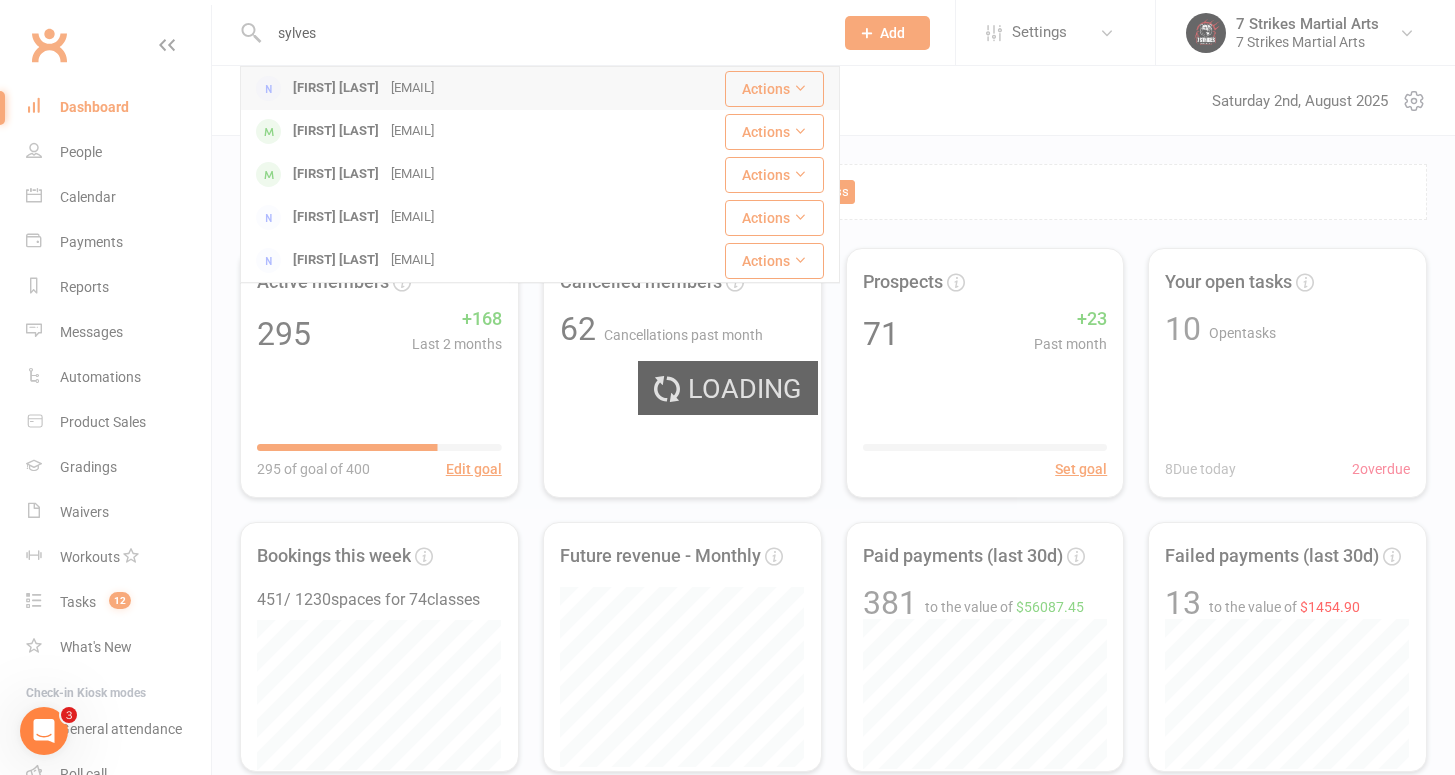 type 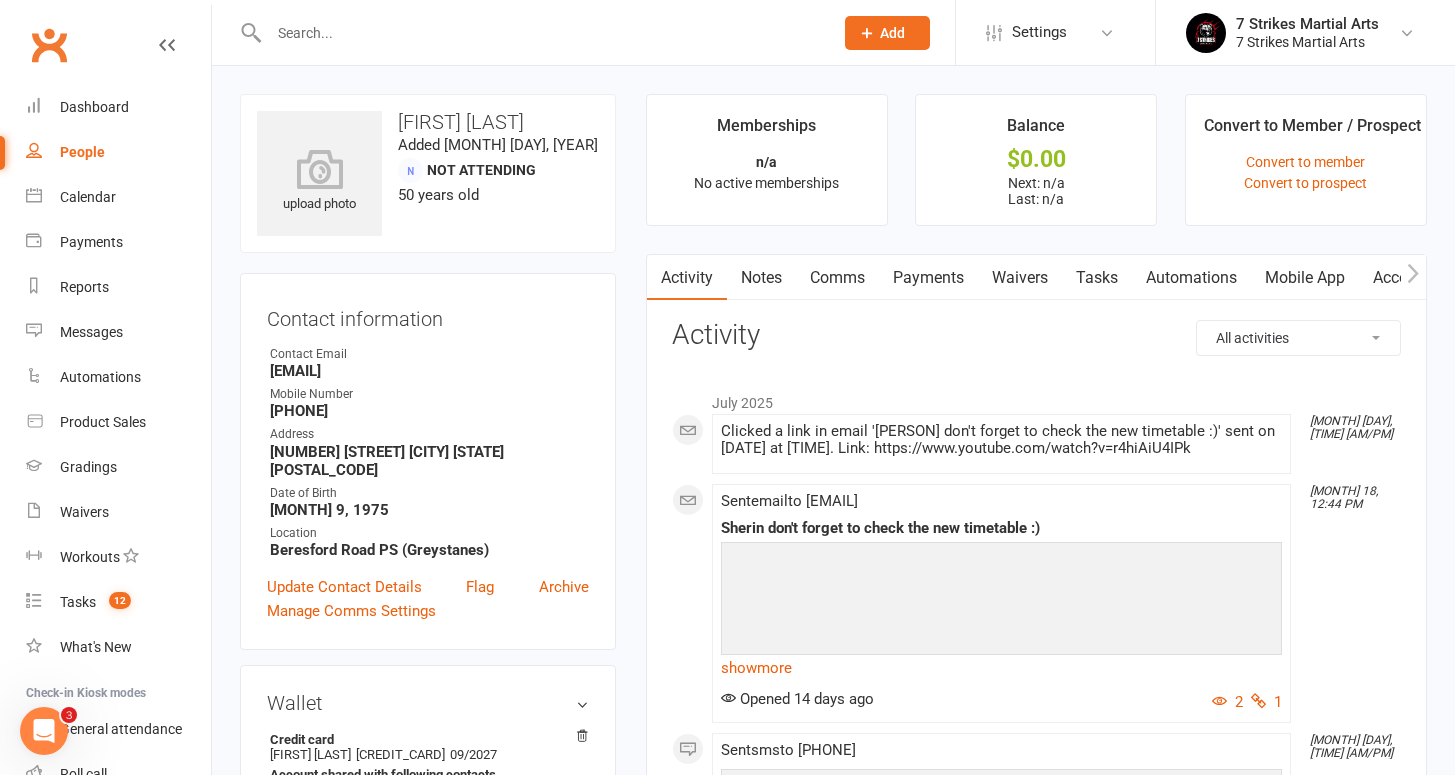 click on "Tasks" at bounding box center [1097, 278] 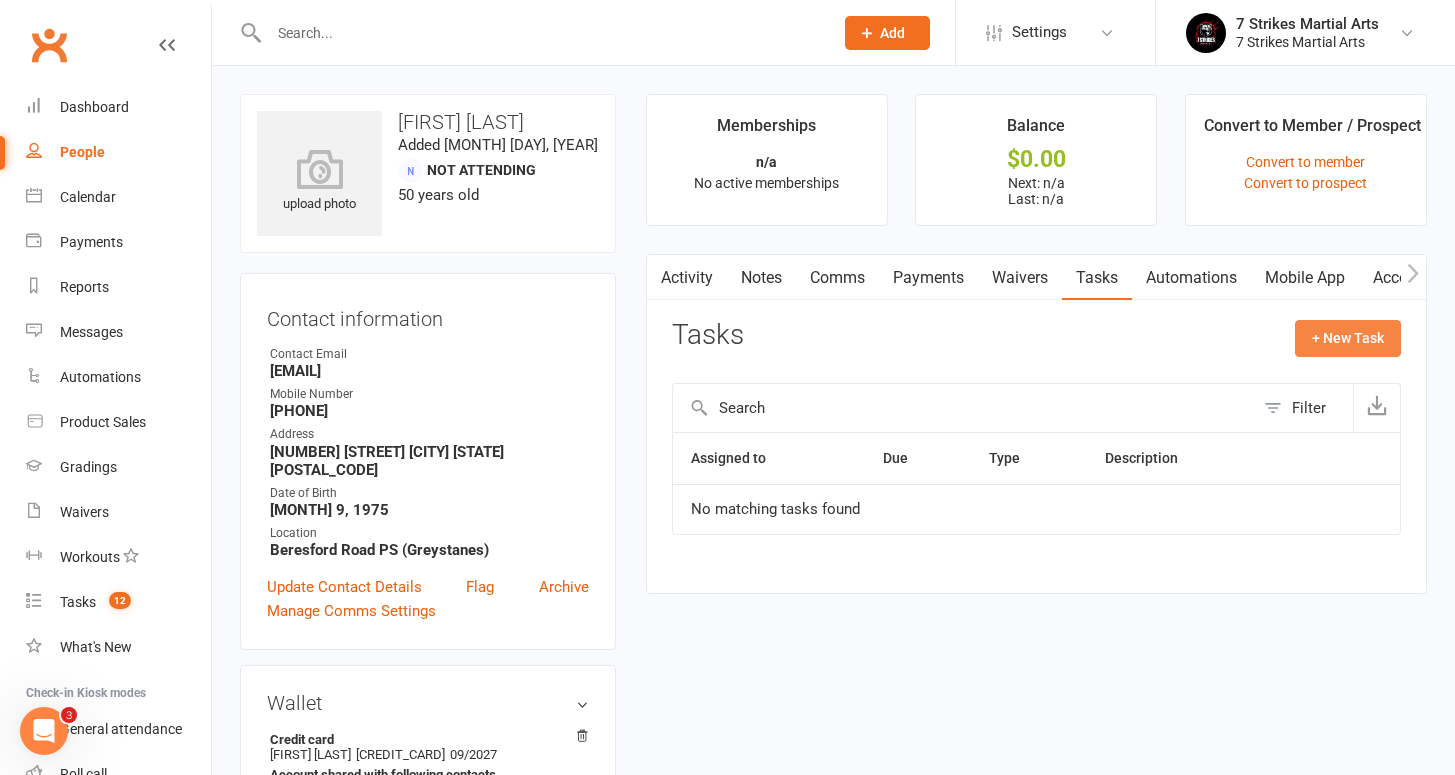 click on "+ New Task" at bounding box center [1348, 338] 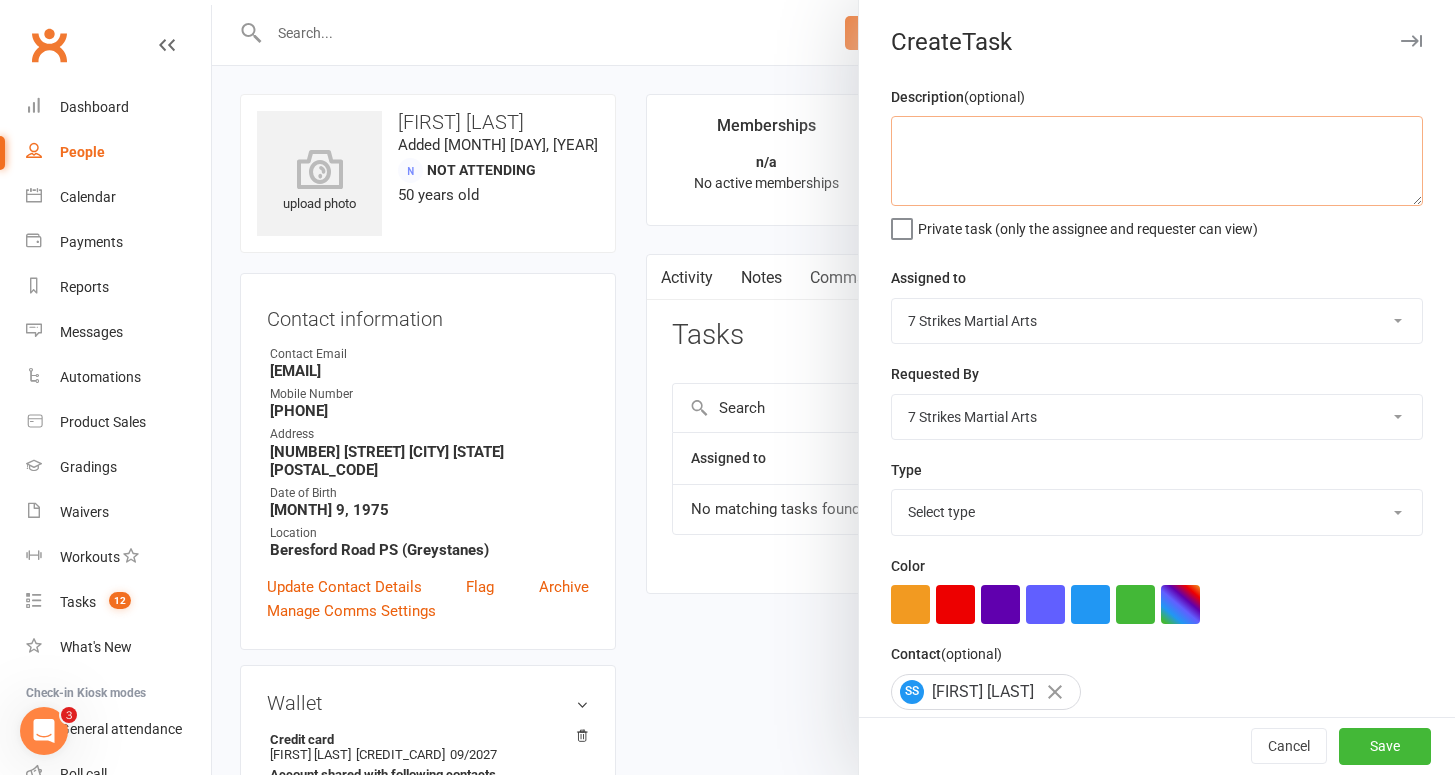 click at bounding box center [1157, 161] 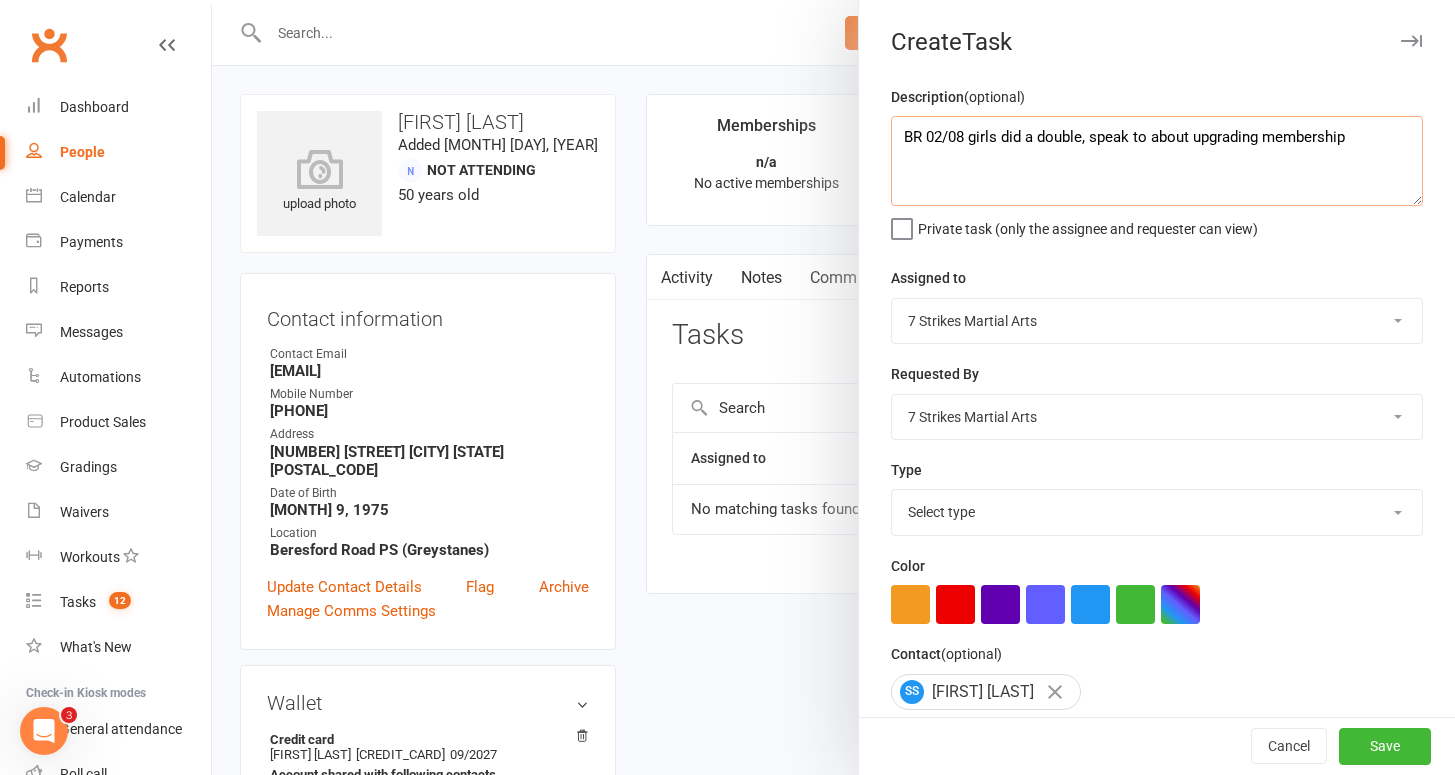 type on "BR 02/08 girls did a double, speak to about upgrading membership" 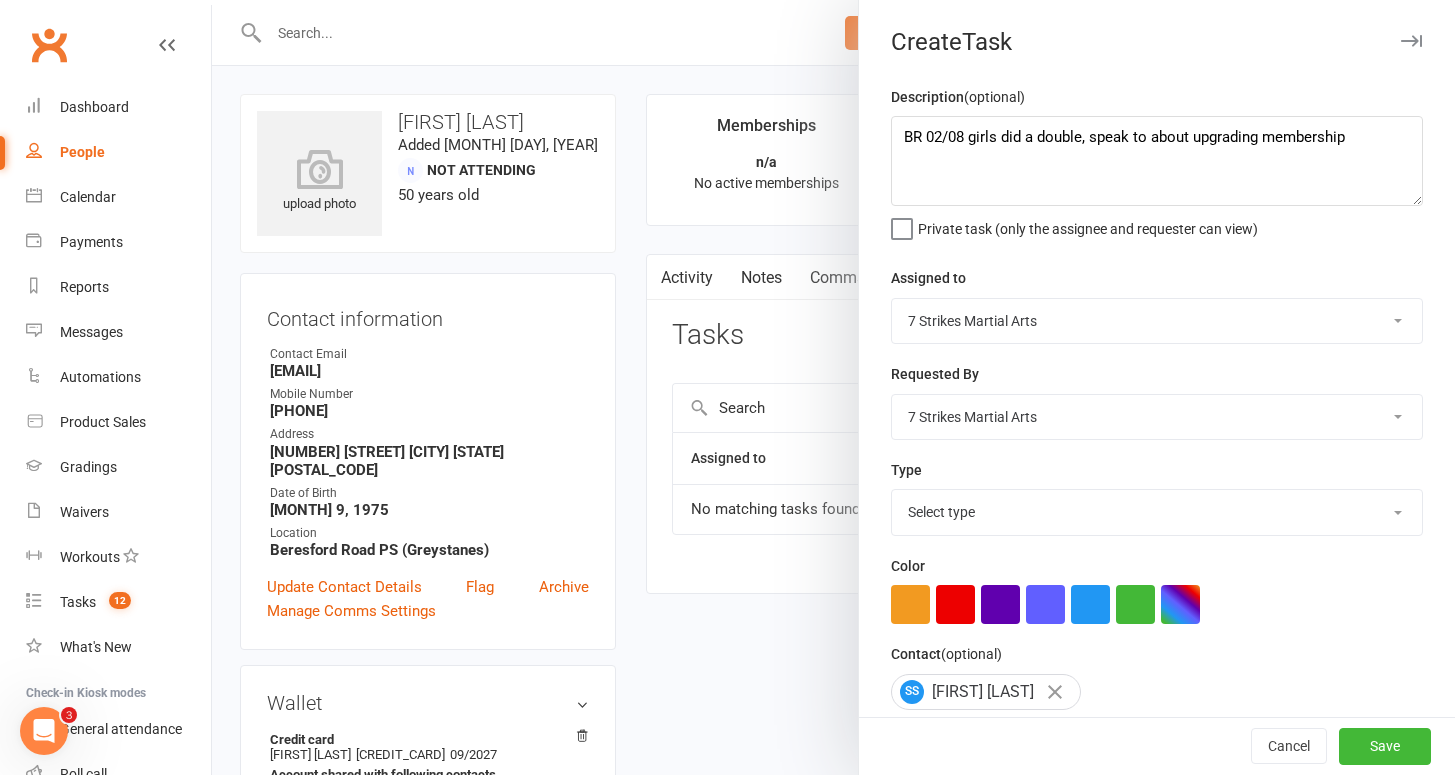 click on "Private task (only the assignee and requester can view)" at bounding box center [1074, 224] 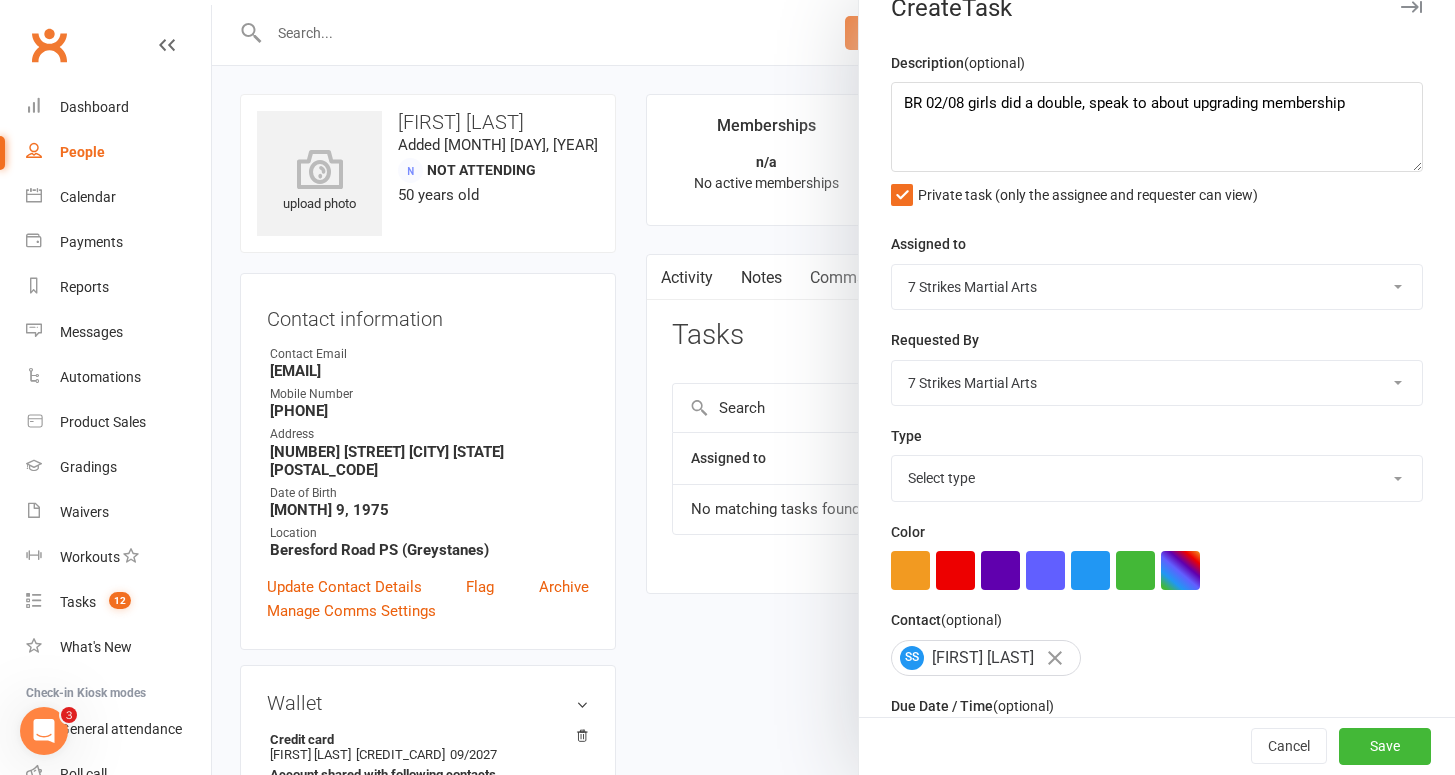 scroll, scrollTop: 171, scrollLeft: 0, axis: vertical 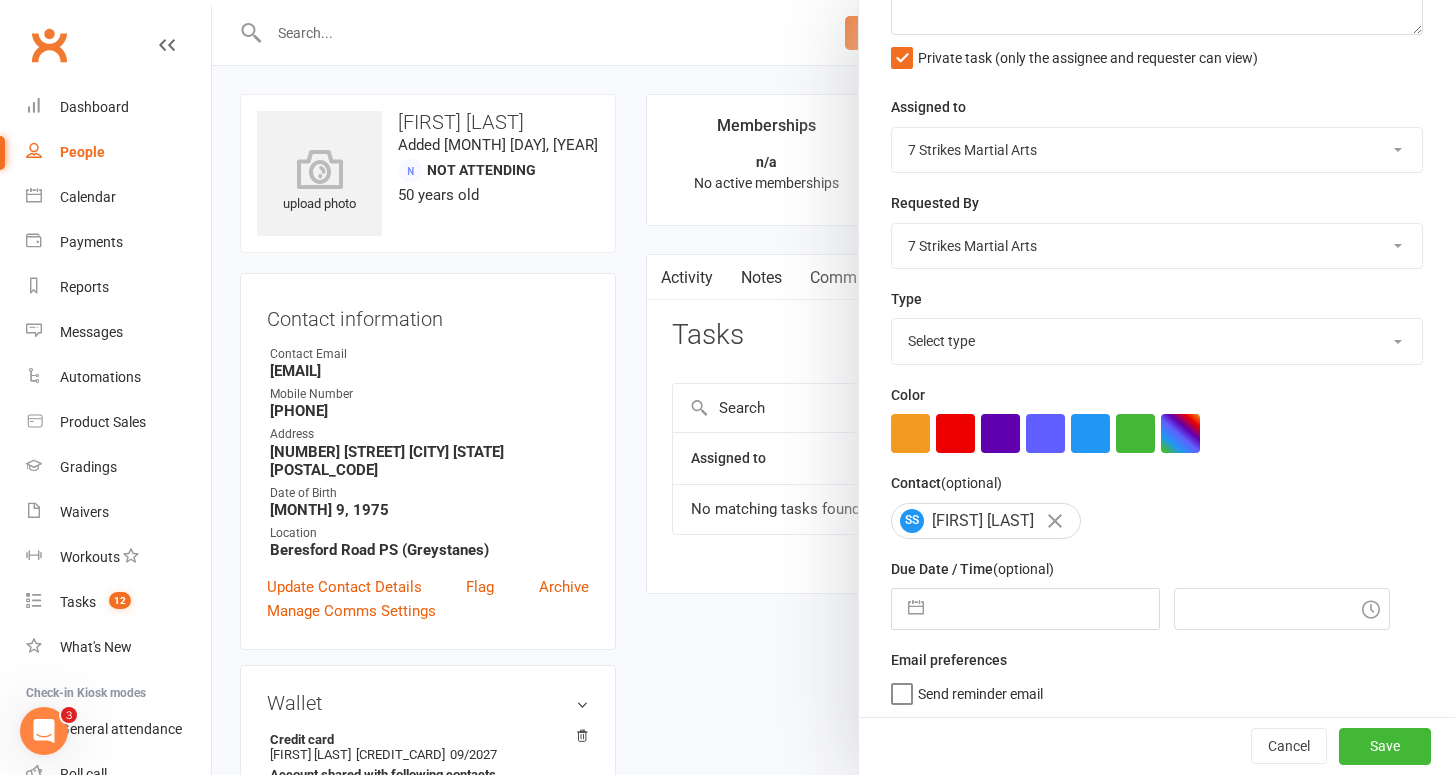 select on "33493" 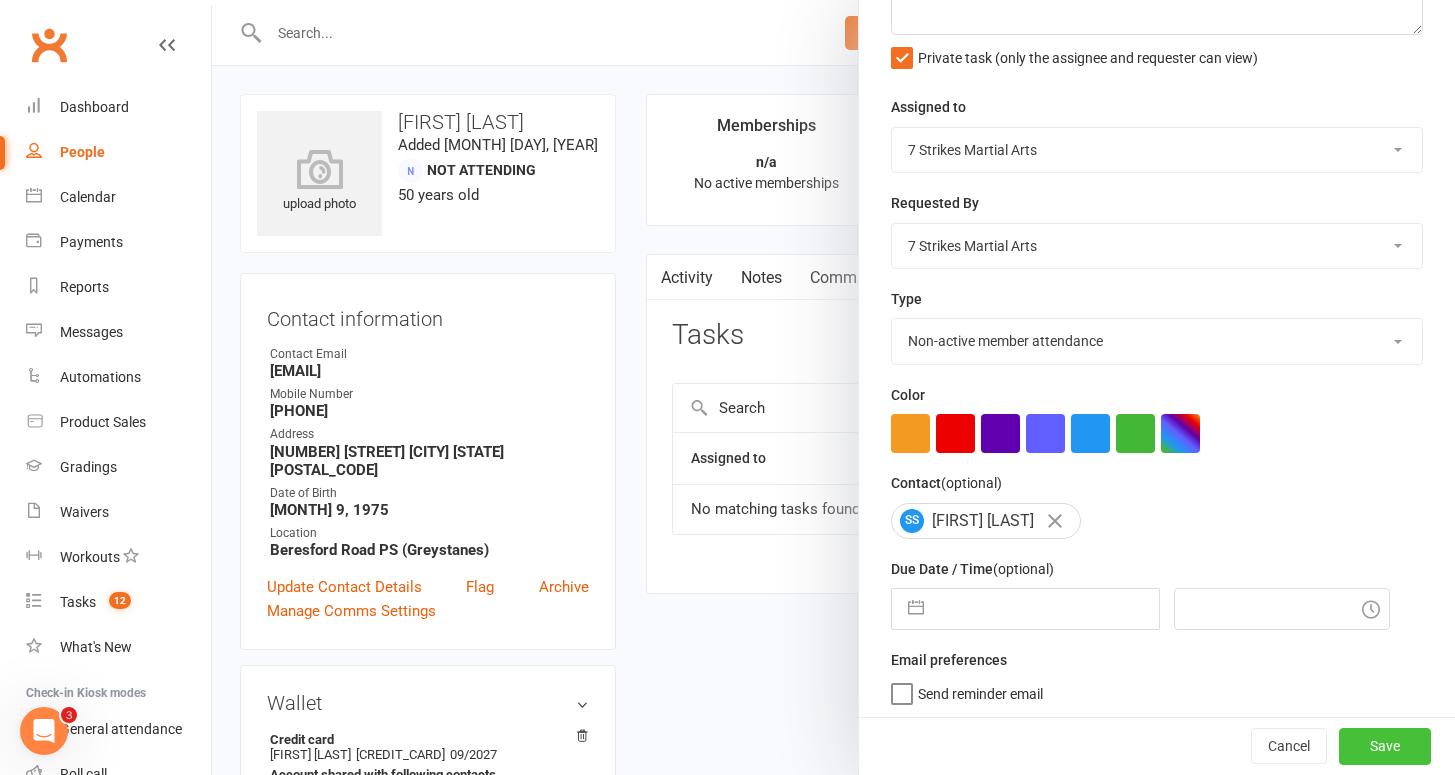 click on "Save" at bounding box center (1385, 747) 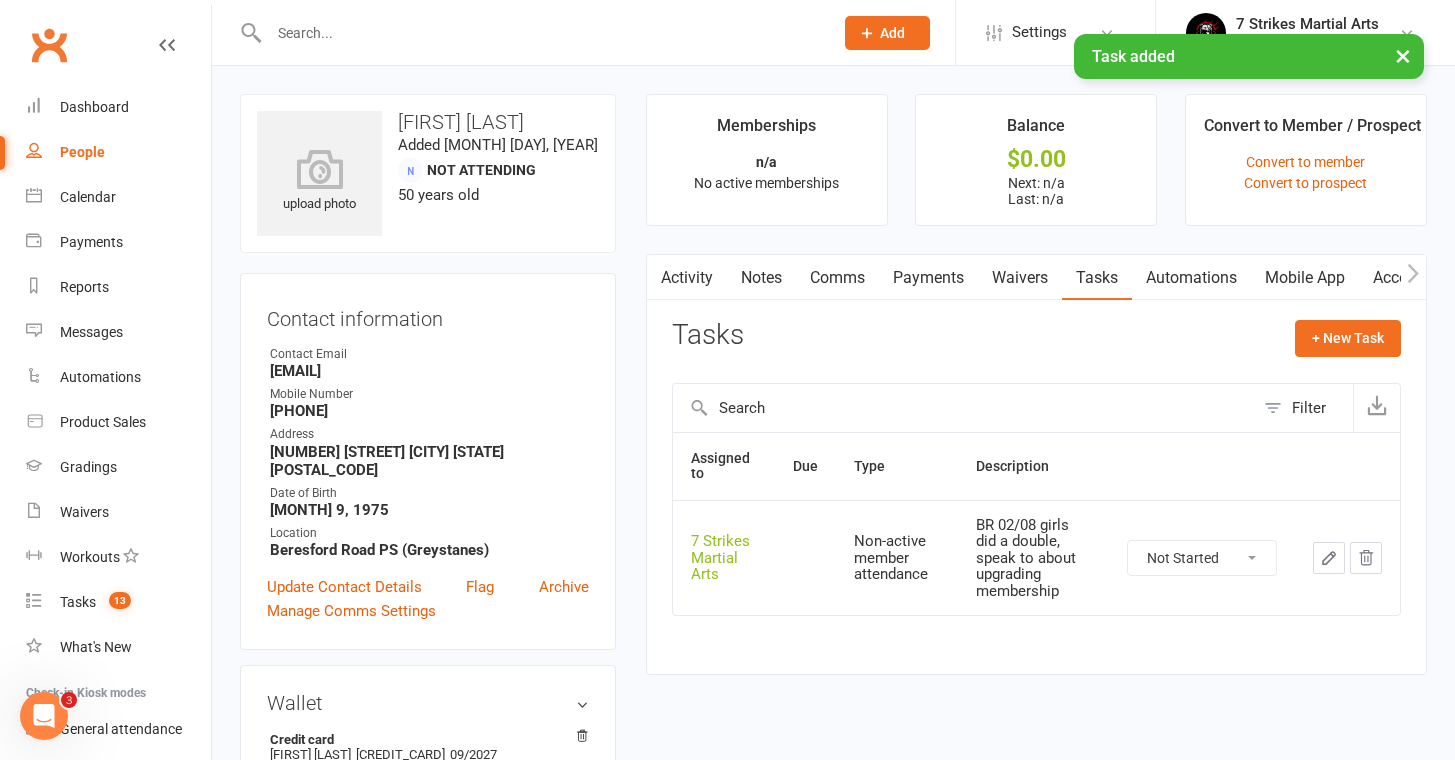click at bounding box center [541, 33] 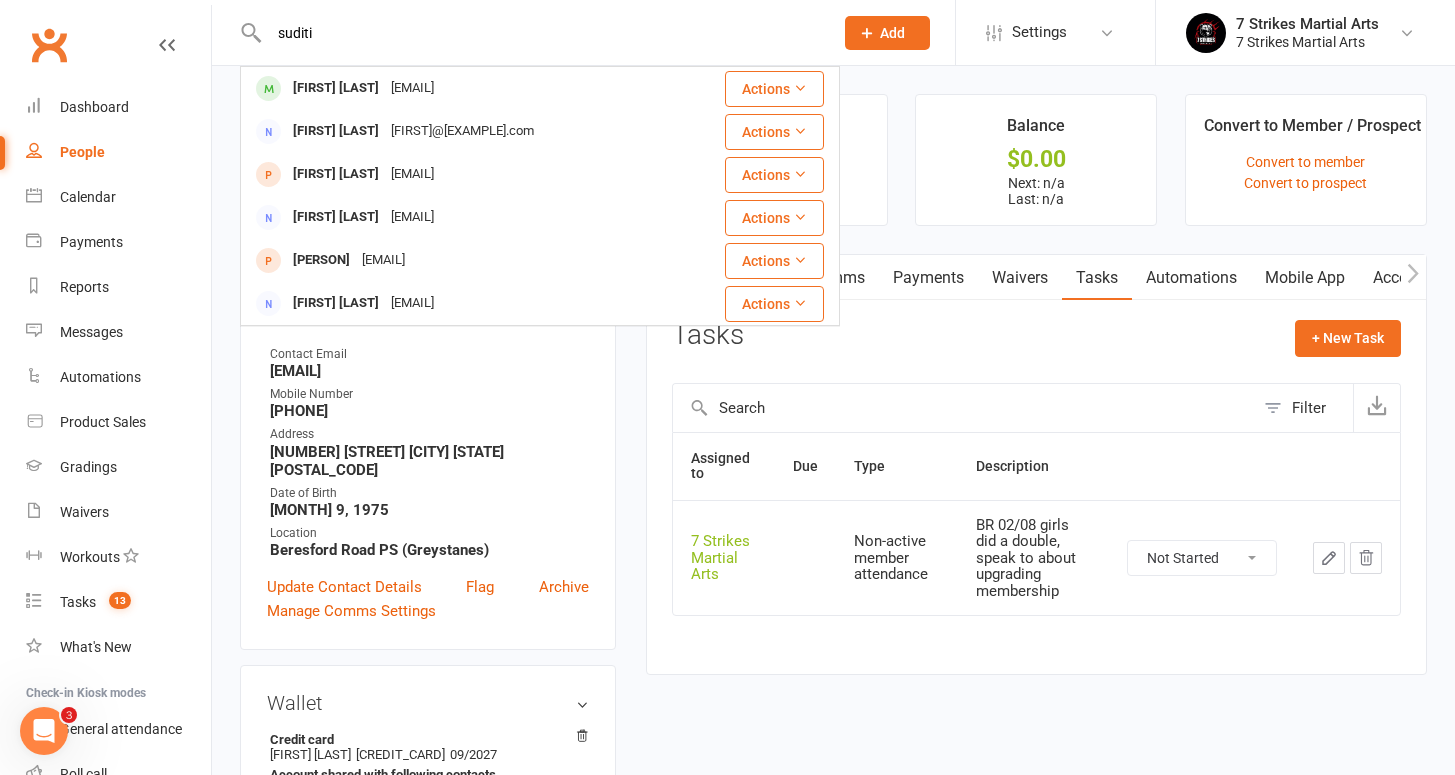 type on "audition" 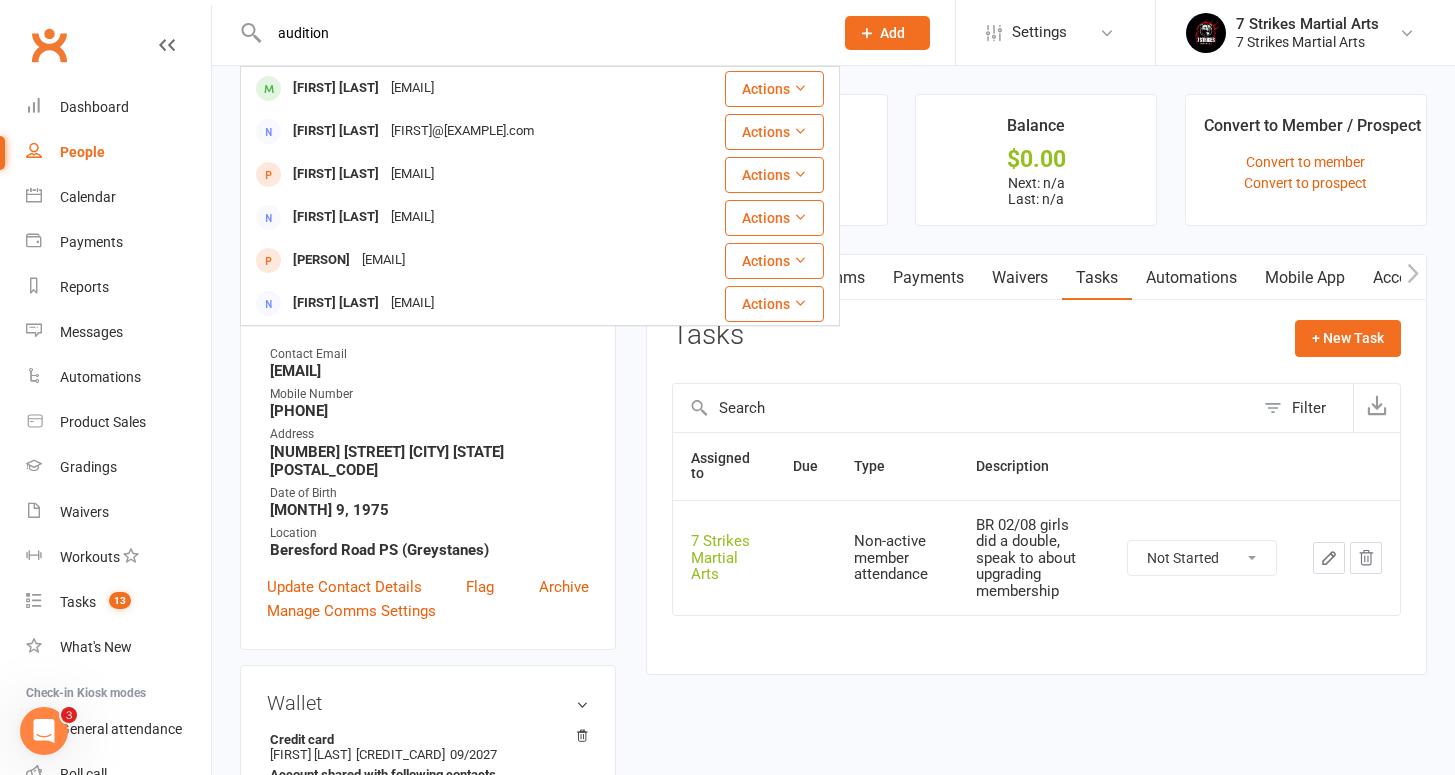 drag, startPoint x: 620, startPoint y: 32, endPoint x: 362, endPoint y: 83, distance: 262.9924 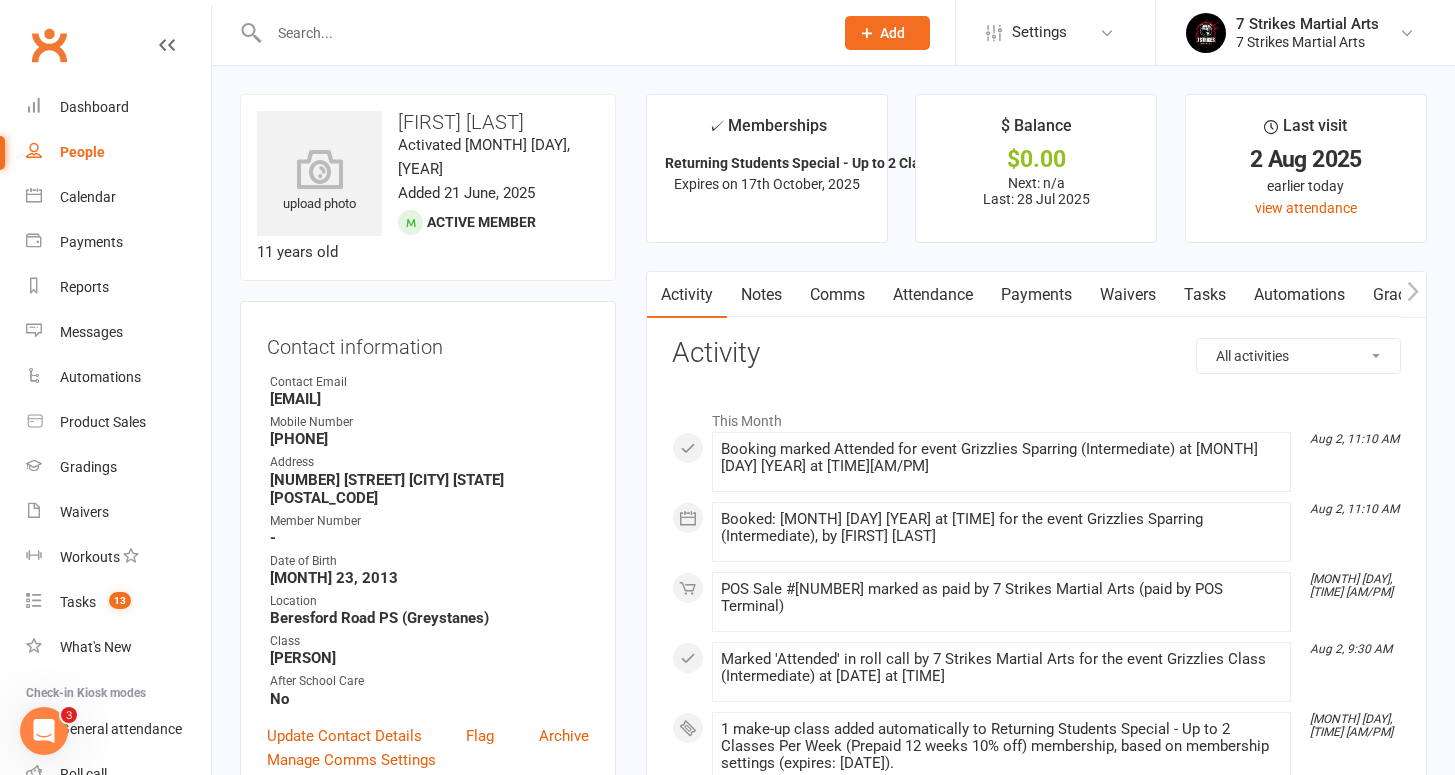 click on "Attendance" at bounding box center (933, 295) 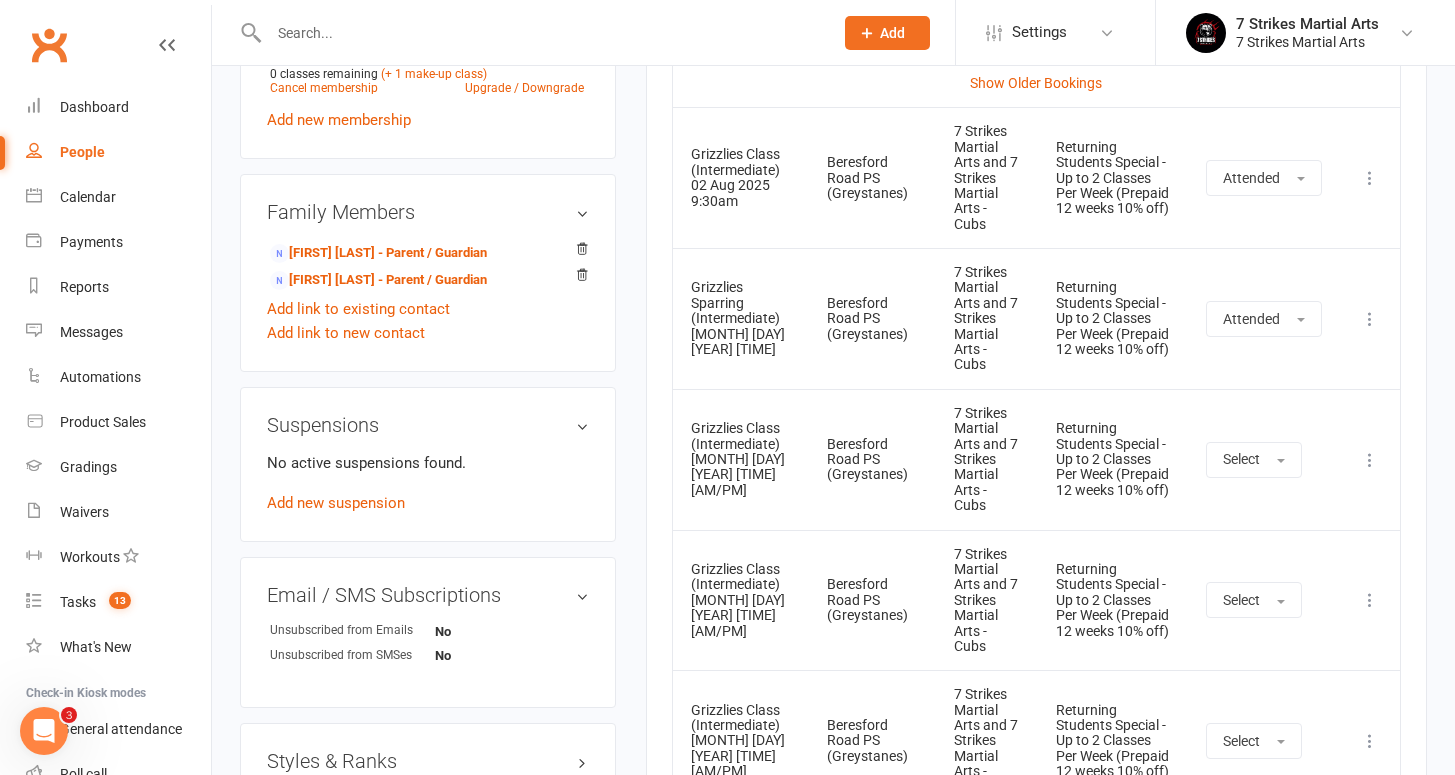 scroll, scrollTop: 1167, scrollLeft: 0, axis: vertical 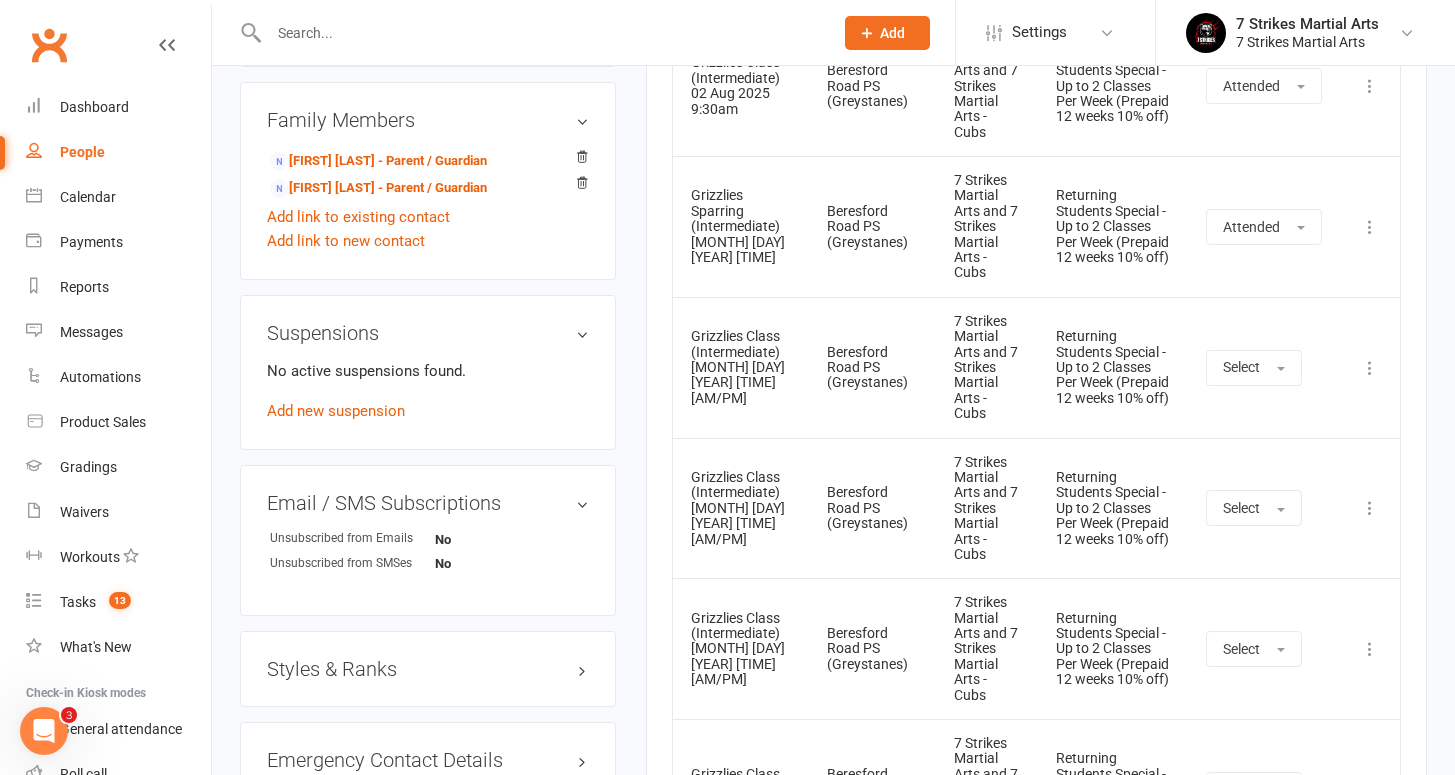 click on "Styles & Ranks" at bounding box center [428, 669] 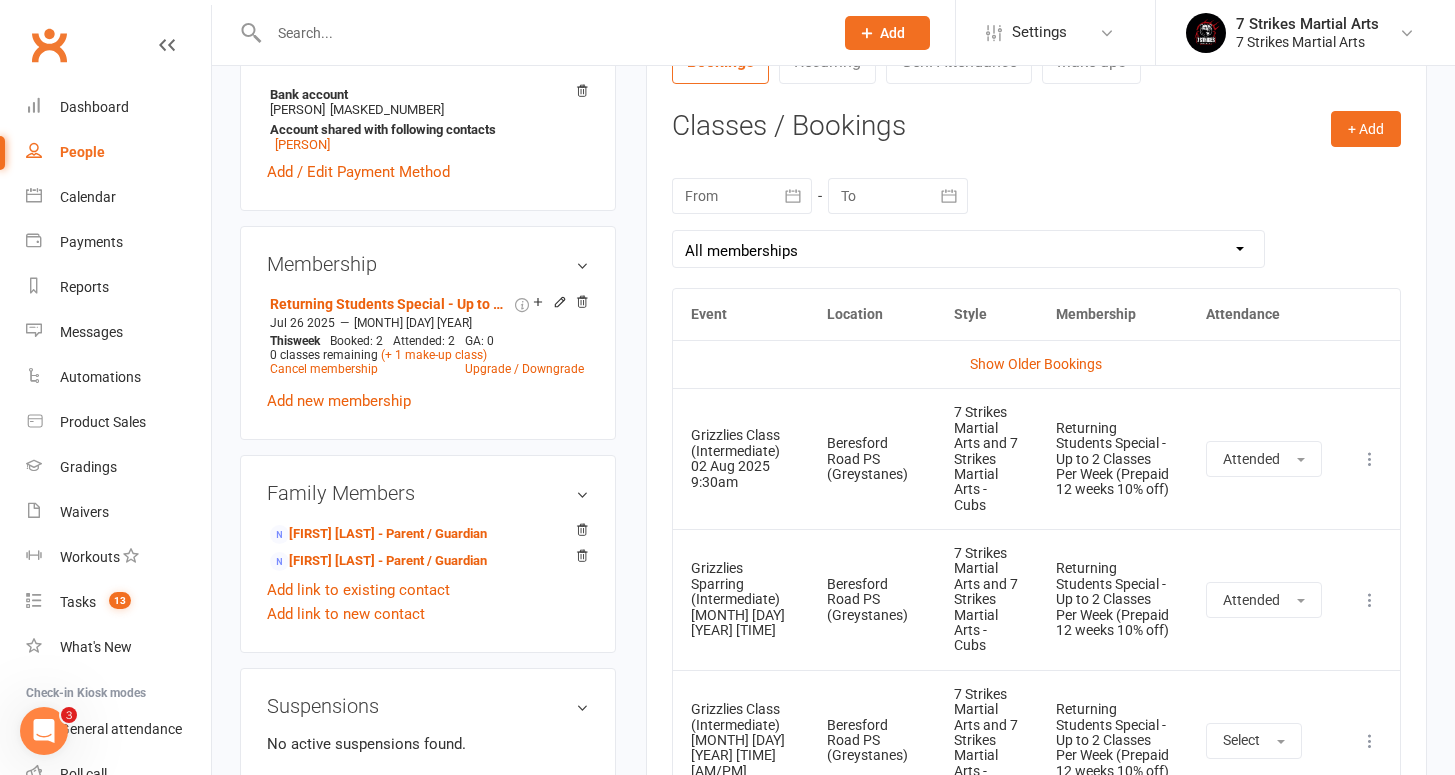 scroll, scrollTop: 809, scrollLeft: 0, axis: vertical 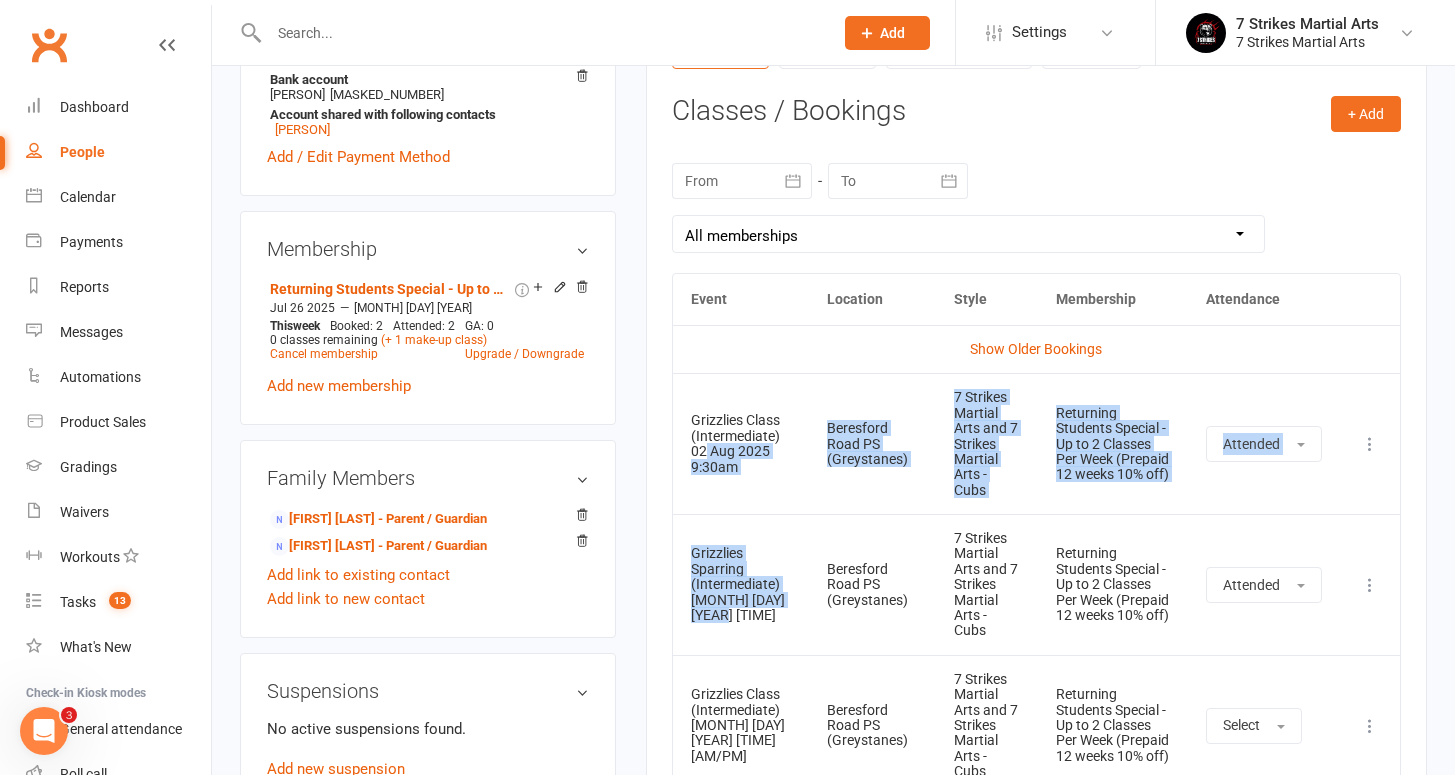 drag, startPoint x: 757, startPoint y: 587, endPoint x: 705, endPoint y: 447, distance: 149.34523 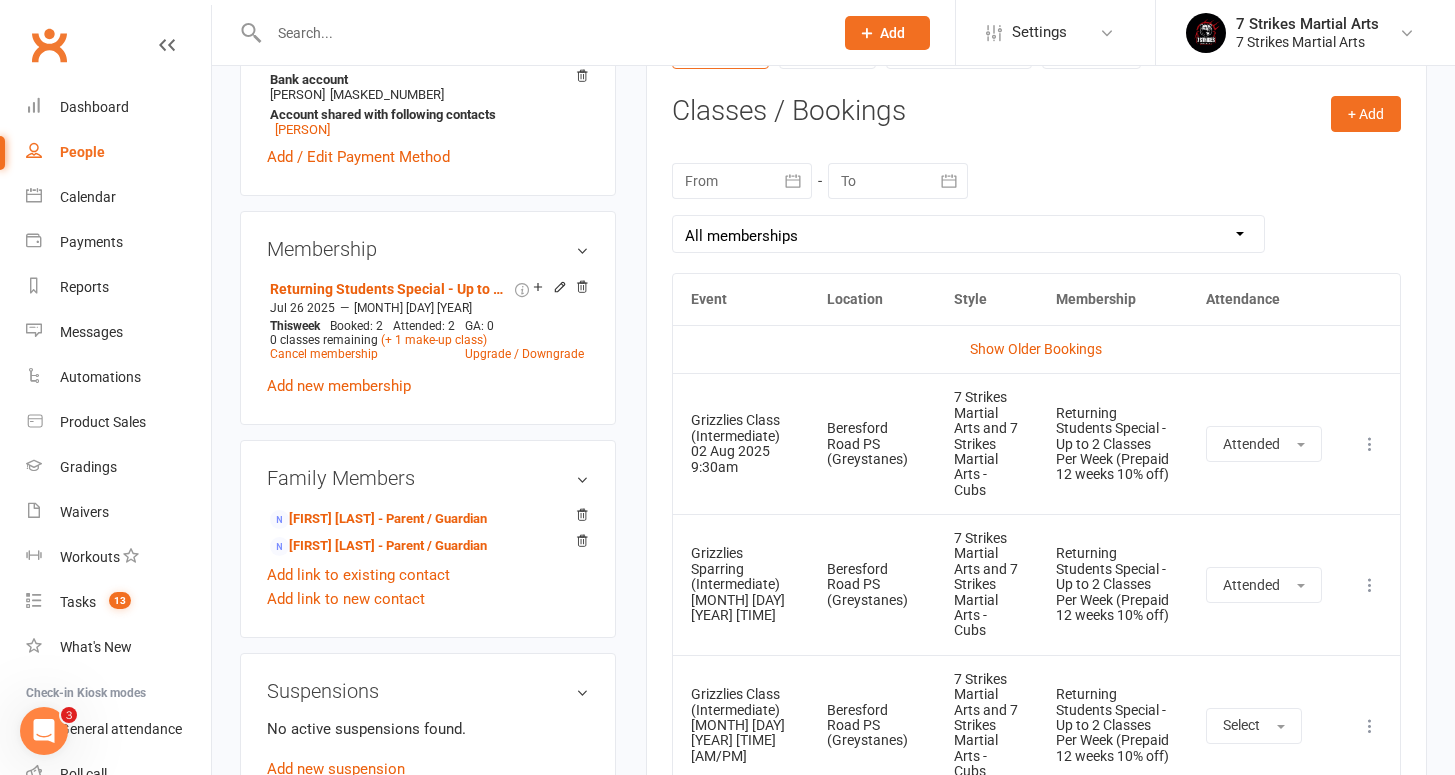 click at bounding box center (541, 33) 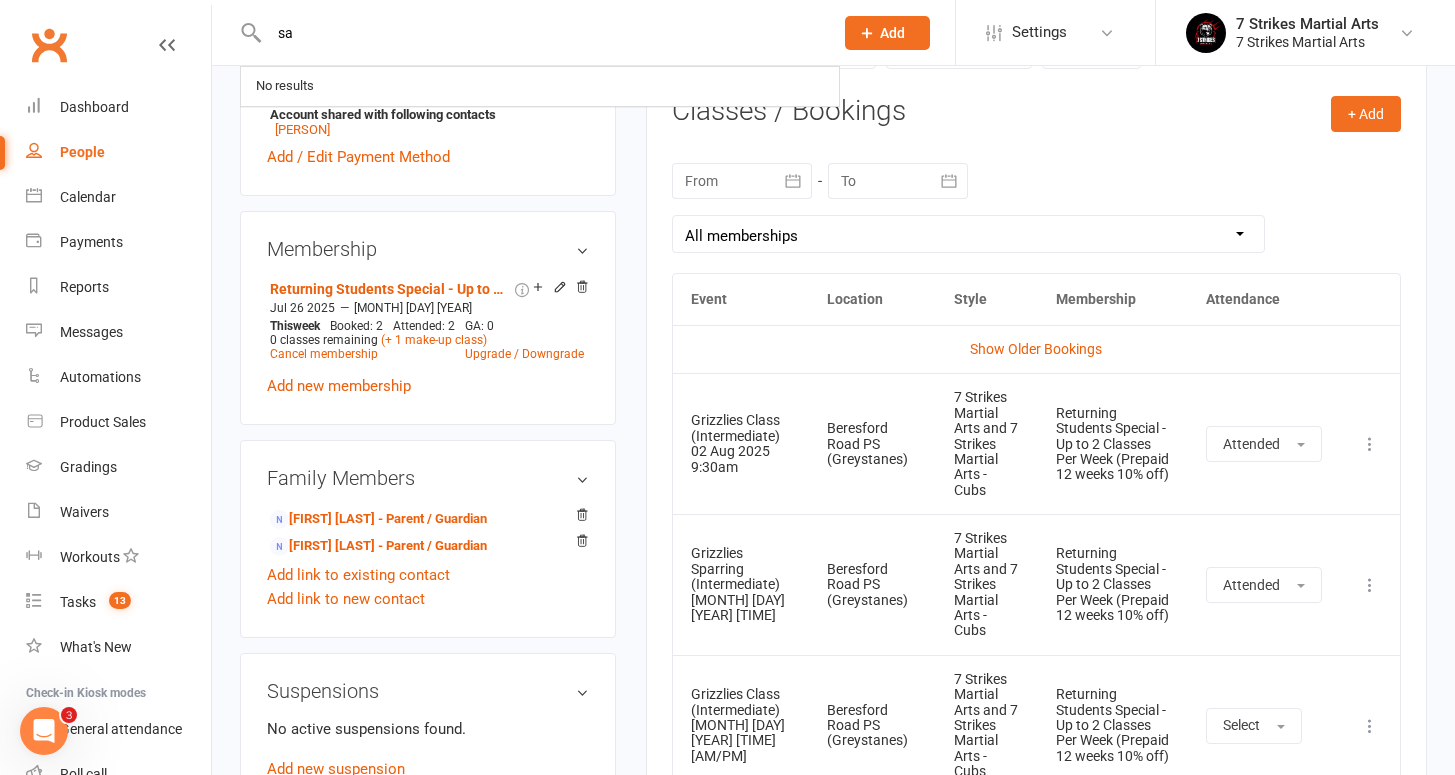 type on "s" 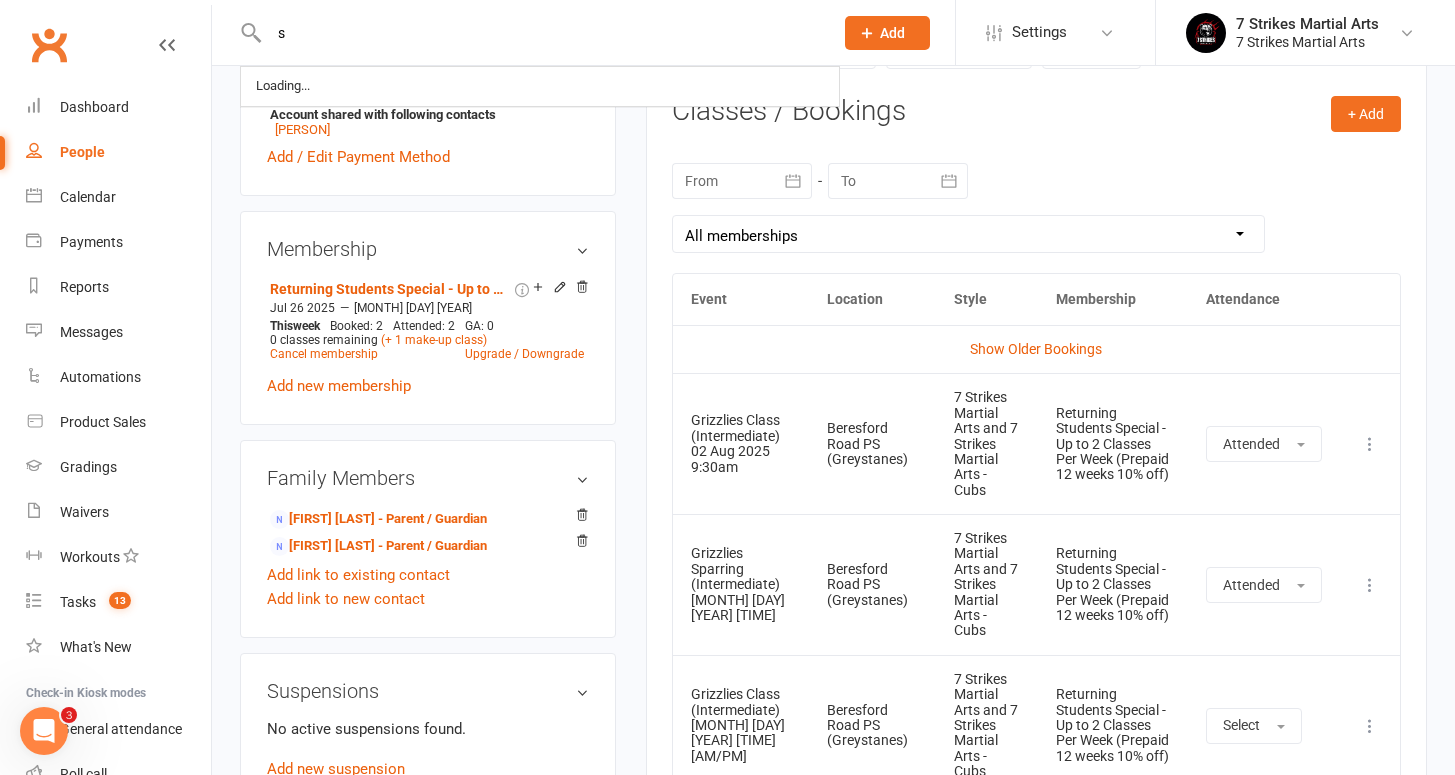 type 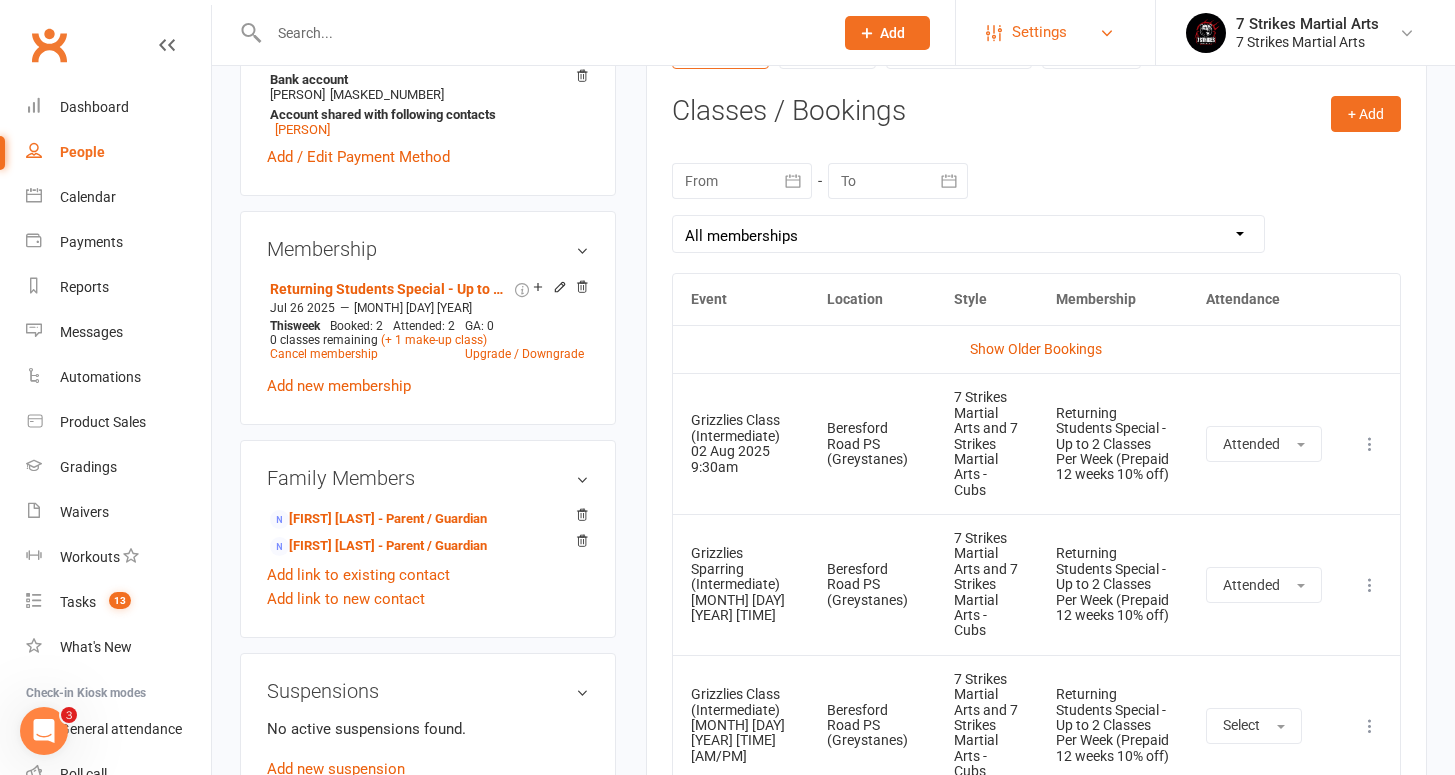 click on "Settings" at bounding box center [1055, 32] 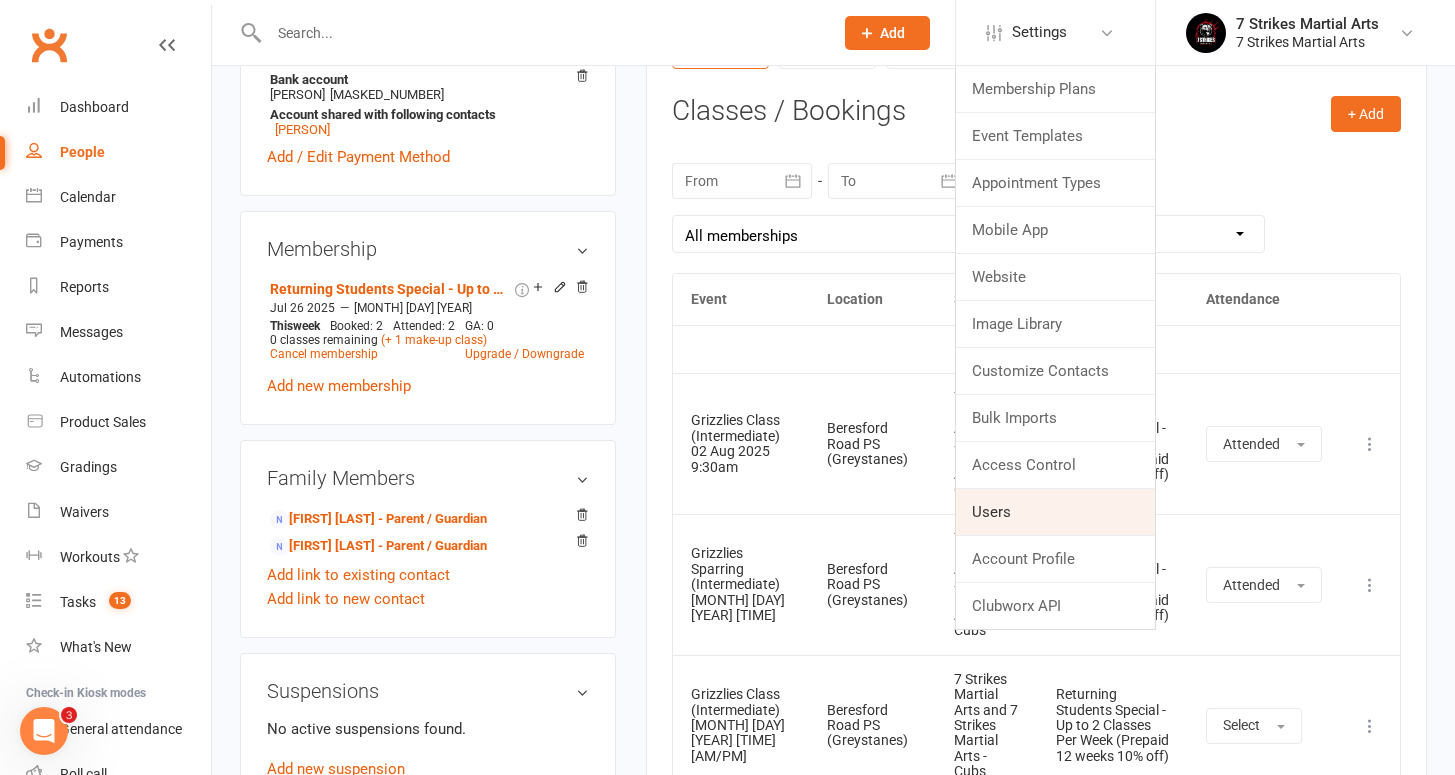 click on "Users" at bounding box center [1055, 512] 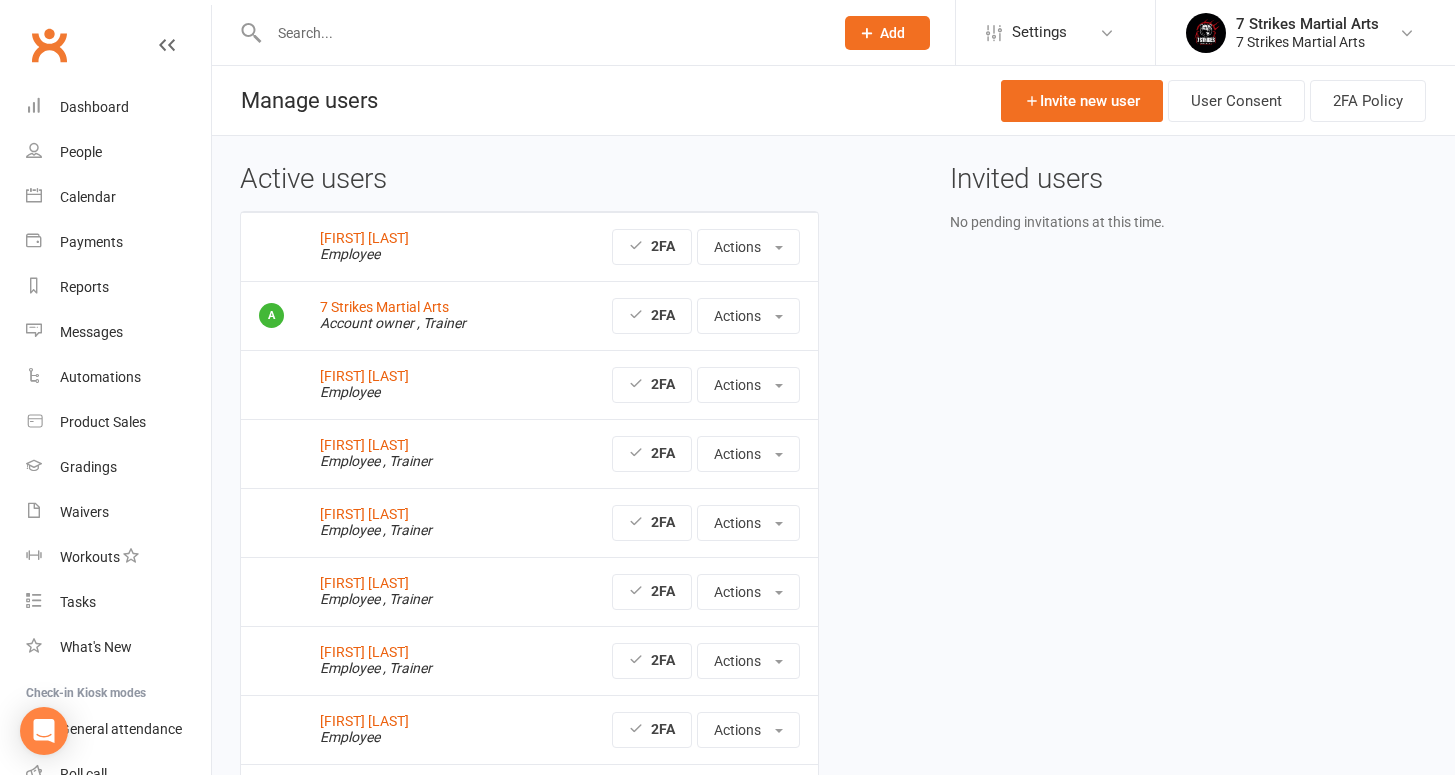 scroll, scrollTop: 0, scrollLeft: 0, axis: both 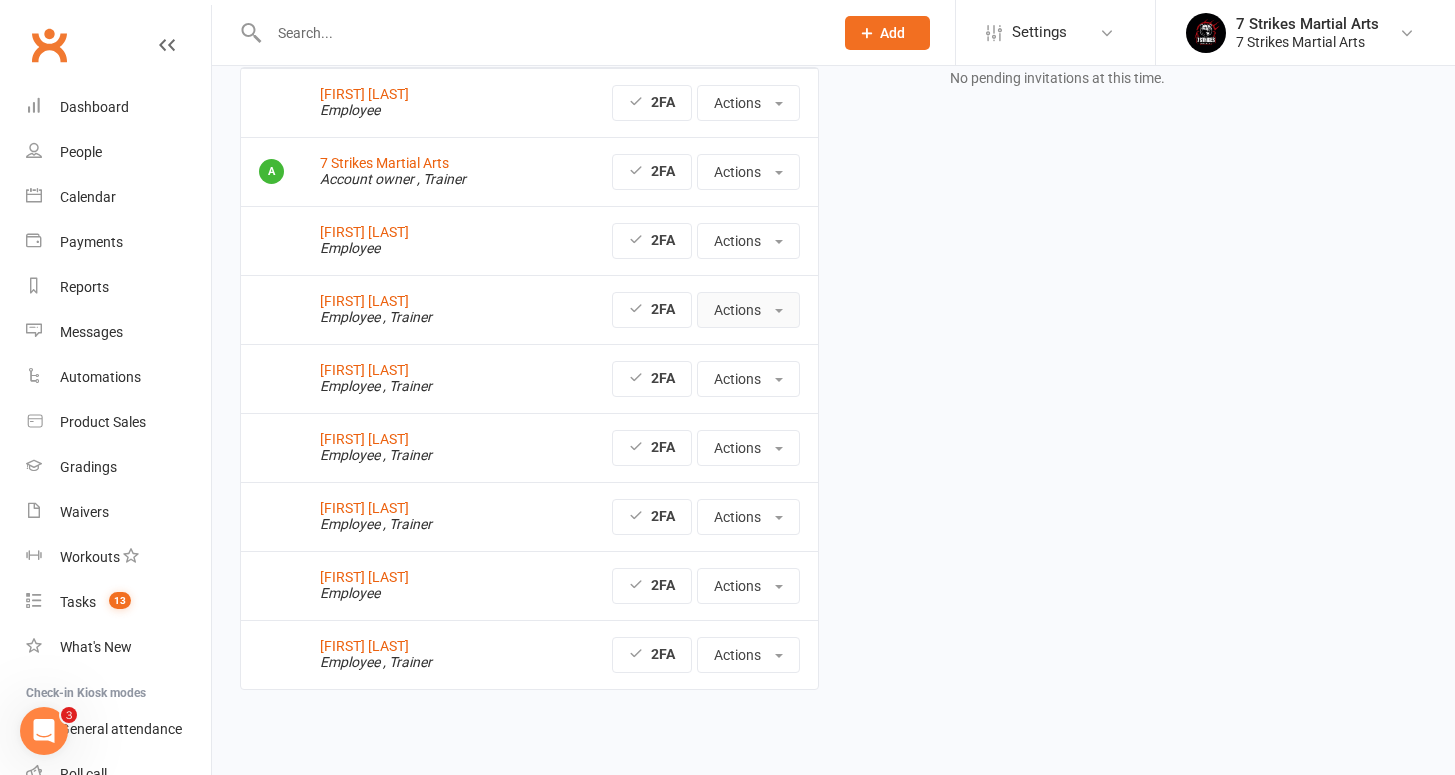 click on "Actions" at bounding box center (748, 310) 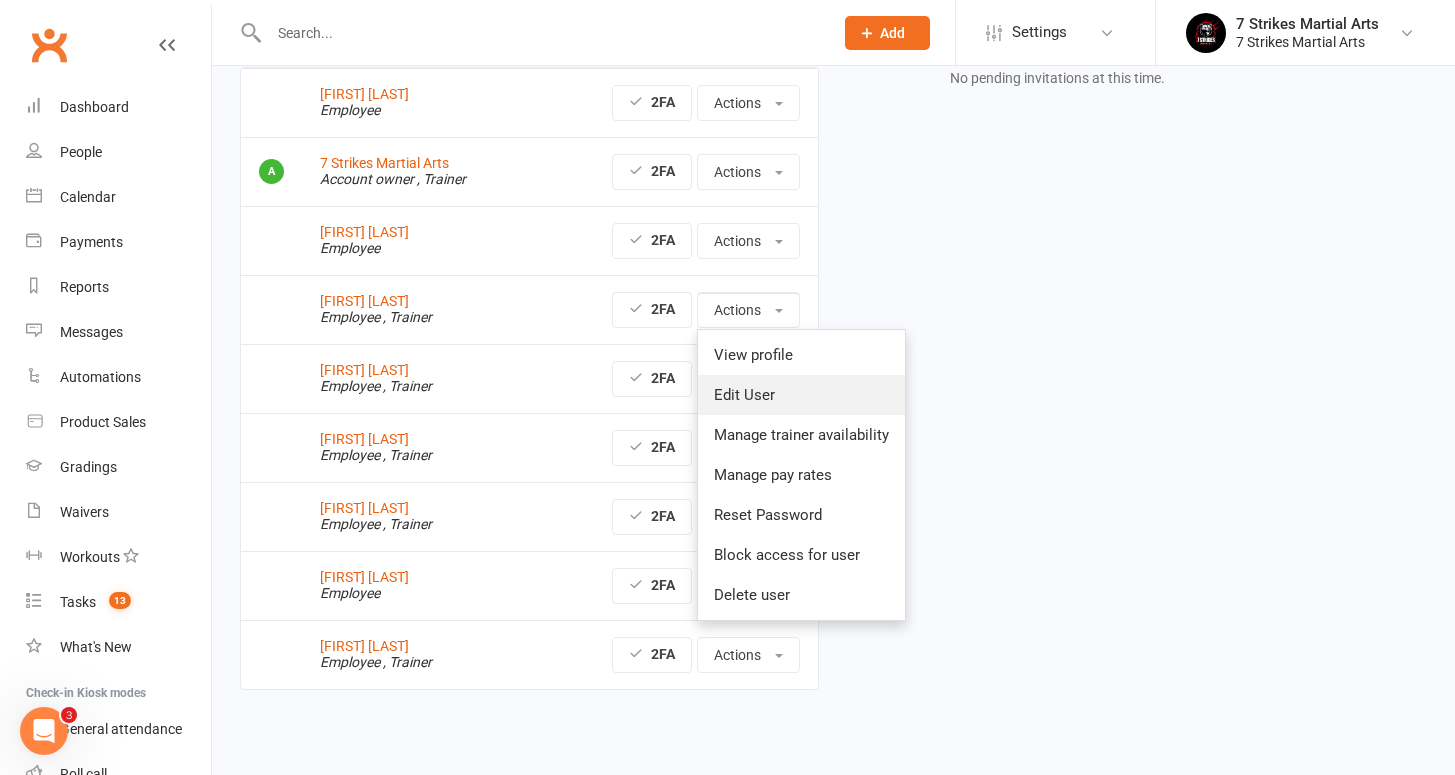 click on "Edit User" at bounding box center (801, 395) 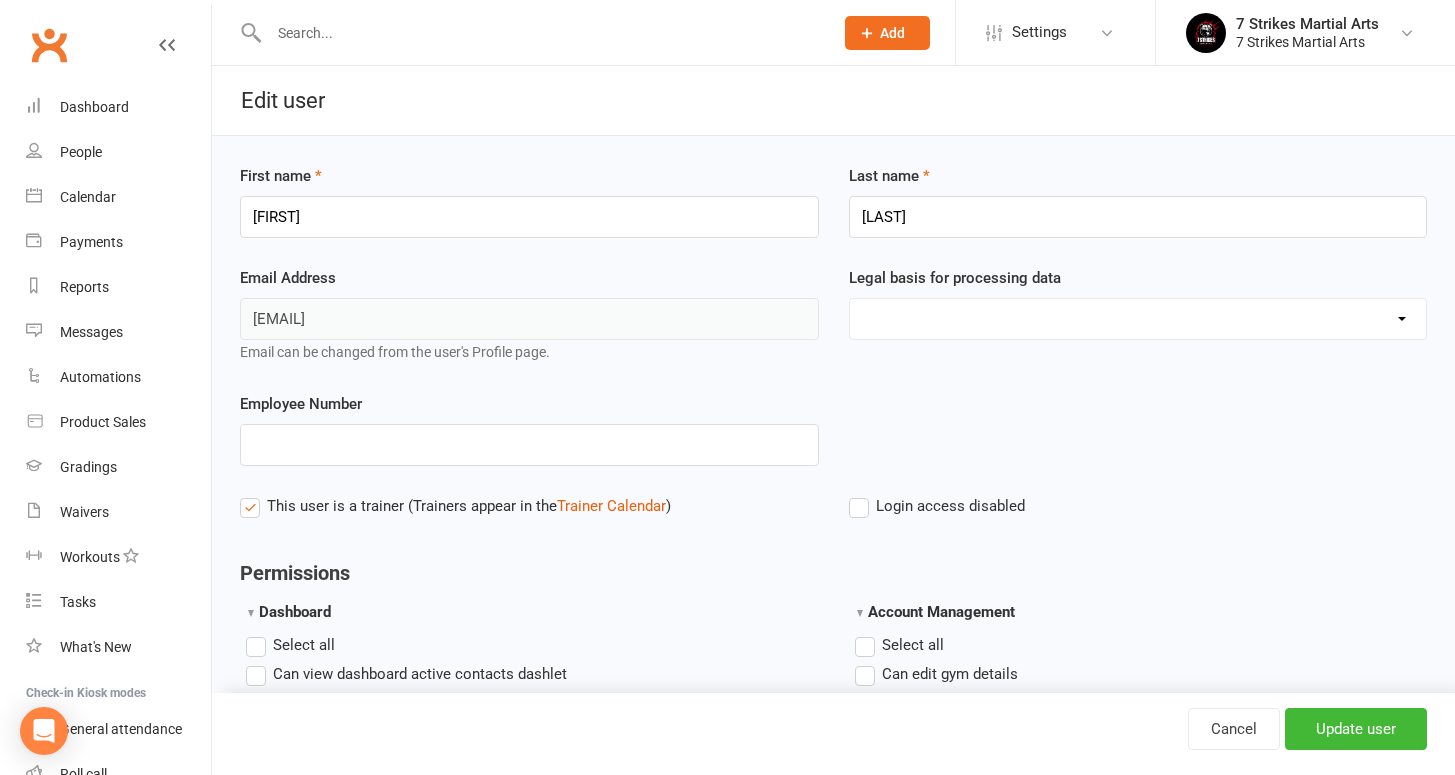 scroll, scrollTop: 0, scrollLeft: 0, axis: both 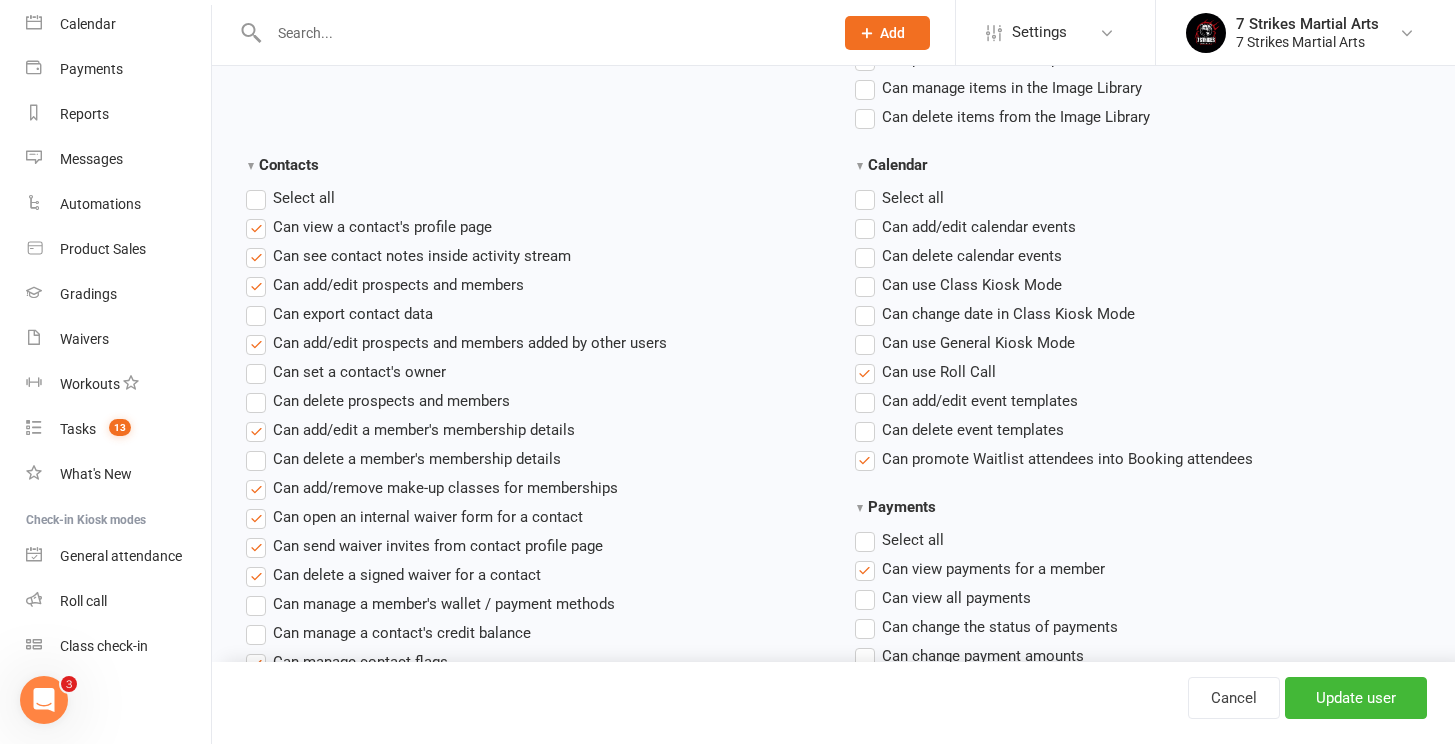 click on "Can use Class Kiosk Mode" at bounding box center (958, 285) 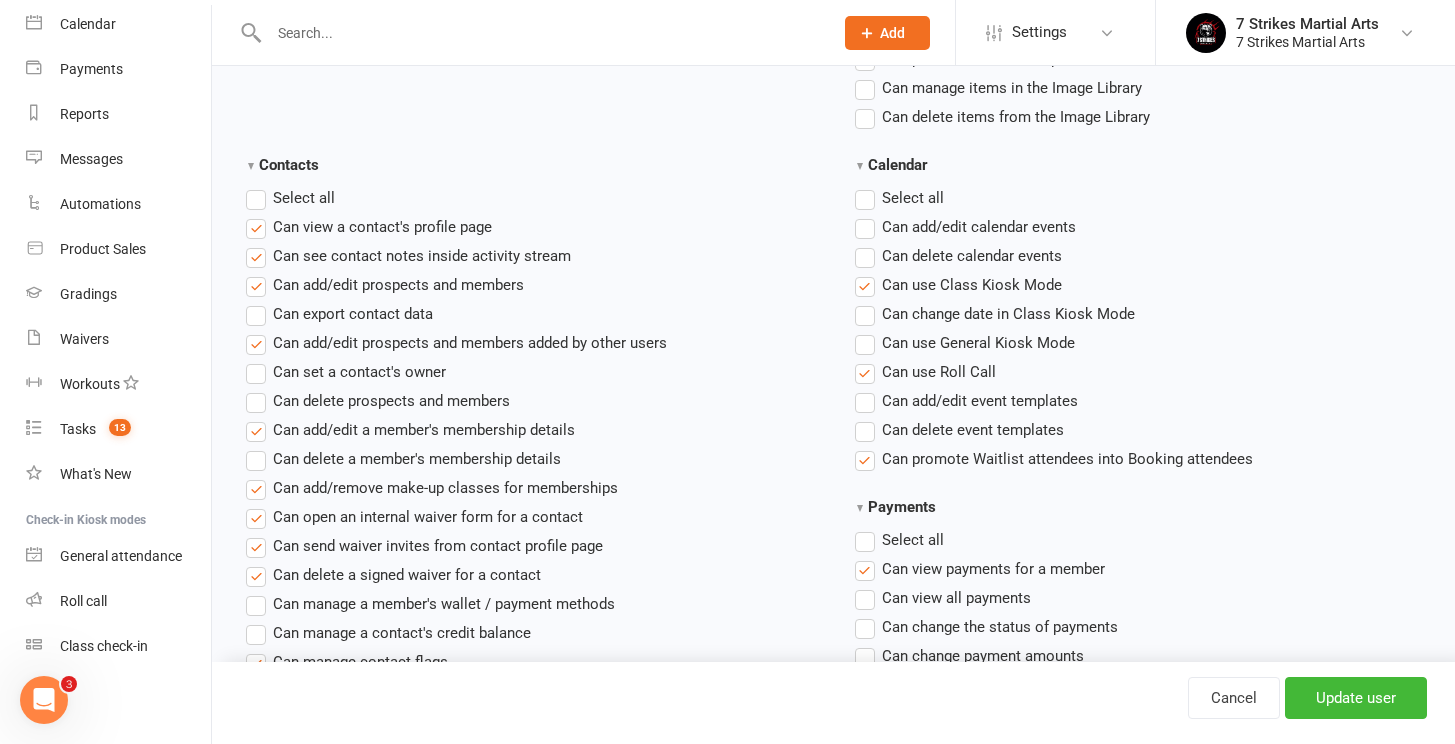 click on "Update user" at bounding box center [1356, 698] 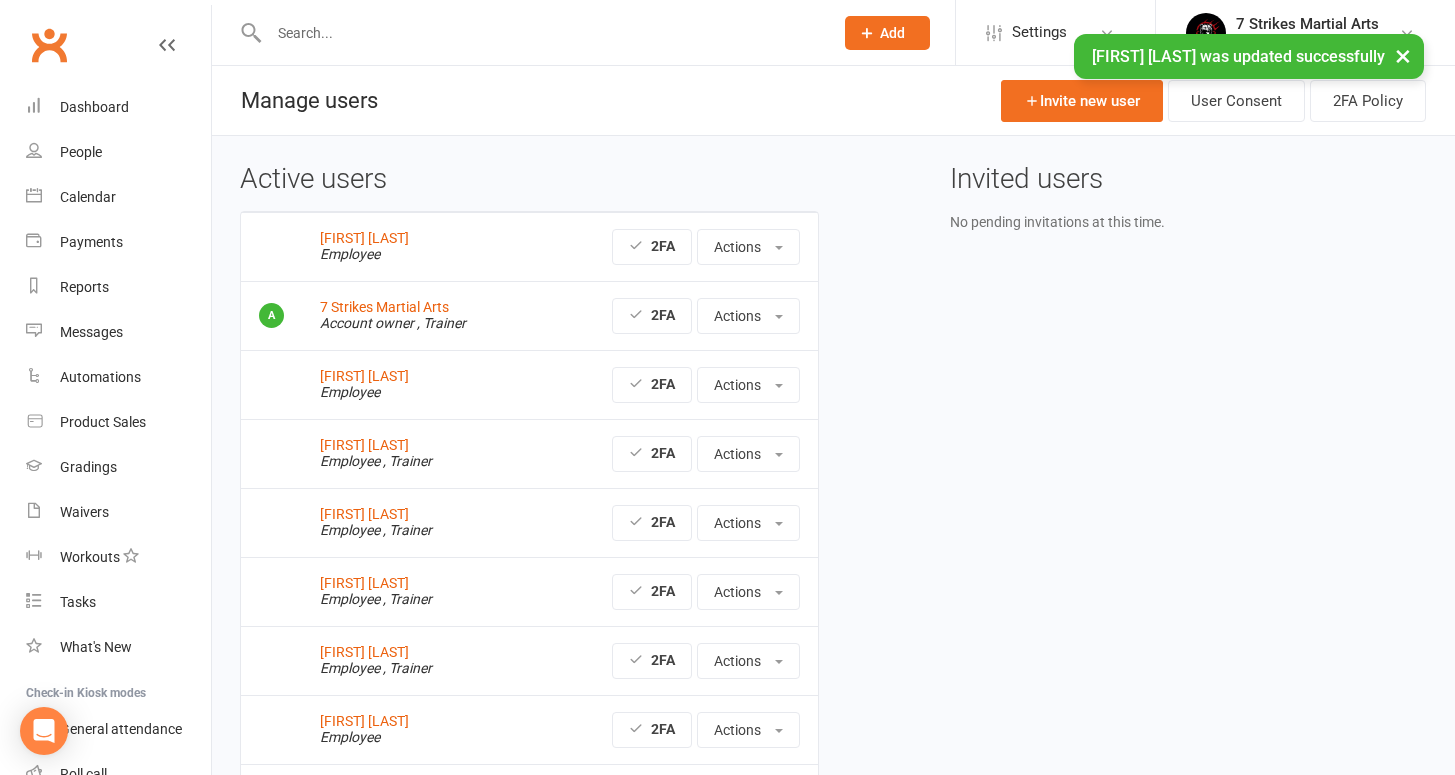 scroll, scrollTop: 0, scrollLeft: 0, axis: both 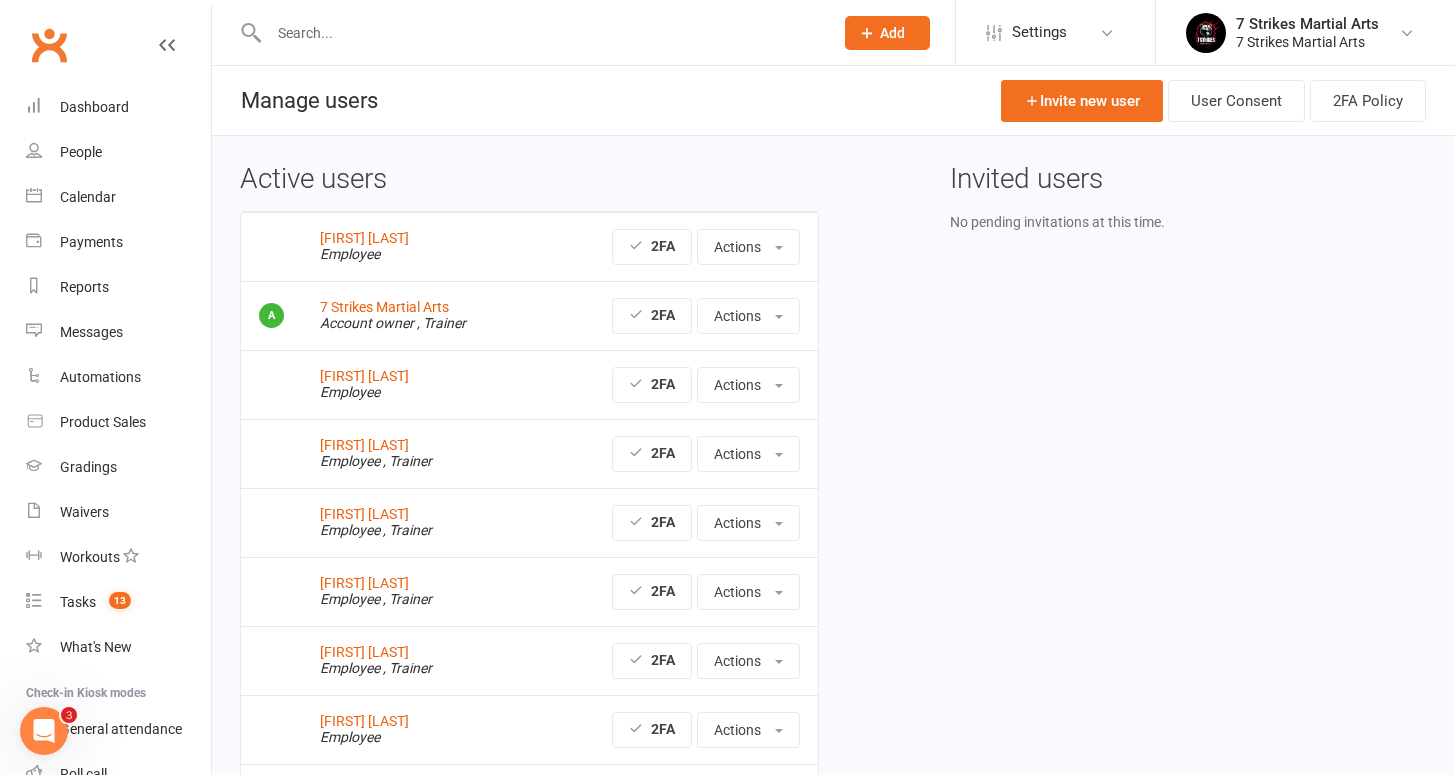 click at bounding box center (541, 33) 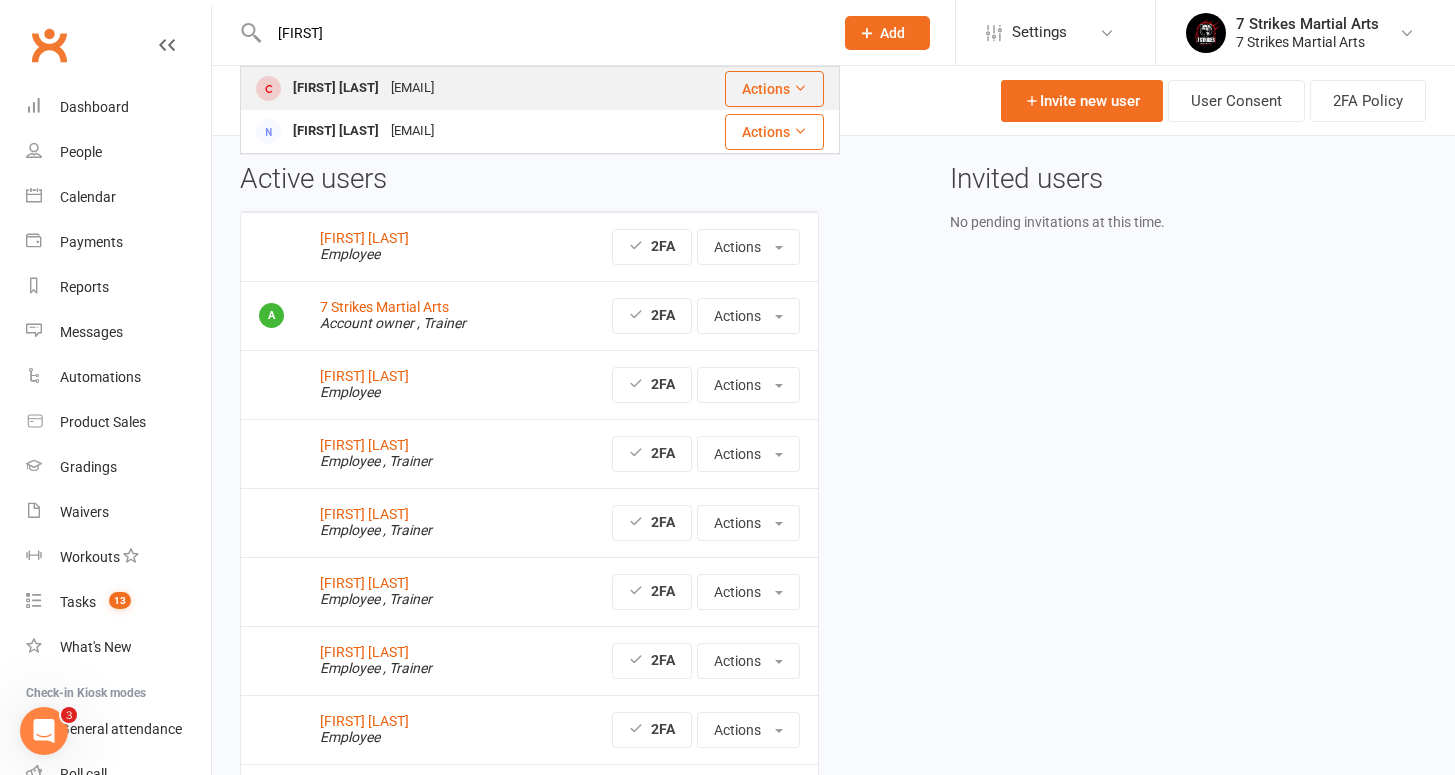 type on "[FIRST]" 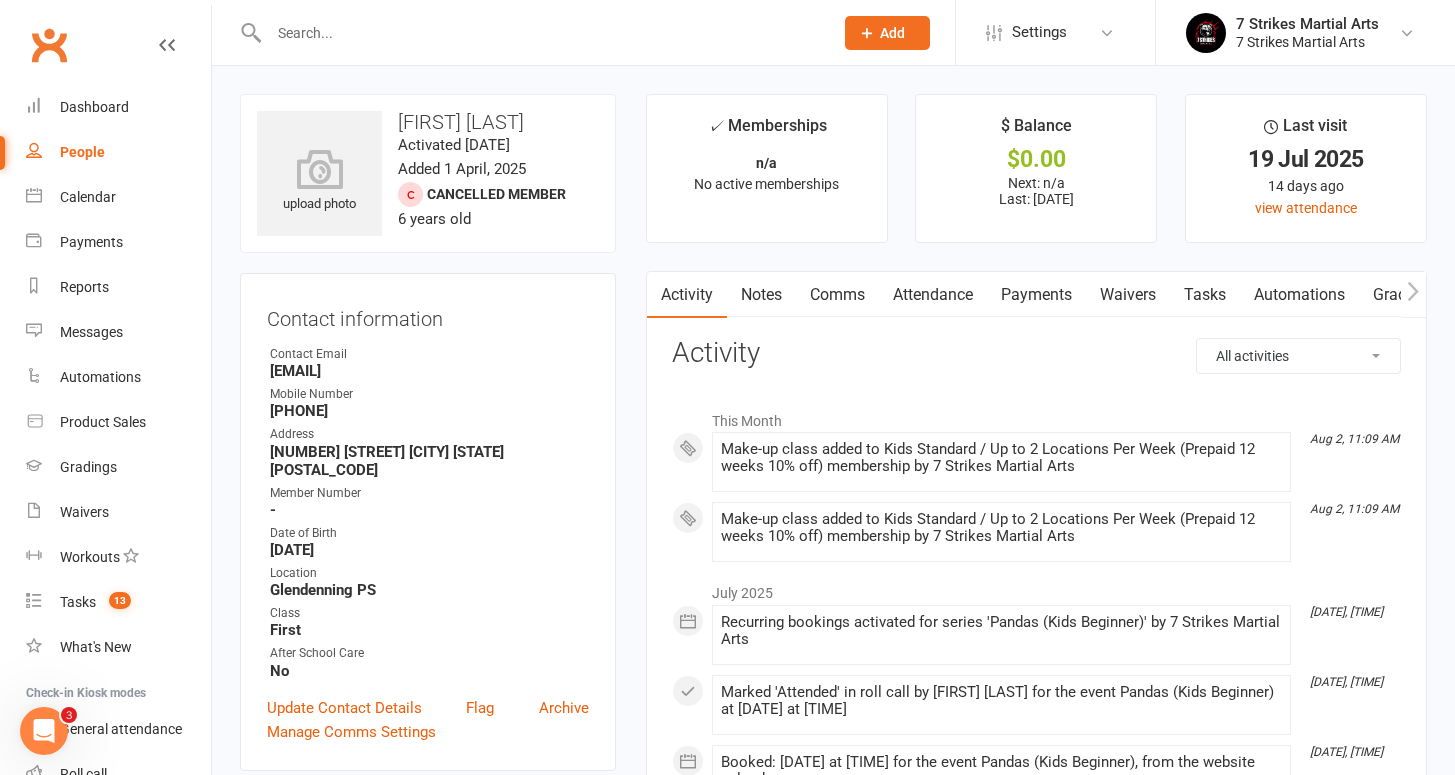 click at bounding box center (541, 33) 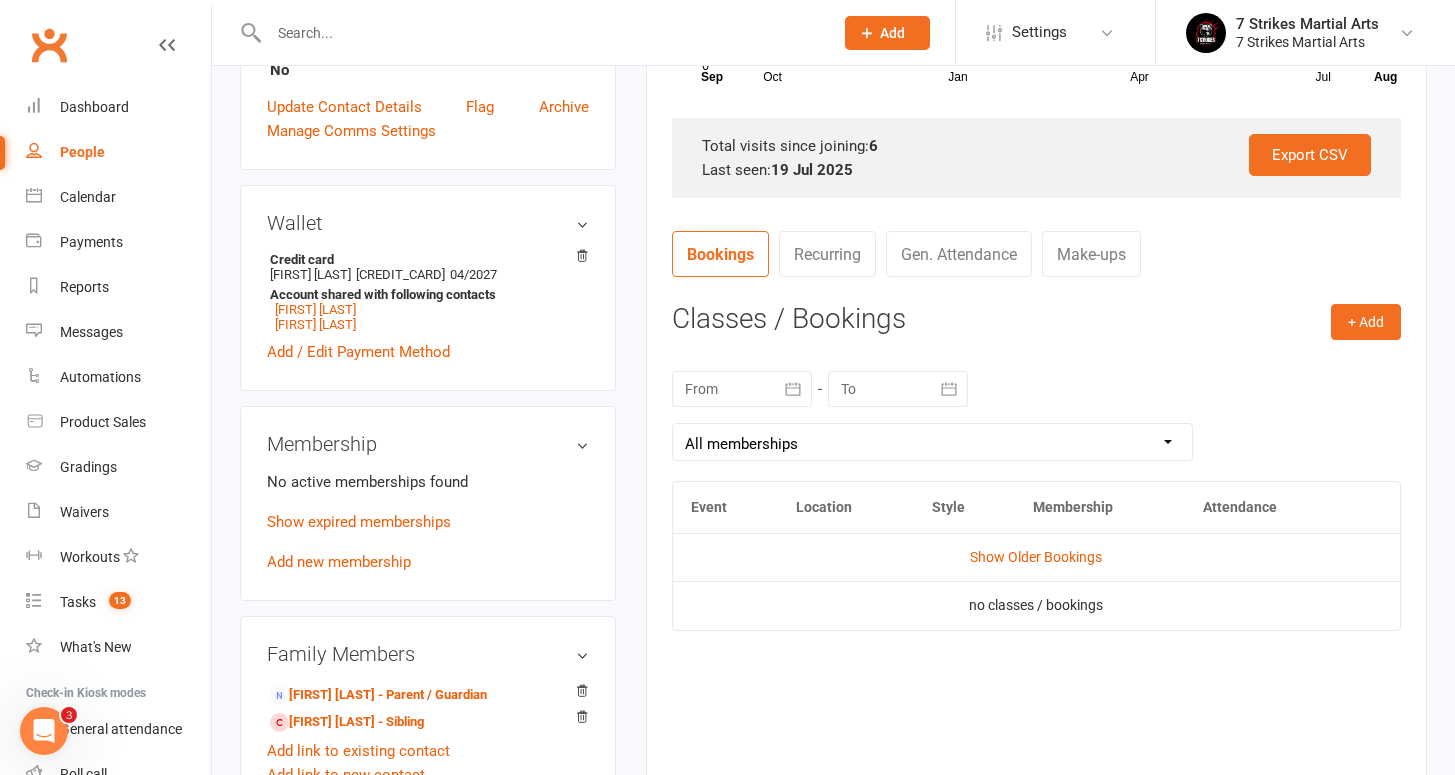scroll, scrollTop: 742, scrollLeft: 0, axis: vertical 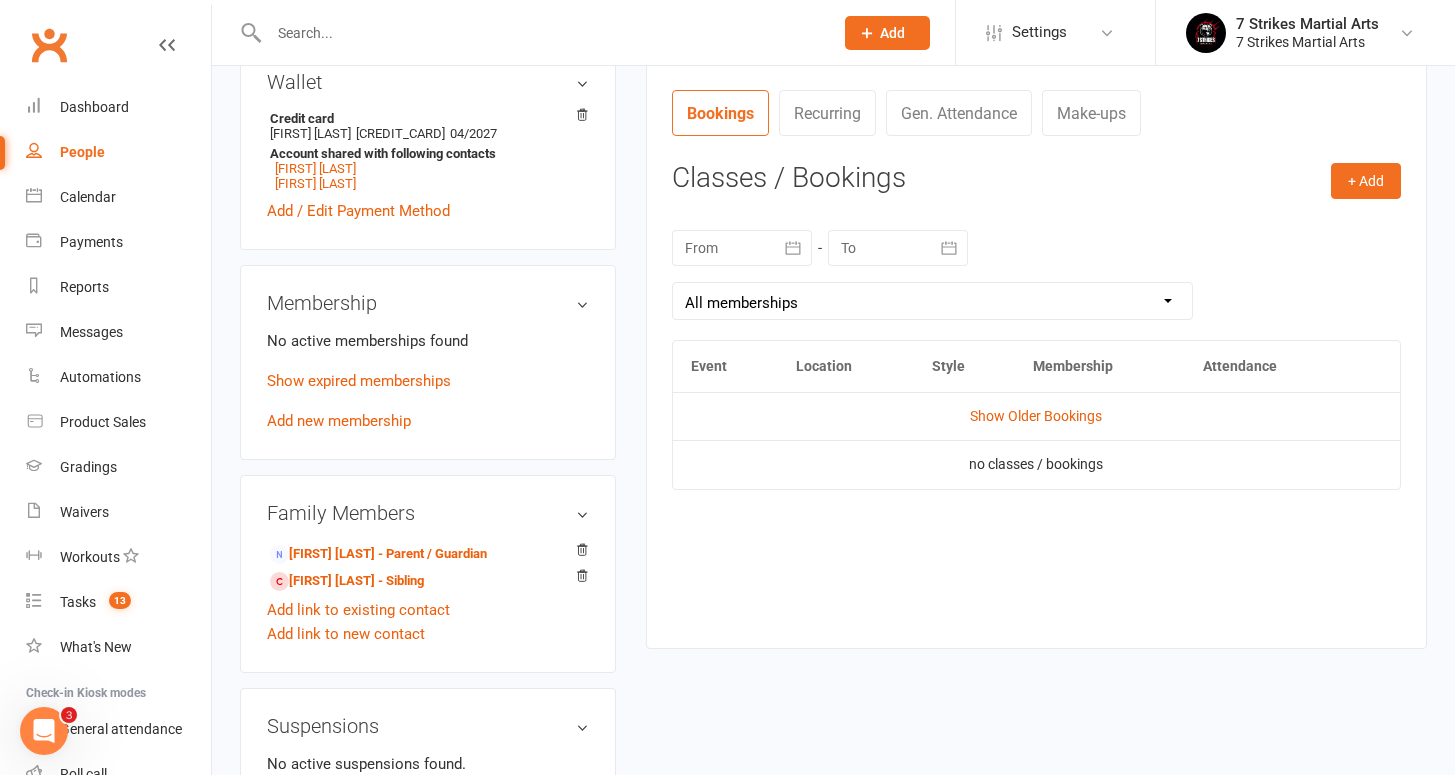 click on "Show expired memberships" at bounding box center [428, 381] 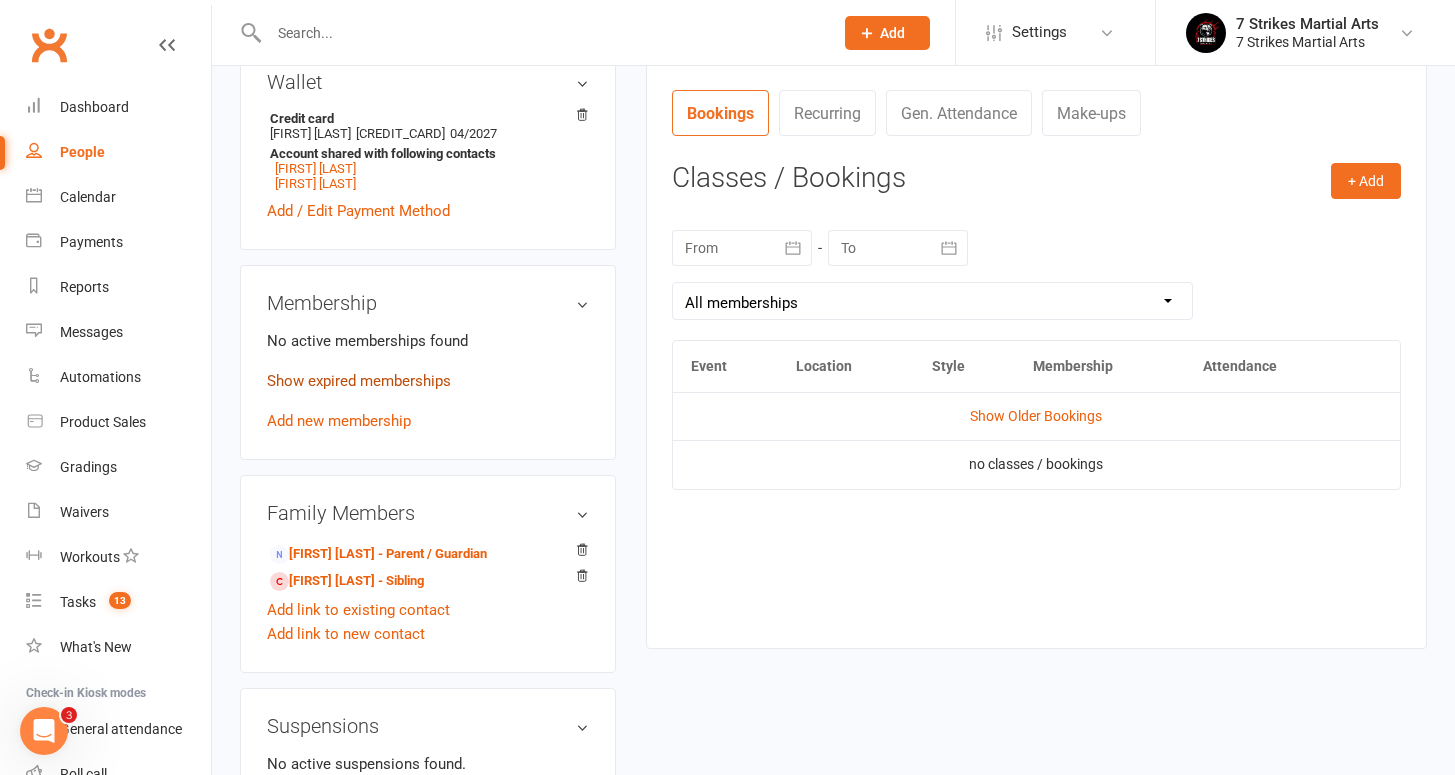 click on "Show expired memberships" at bounding box center [359, 381] 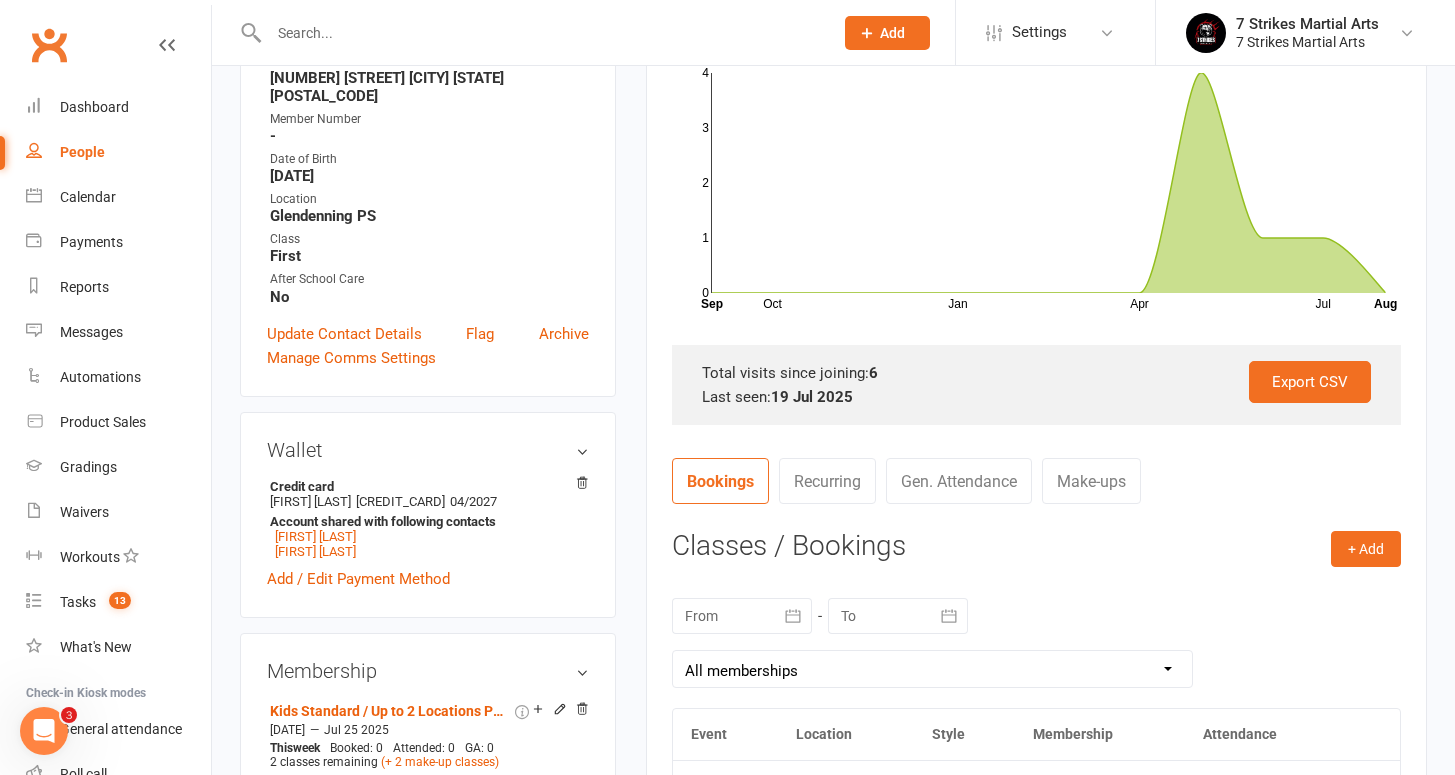 scroll, scrollTop: 0, scrollLeft: 0, axis: both 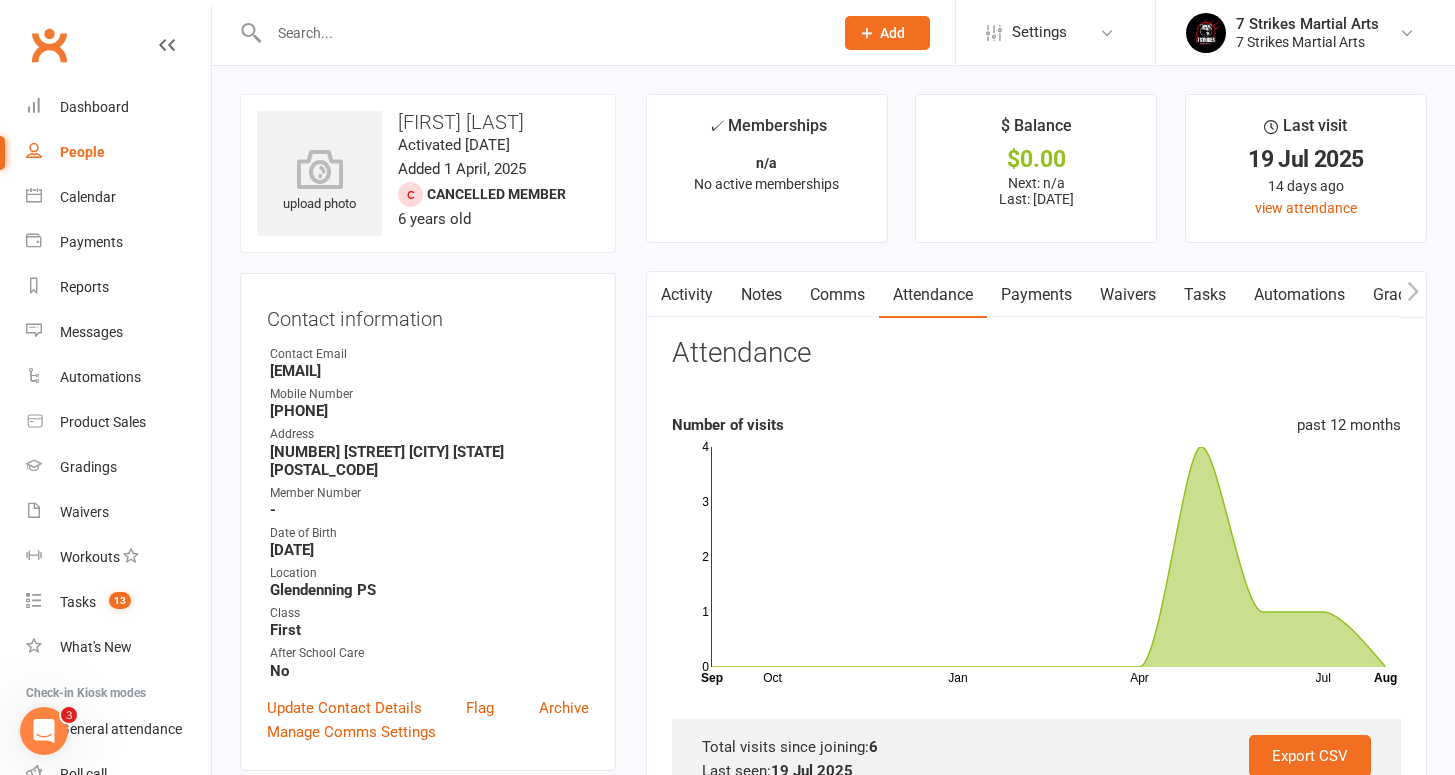 click on "Waivers" at bounding box center [1128, 295] 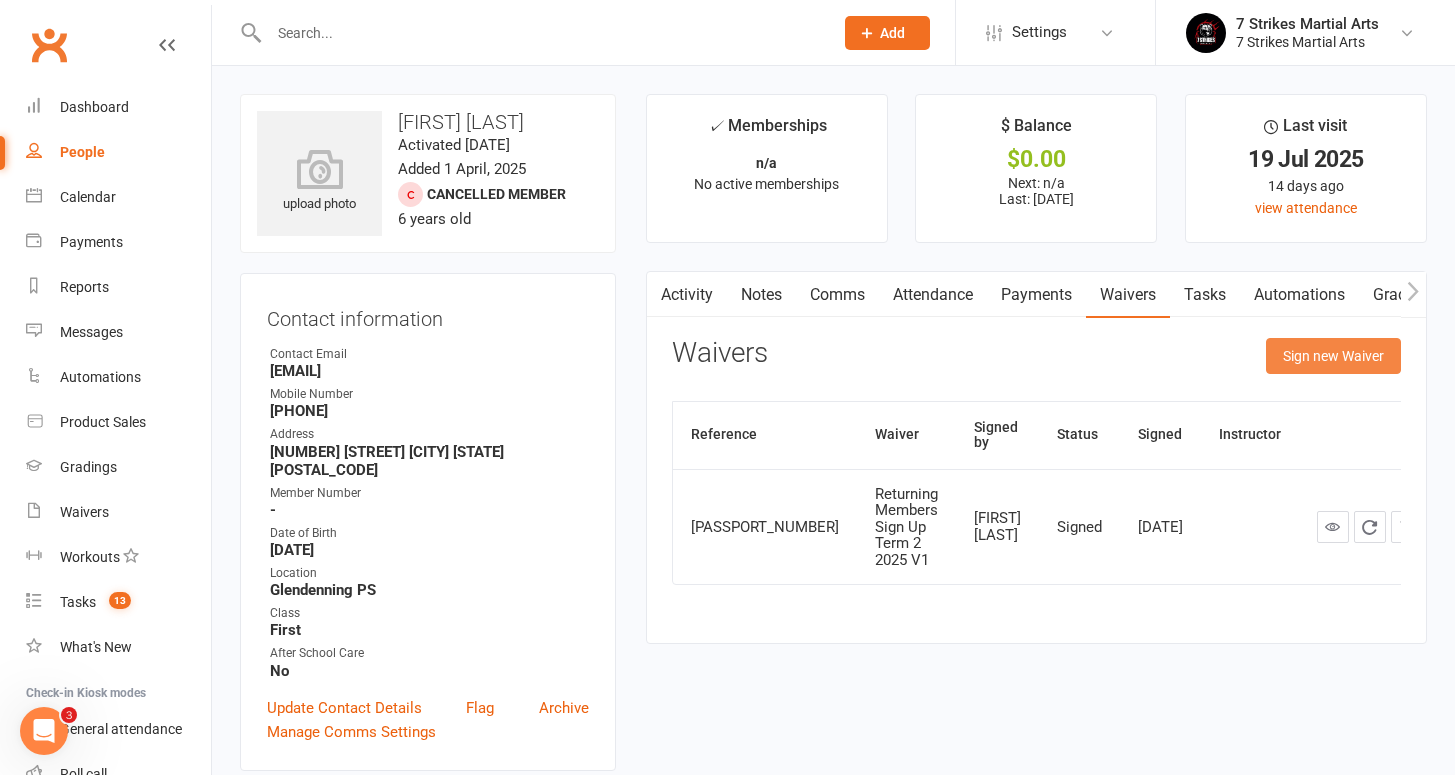 click on "Sign new Waiver" at bounding box center [1333, 356] 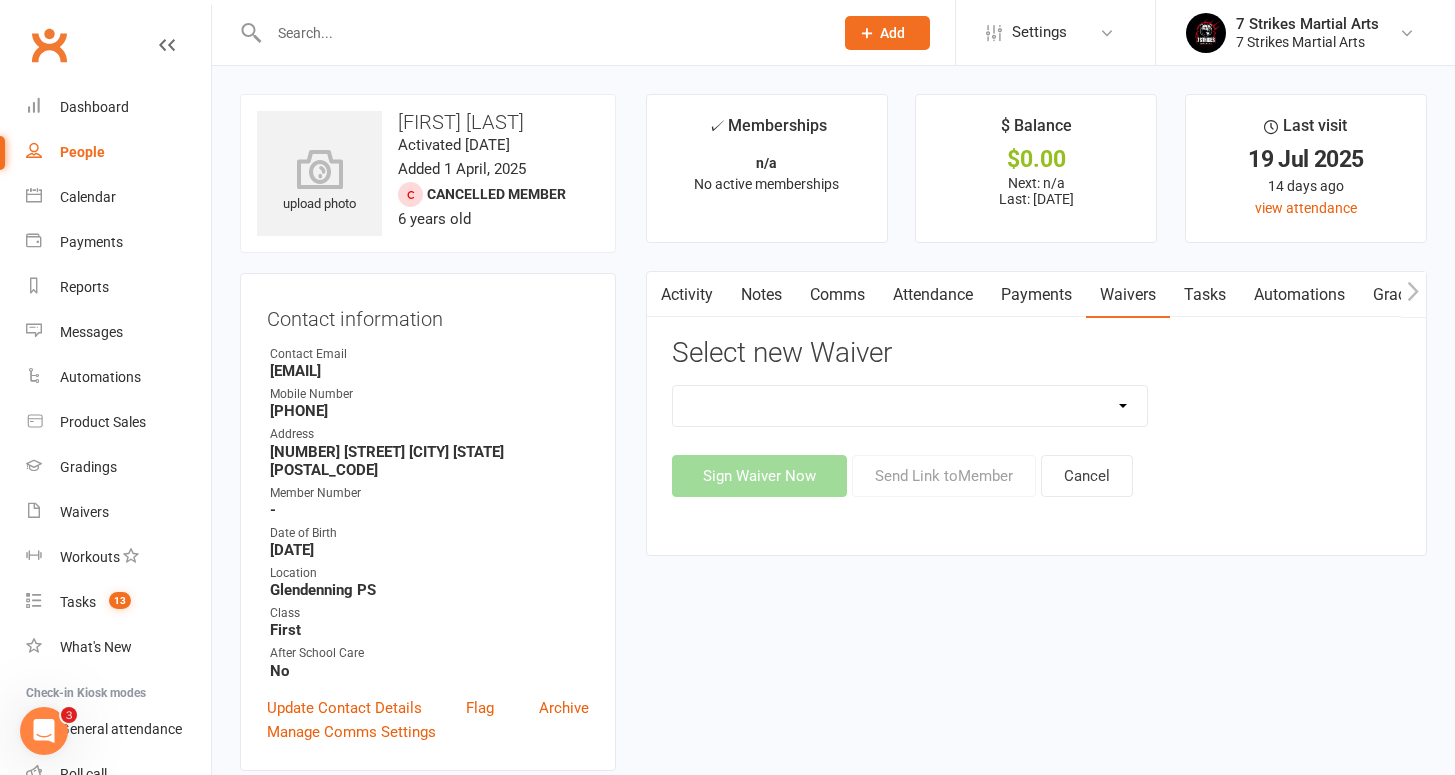 select on "[POSTAL_CODE]" 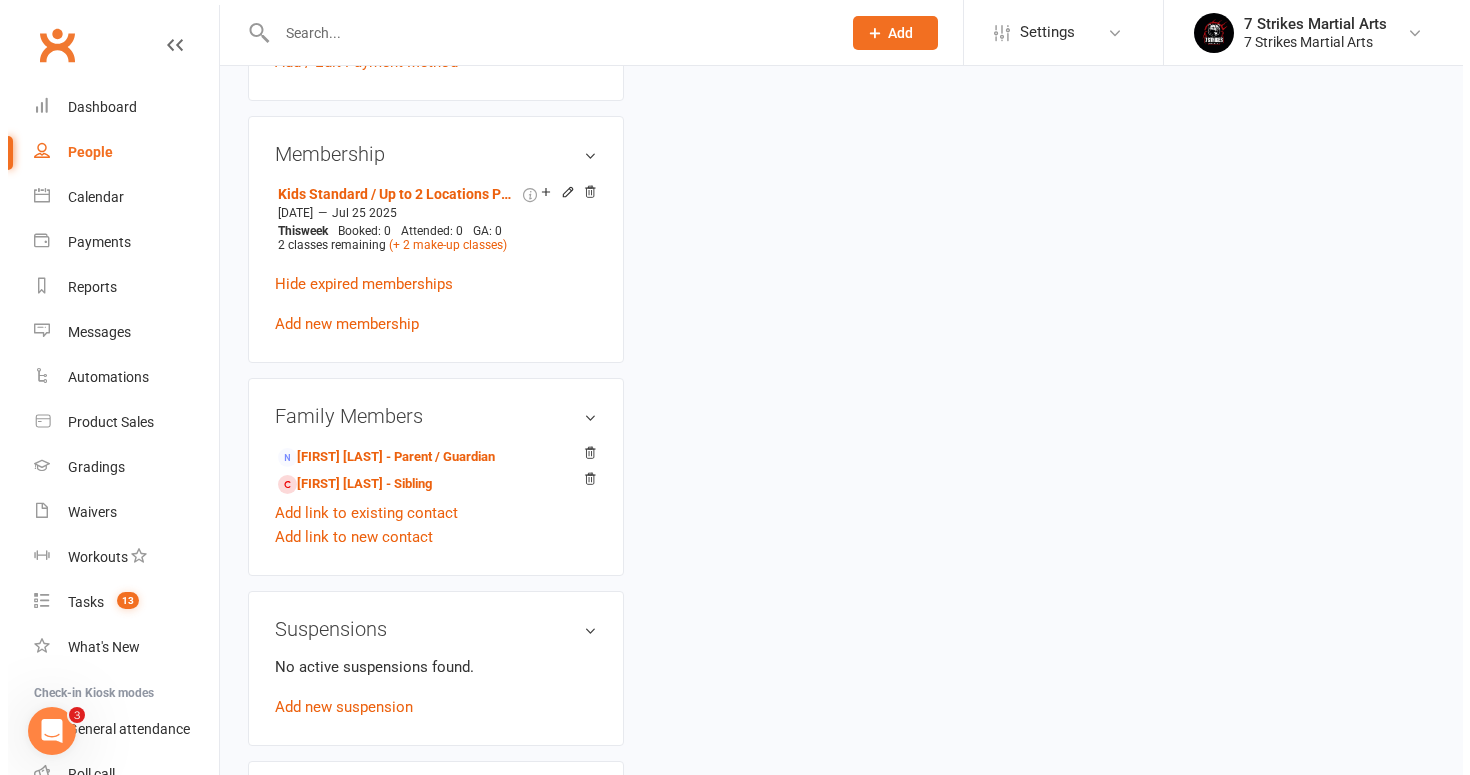 scroll, scrollTop: 0, scrollLeft: 0, axis: both 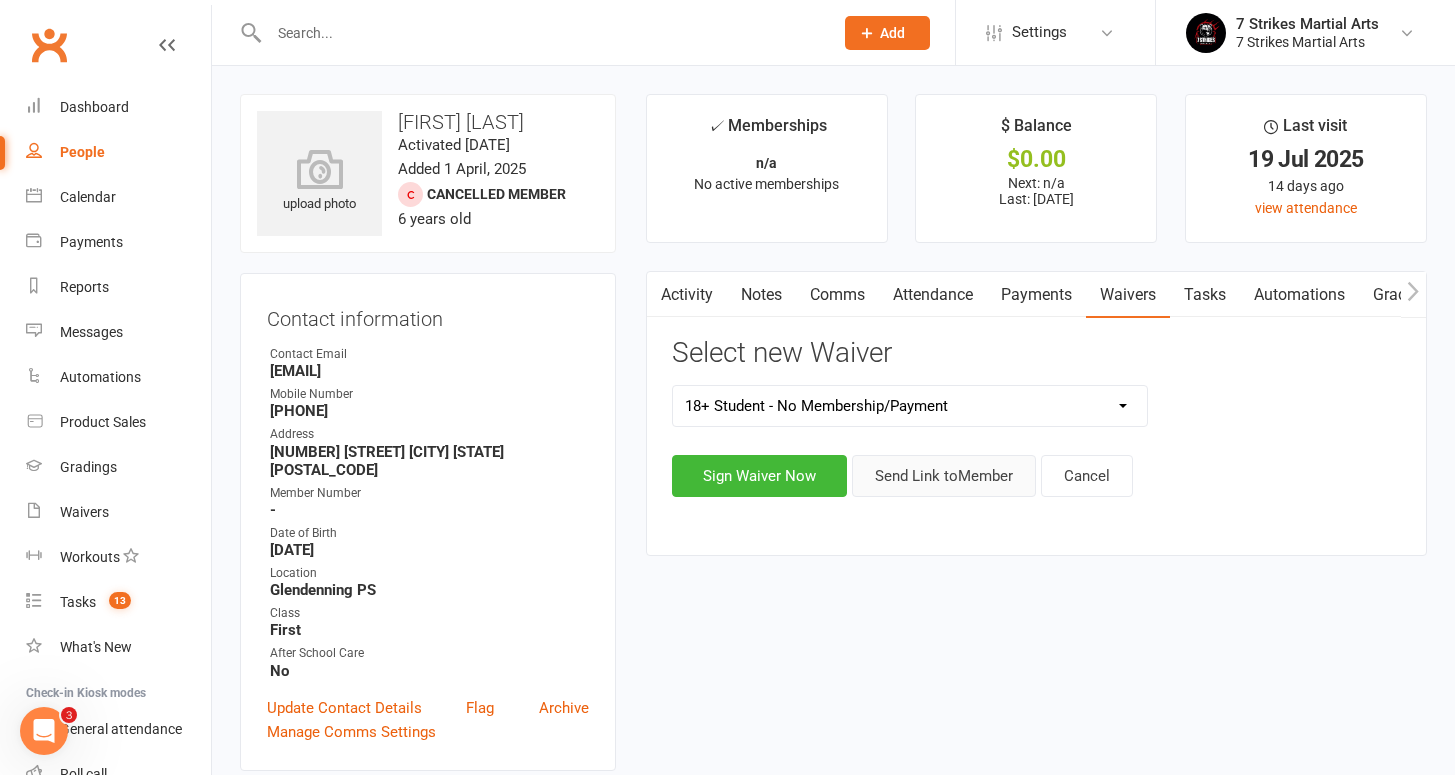 click on "Send Link to  Member" at bounding box center [944, 476] 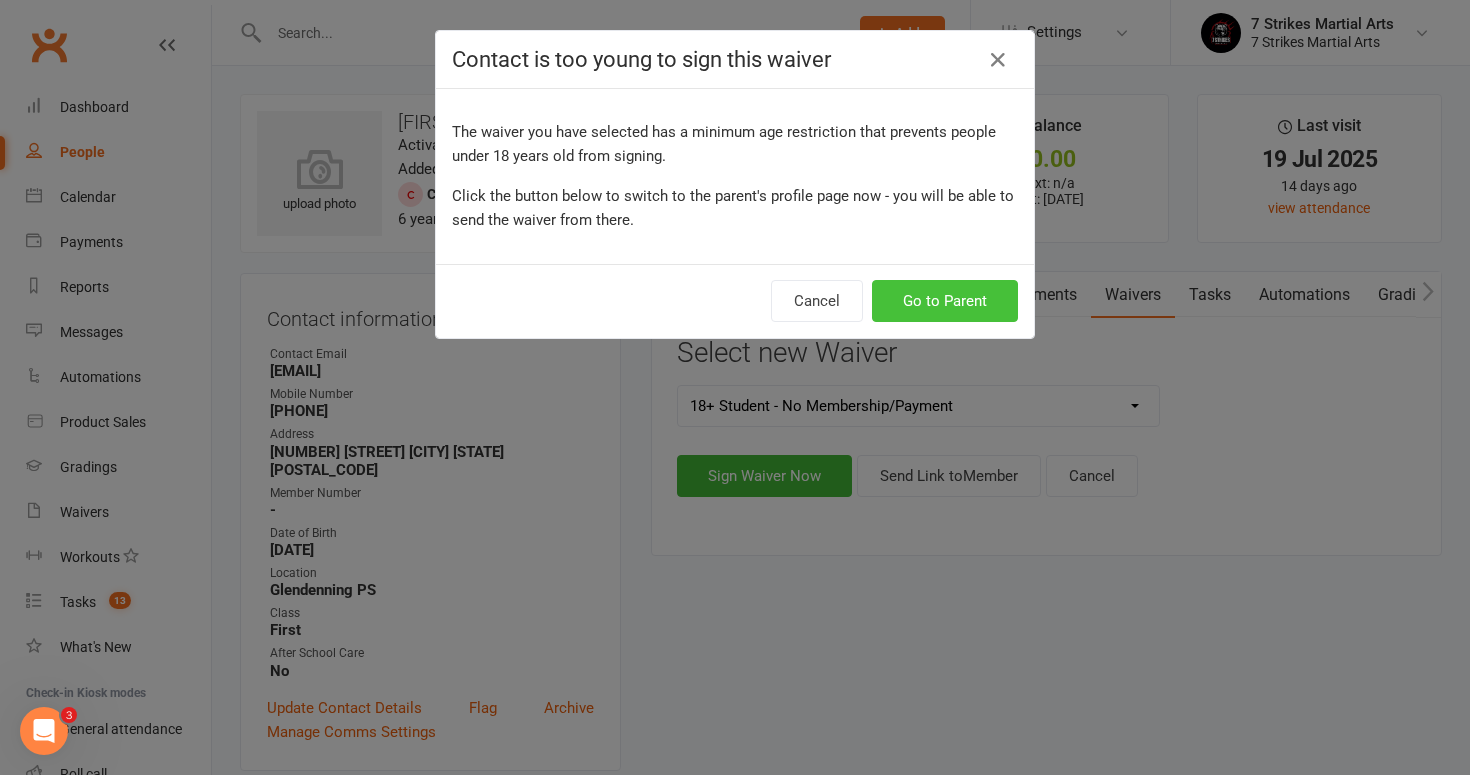 click on "Go to Parent" at bounding box center (945, 301) 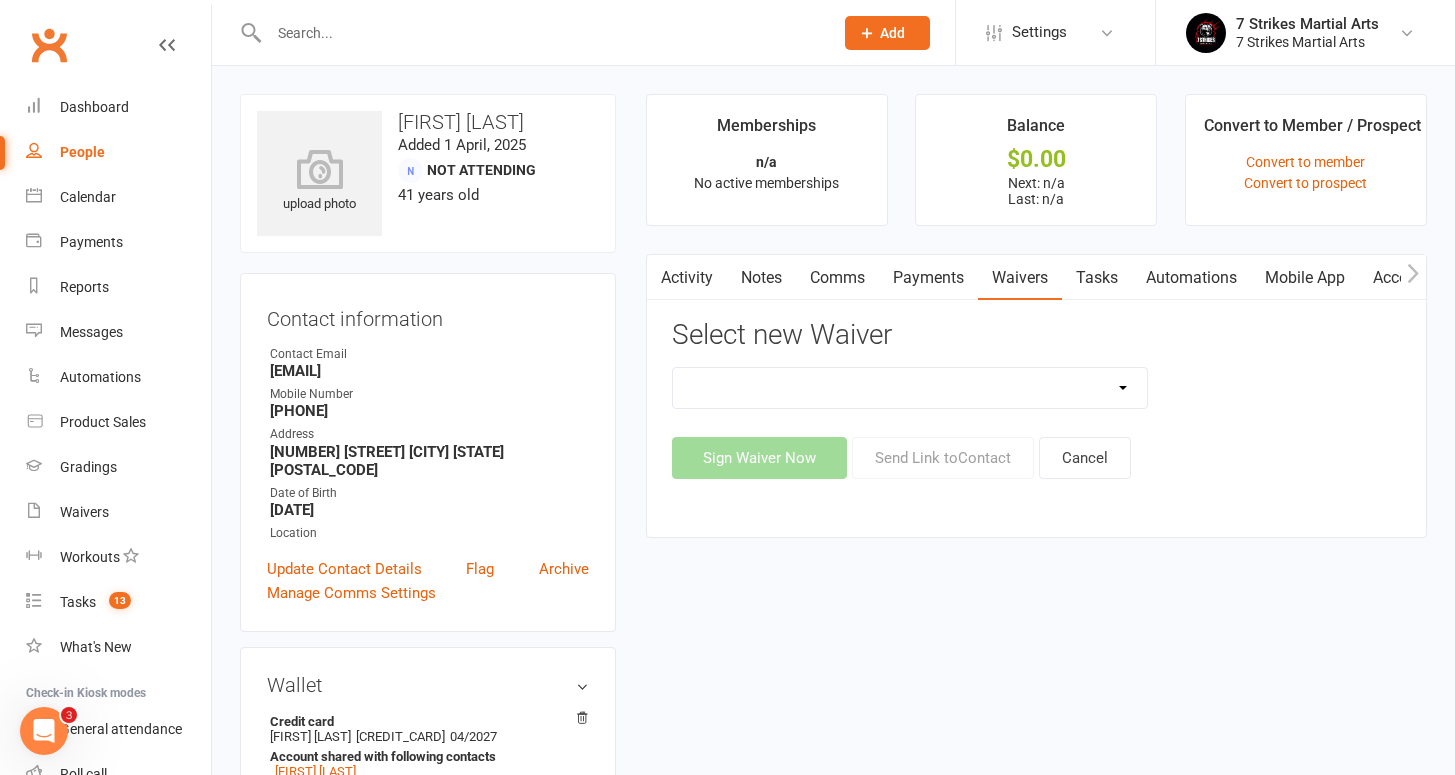 select on "[POSTAL_CODE]" 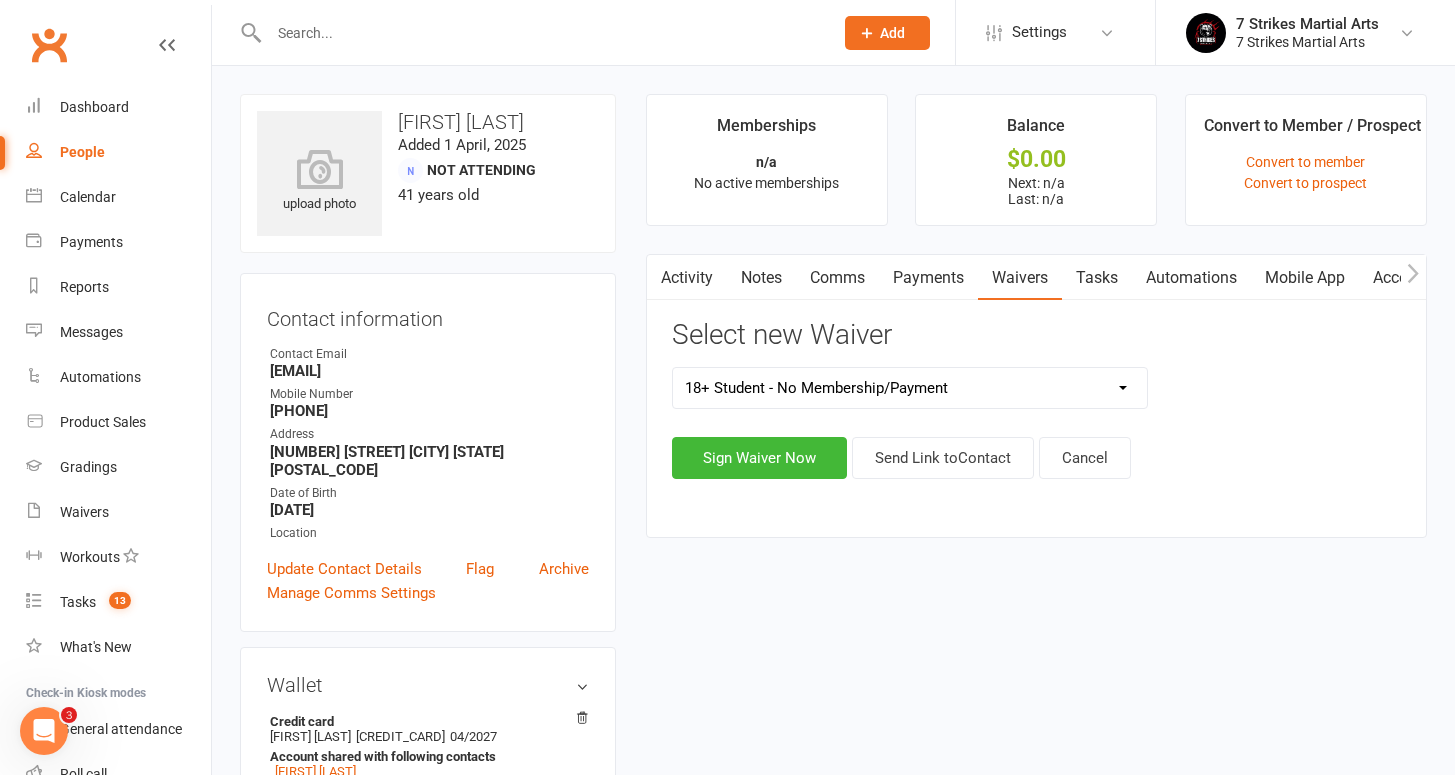 click on "Send Link to  Contact" at bounding box center [943, 458] 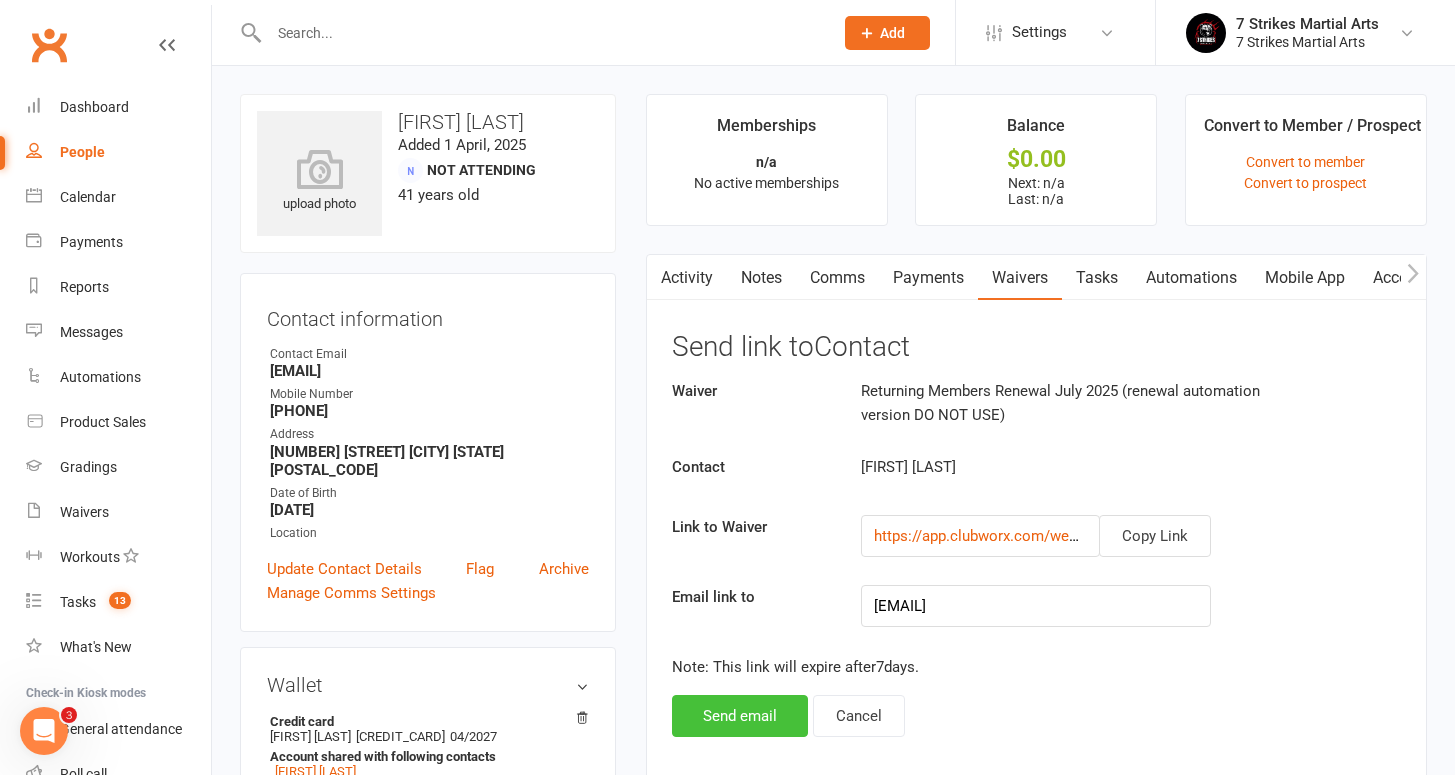 click on "Send email" at bounding box center (740, 716) 